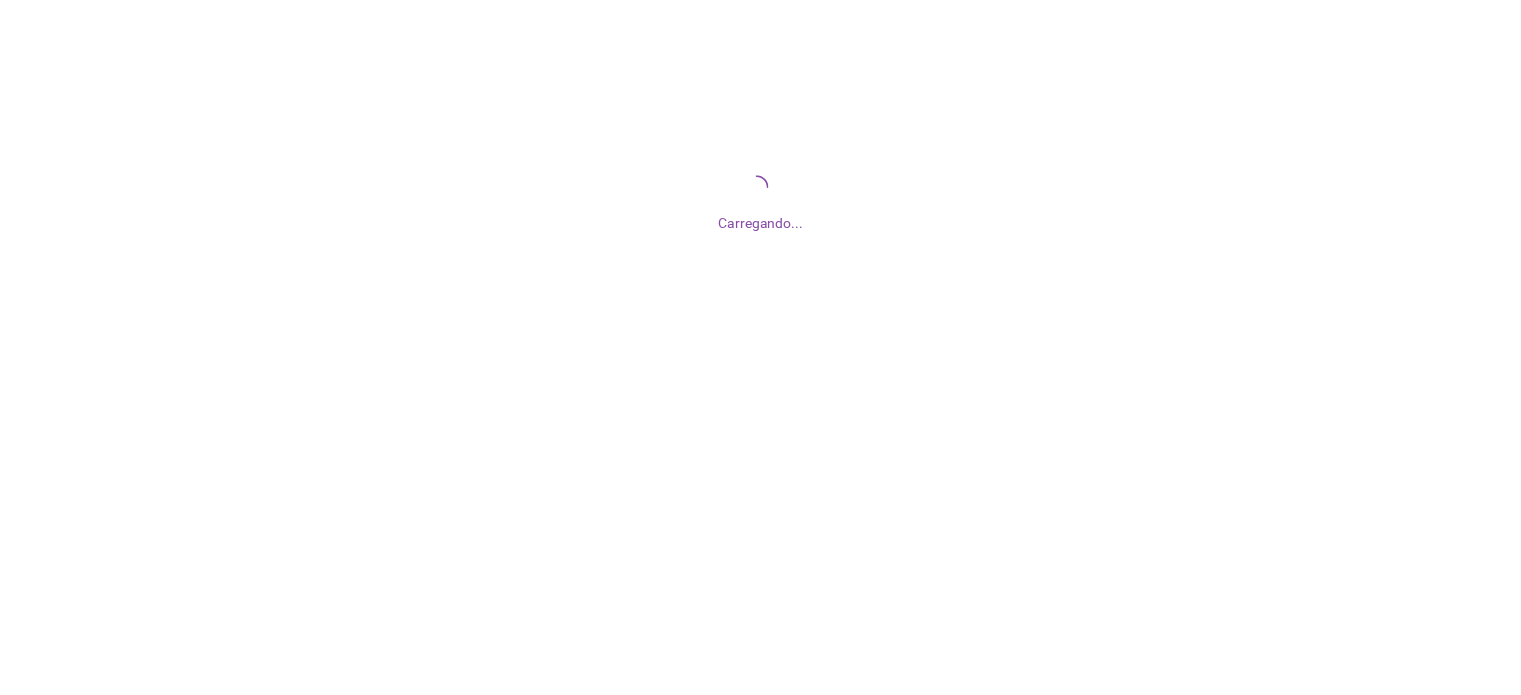 scroll, scrollTop: 0, scrollLeft: 0, axis: both 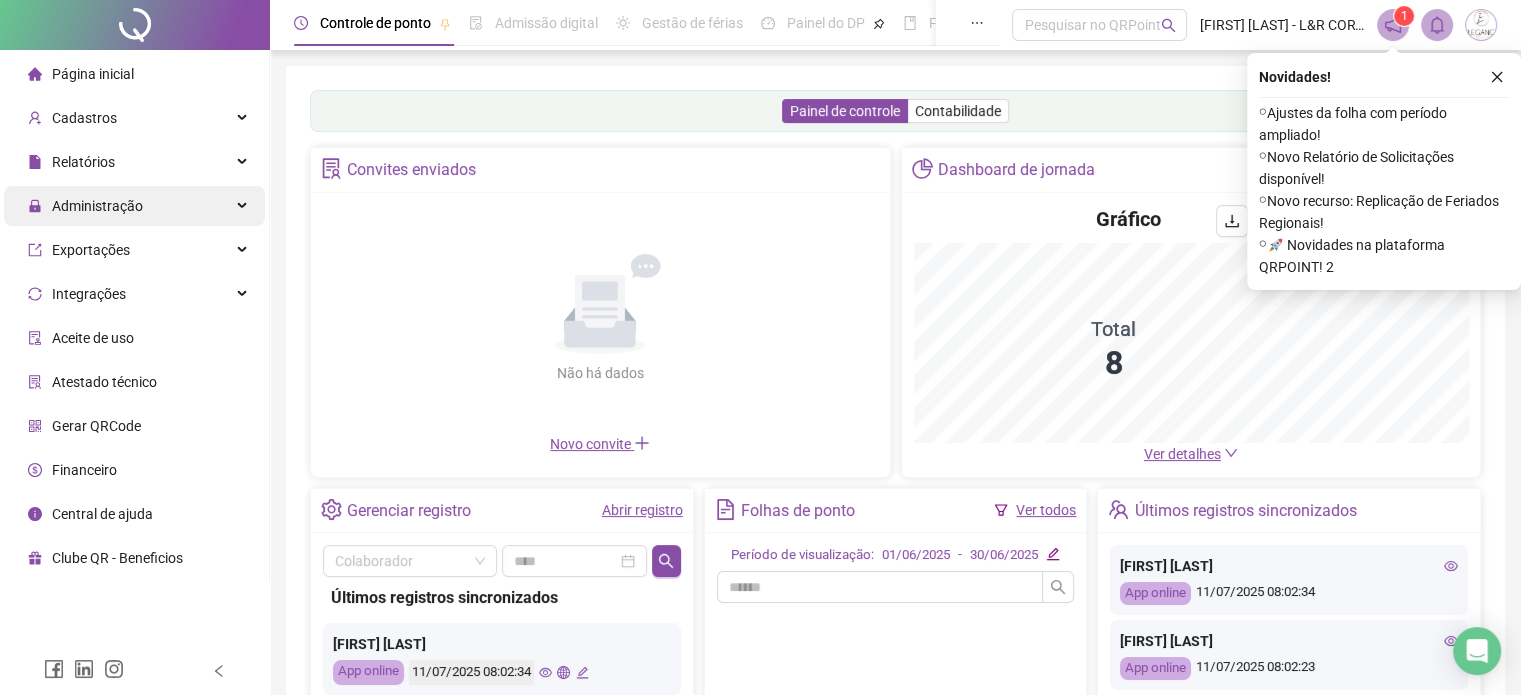 click on "Administração" at bounding box center (97, 206) 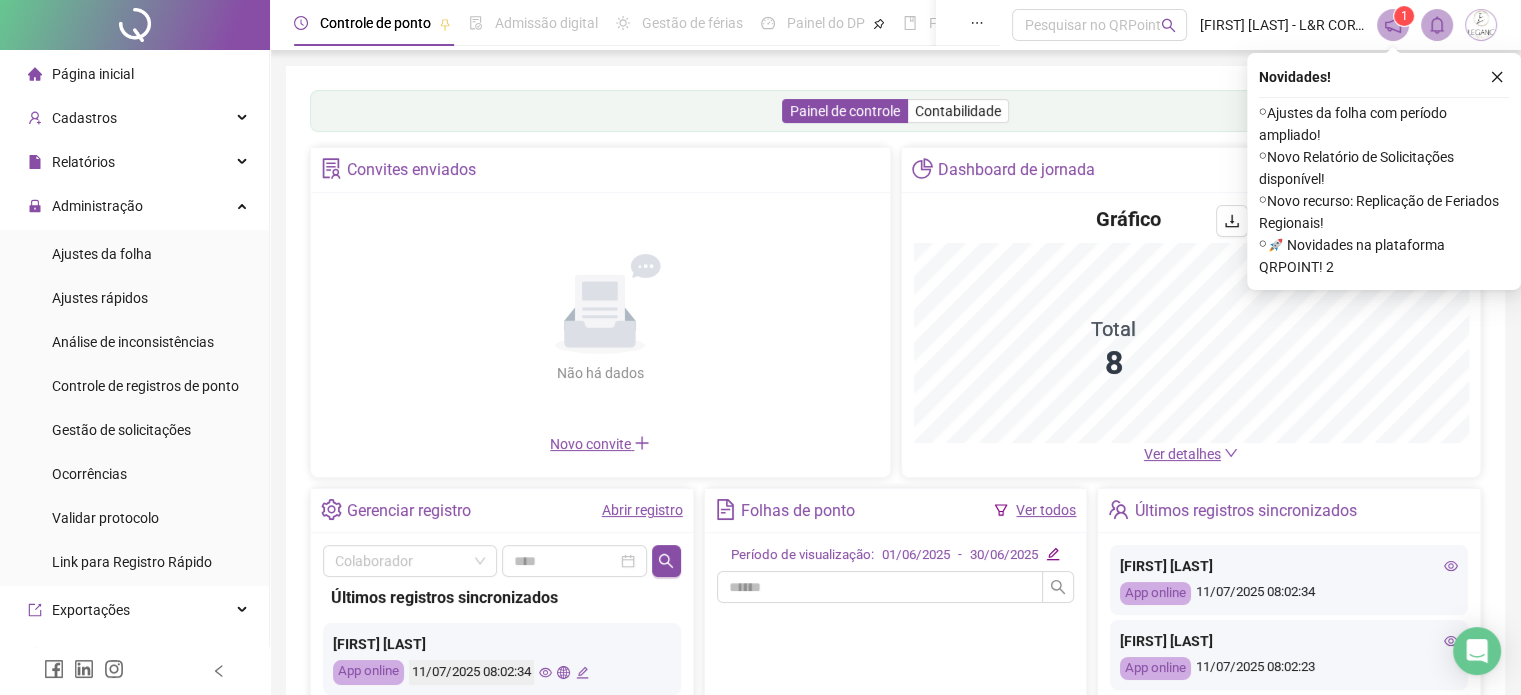 click on "Gestão de solicitações" at bounding box center (121, 430) 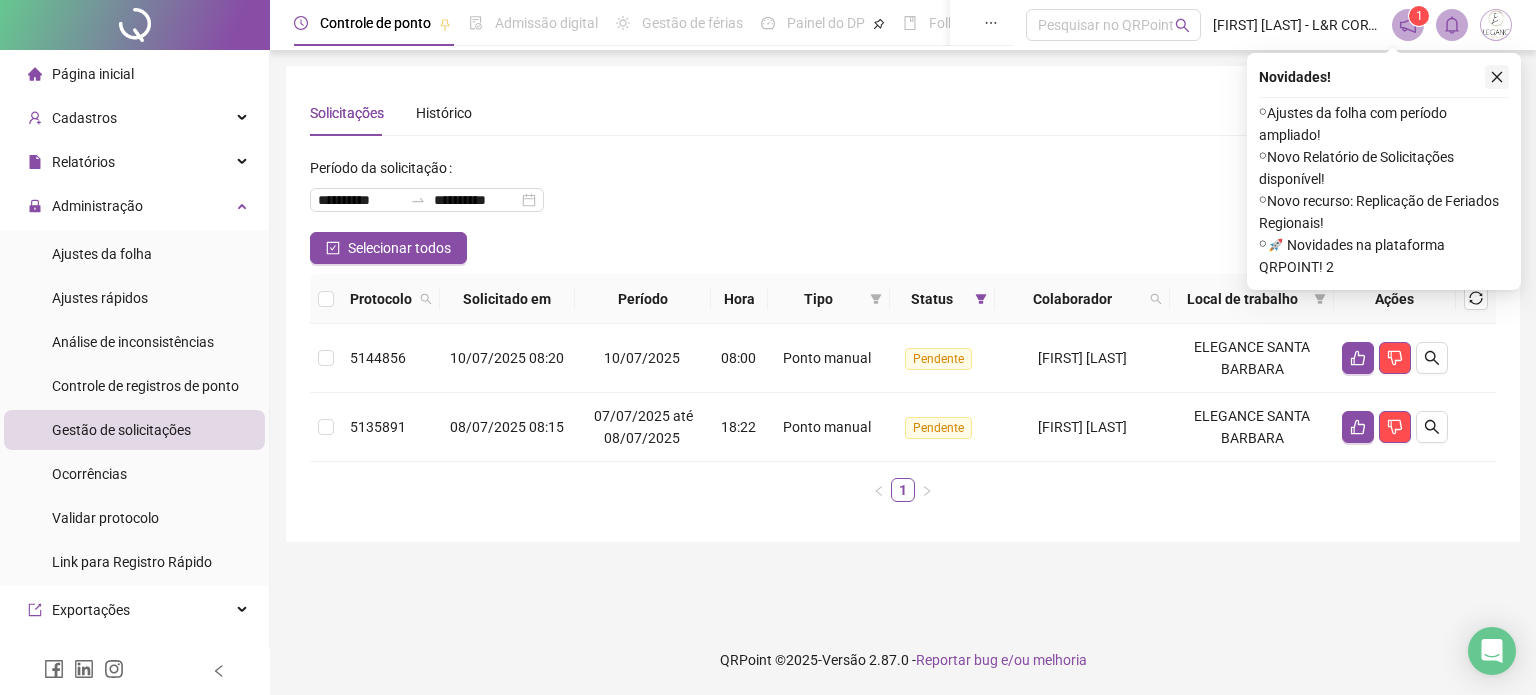 click 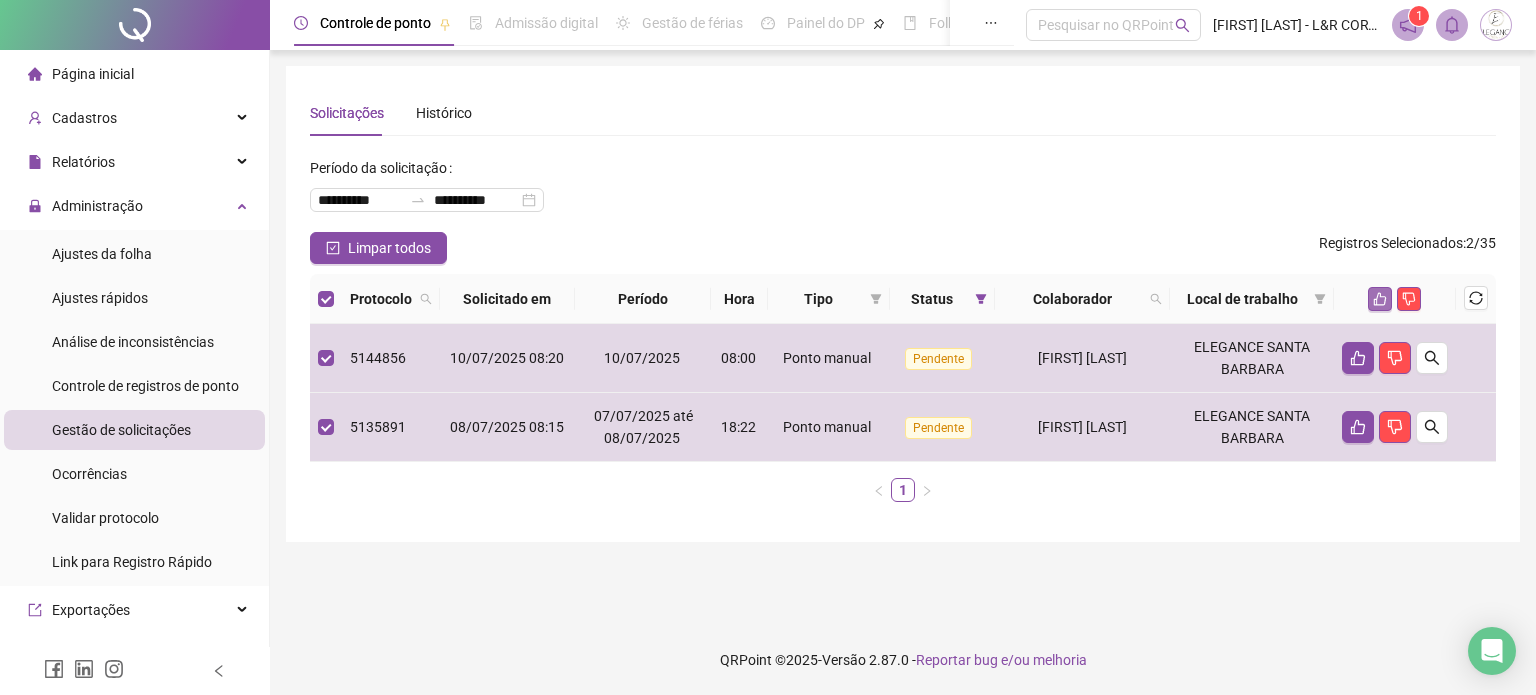 click 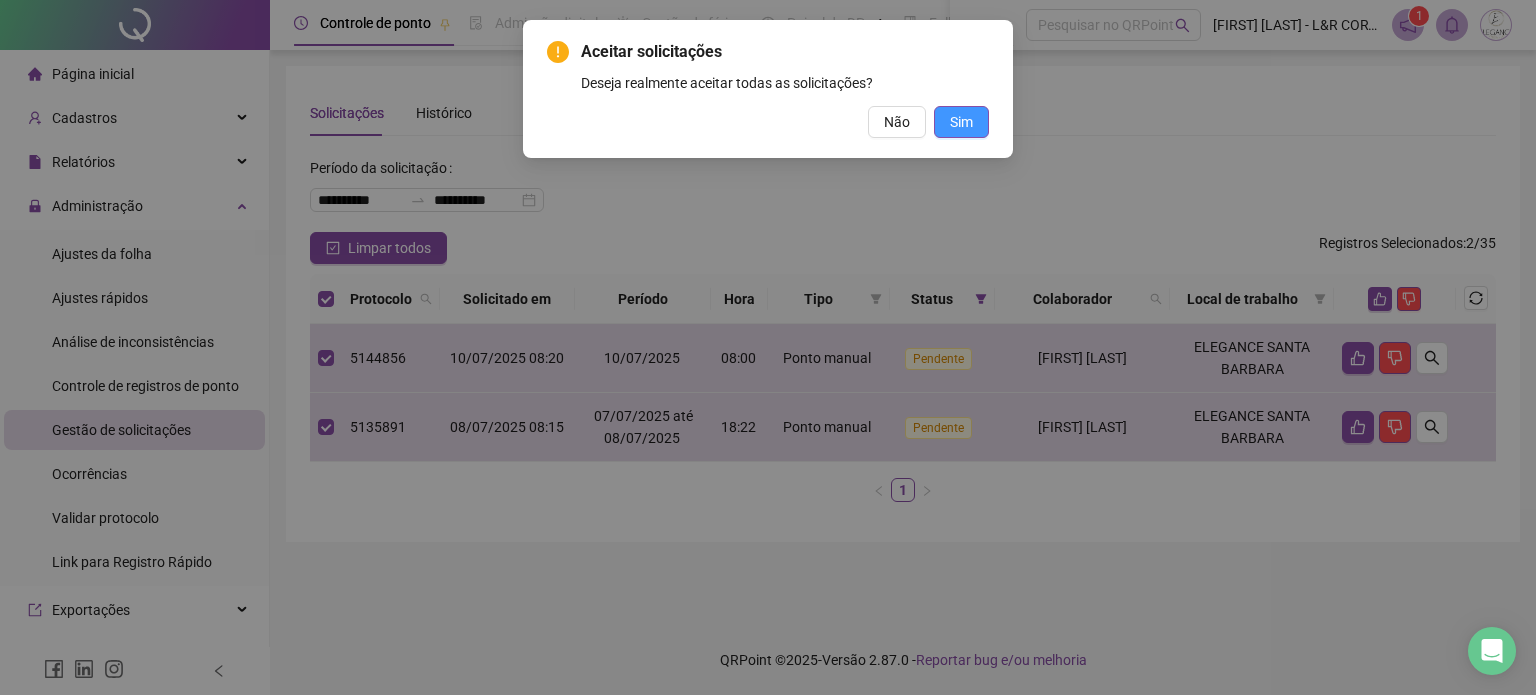 click on "Sim" at bounding box center (961, 122) 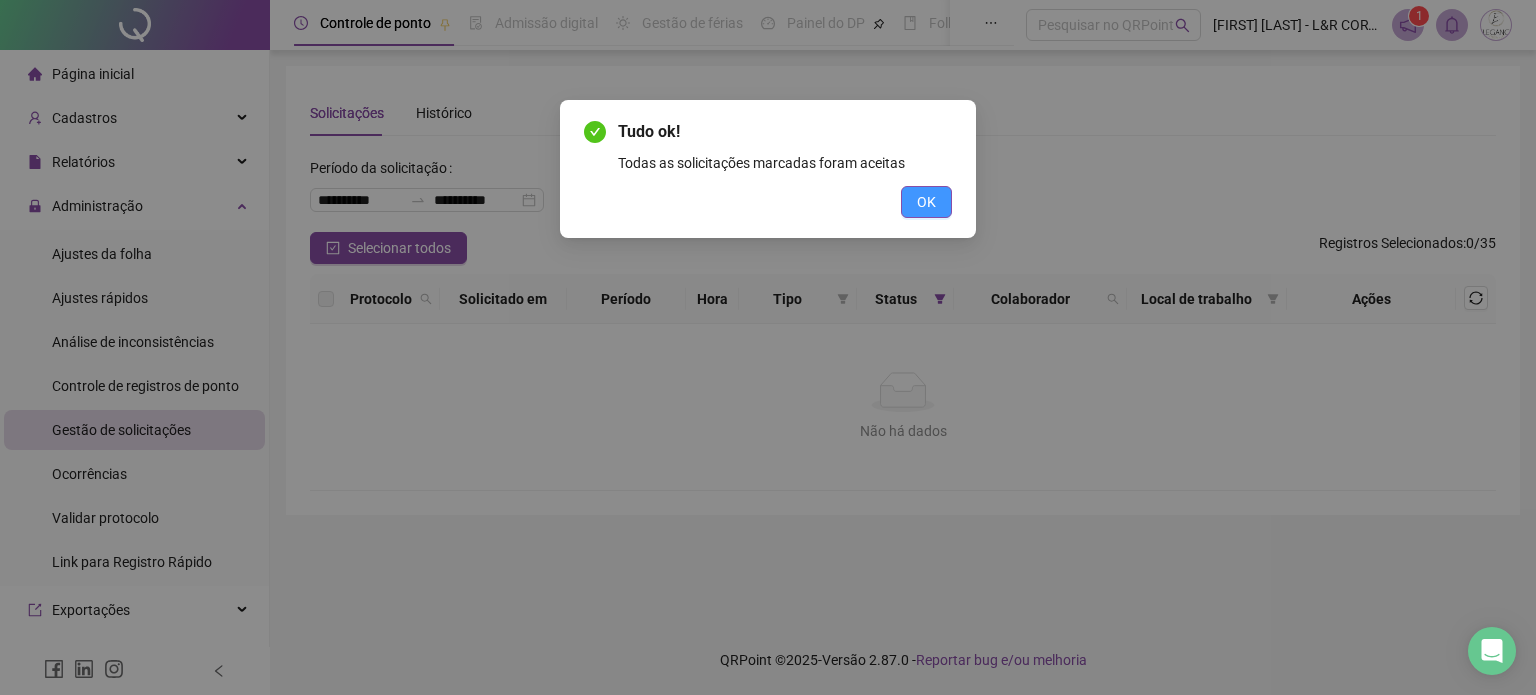 click on "OK" at bounding box center [926, 202] 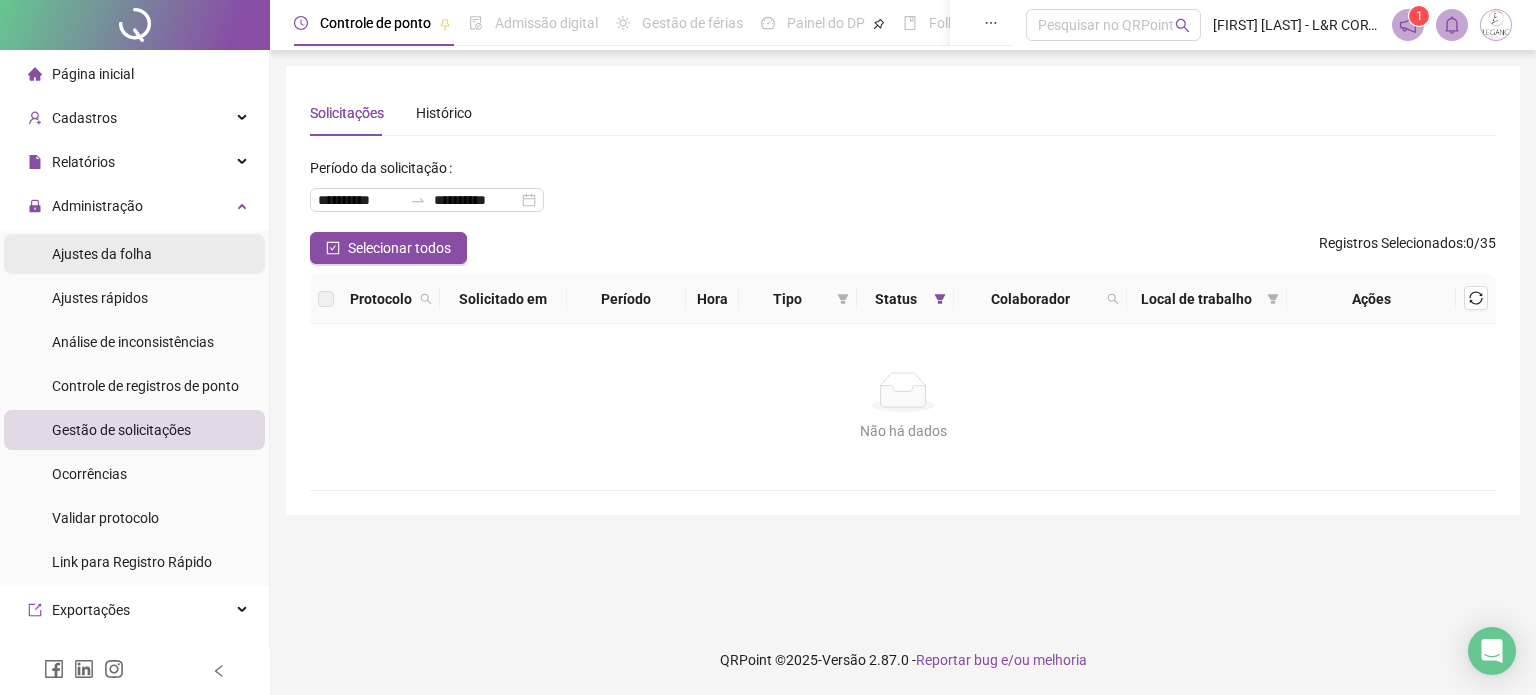 click on "Ajustes da folha" at bounding box center [102, 254] 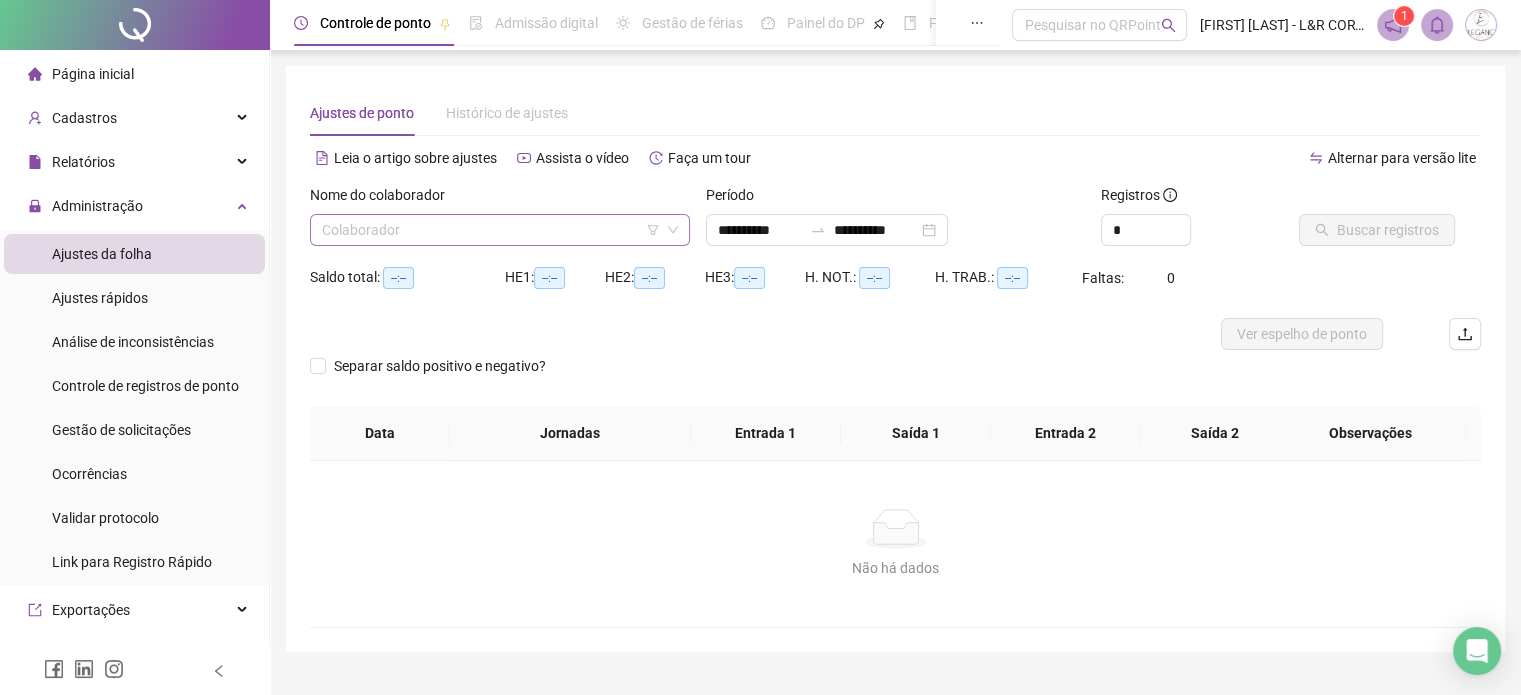 click at bounding box center (494, 230) 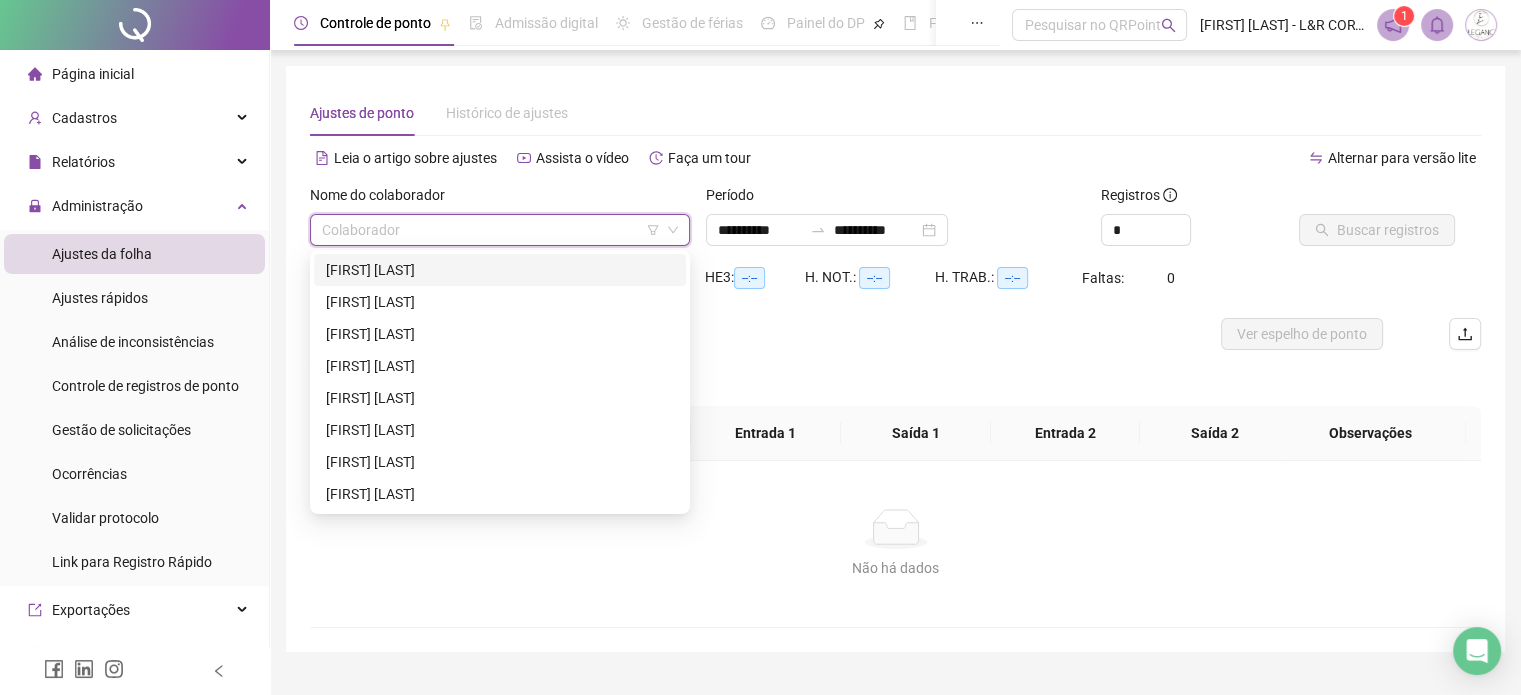 click on "[FIRST] [LAST]" at bounding box center [500, 270] 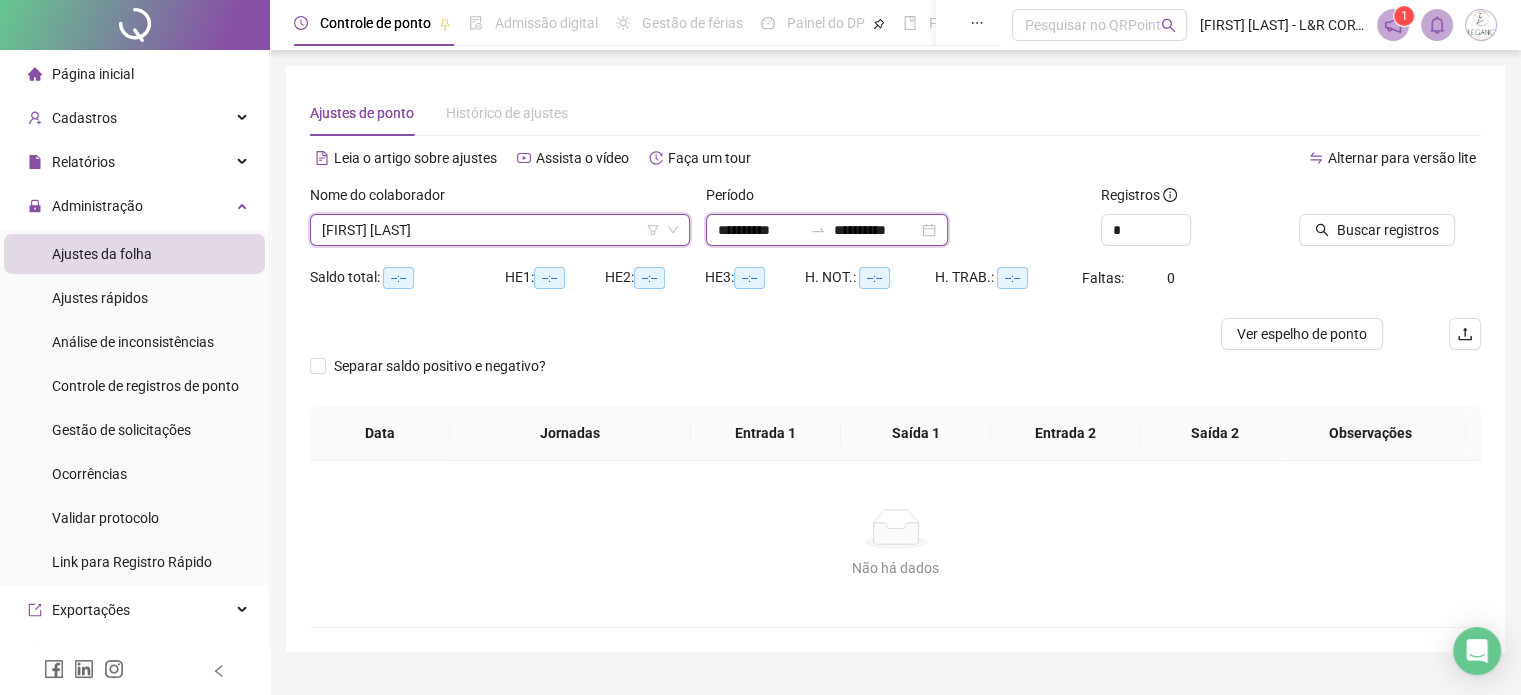 click on "**********" at bounding box center (760, 230) 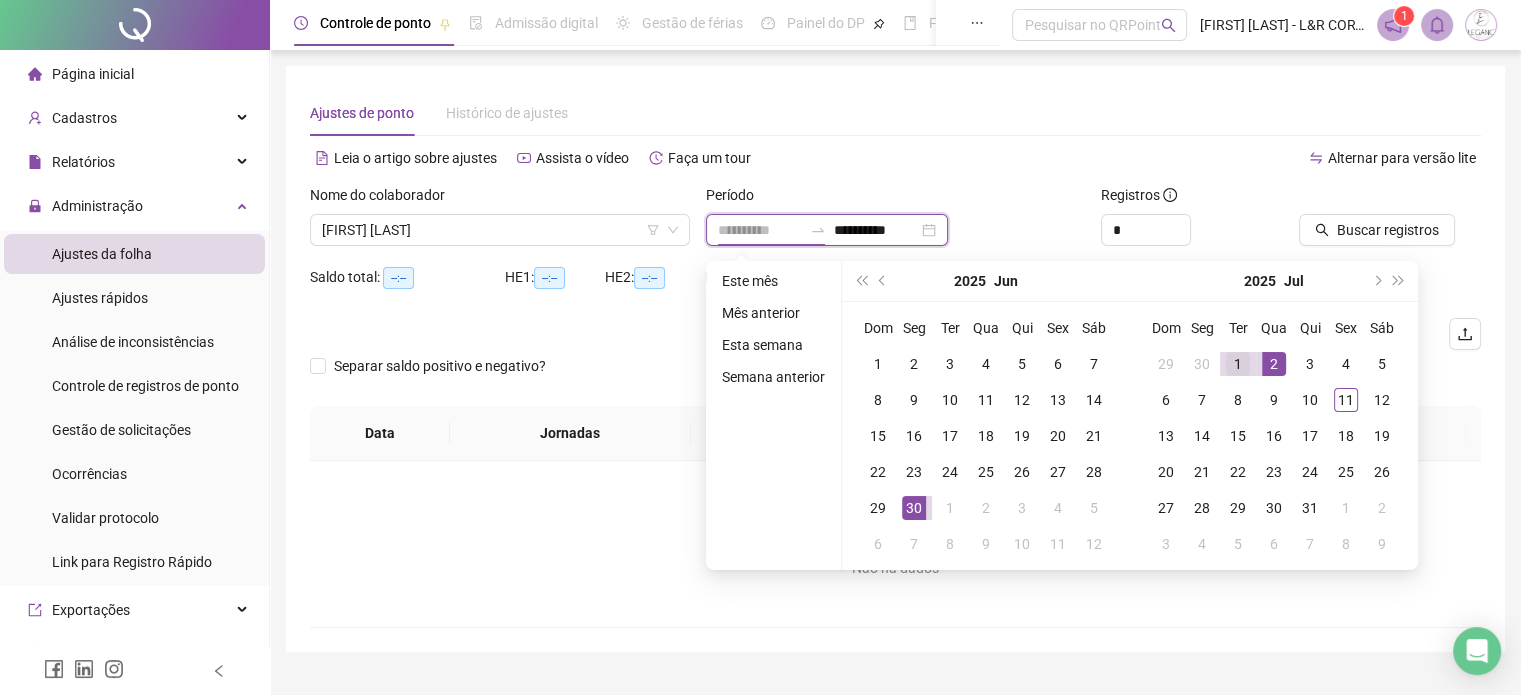 type on "**********" 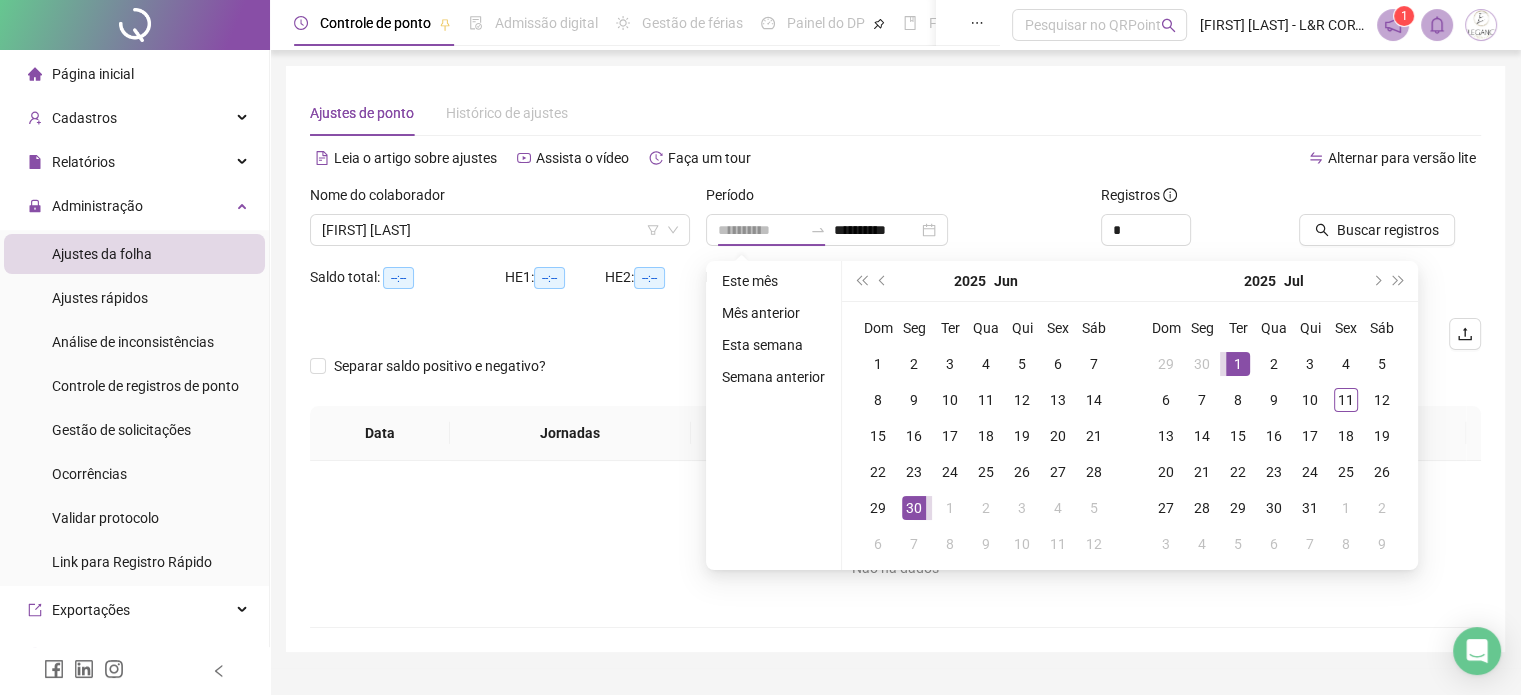 click on "1" at bounding box center [1238, 364] 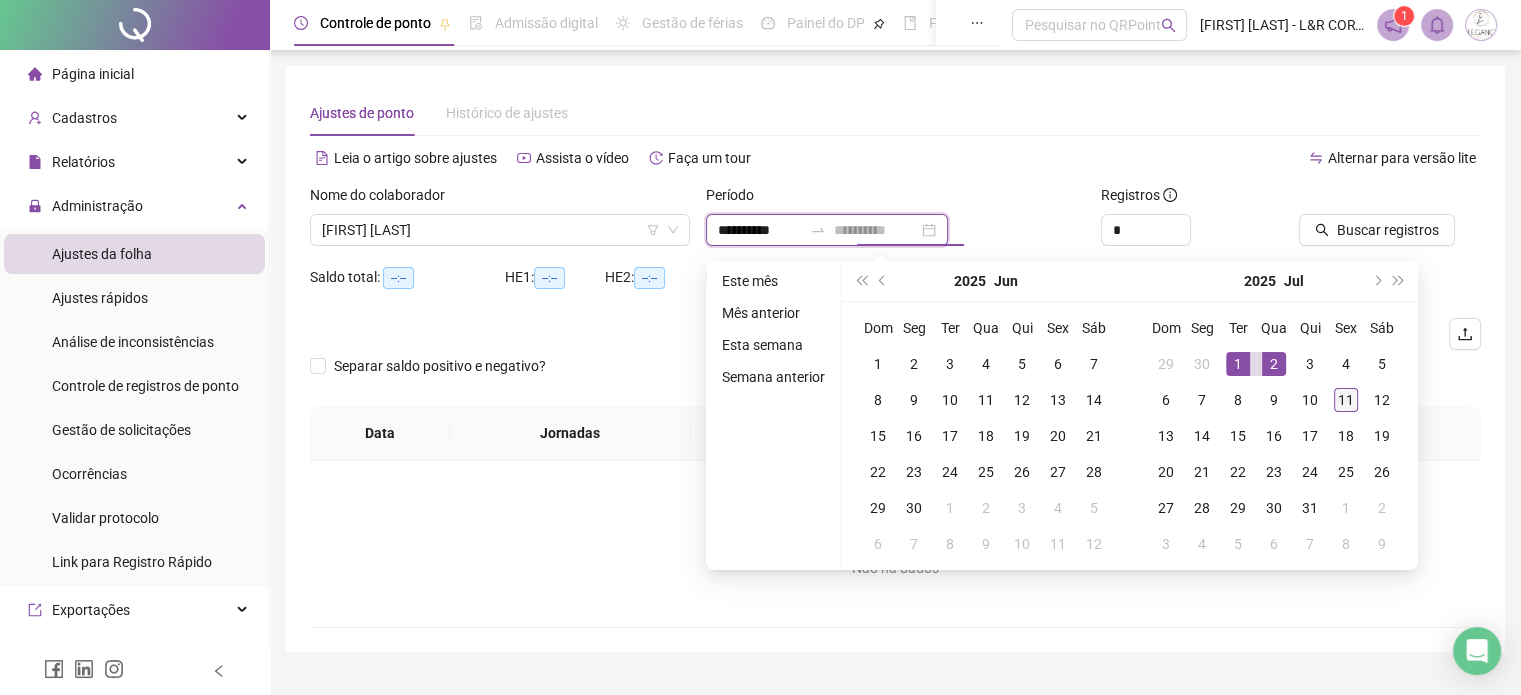 type on "**********" 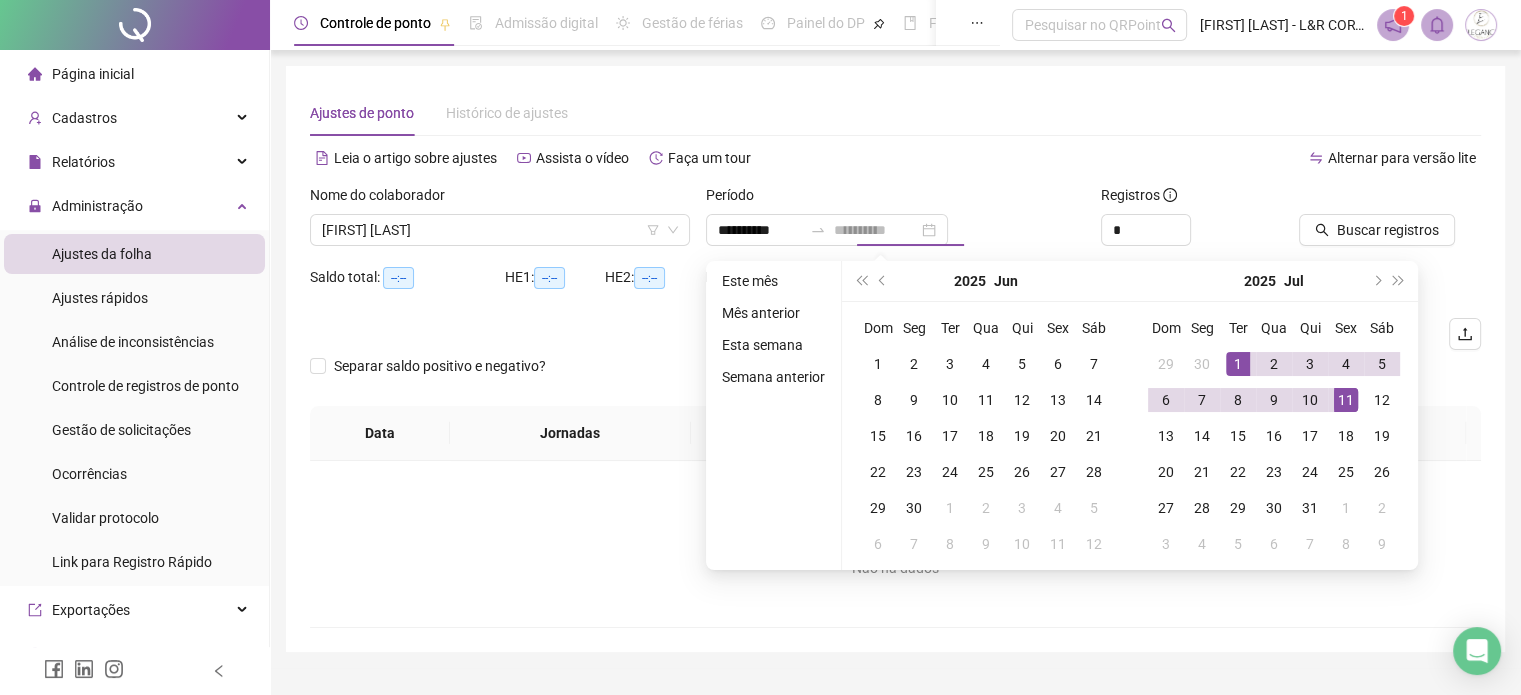 click on "11" at bounding box center (1346, 400) 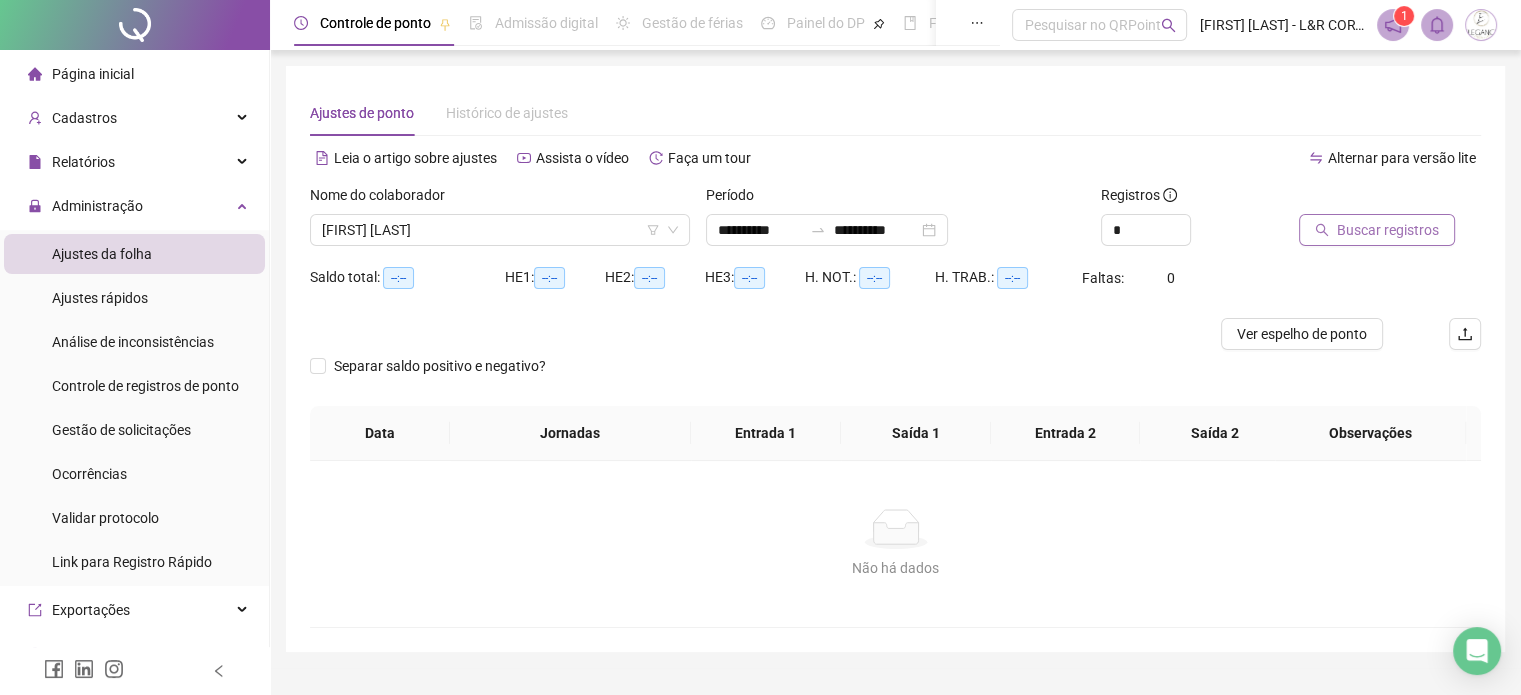 click on "Buscar registros" at bounding box center [1388, 230] 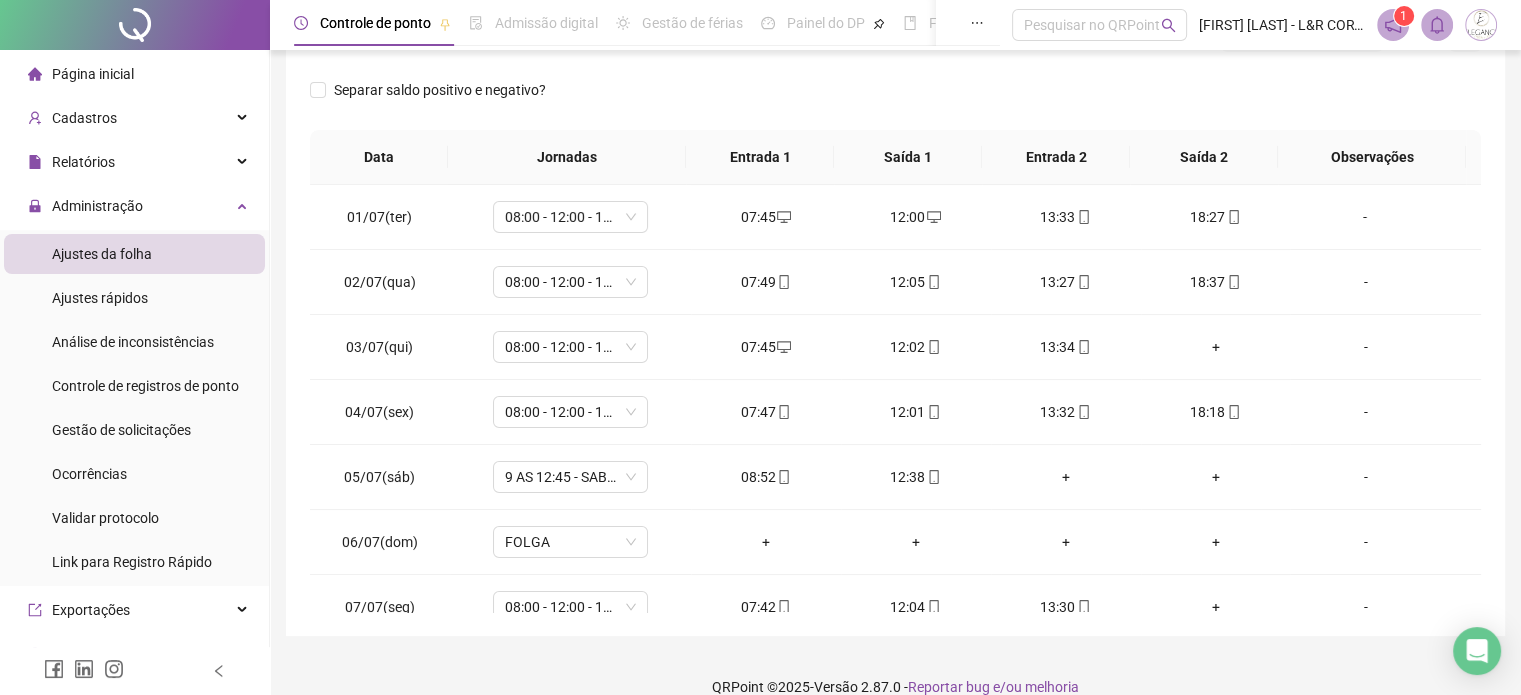 scroll, scrollTop: 326, scrollLeft: 0, axis: vertical 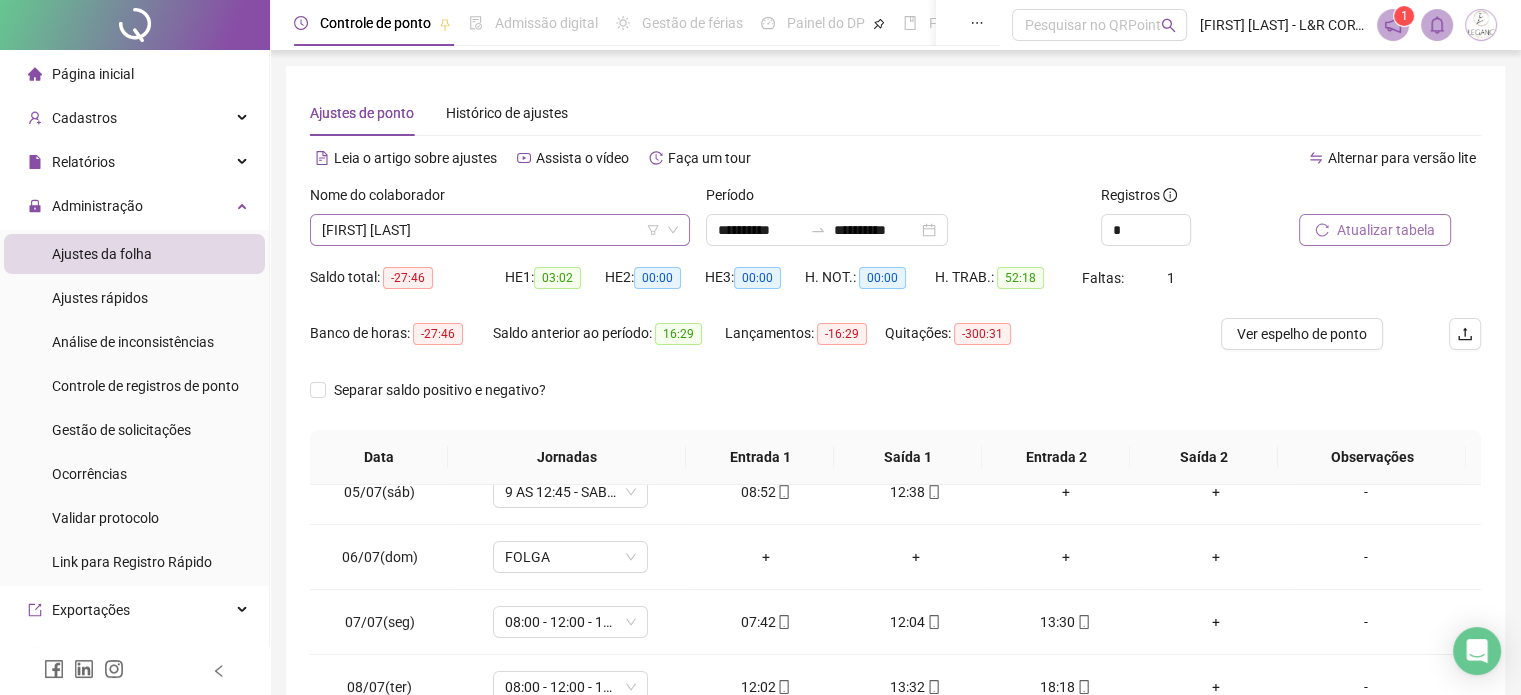 click on "[FIRST] [LAST]" at bounding box center [500, 230] 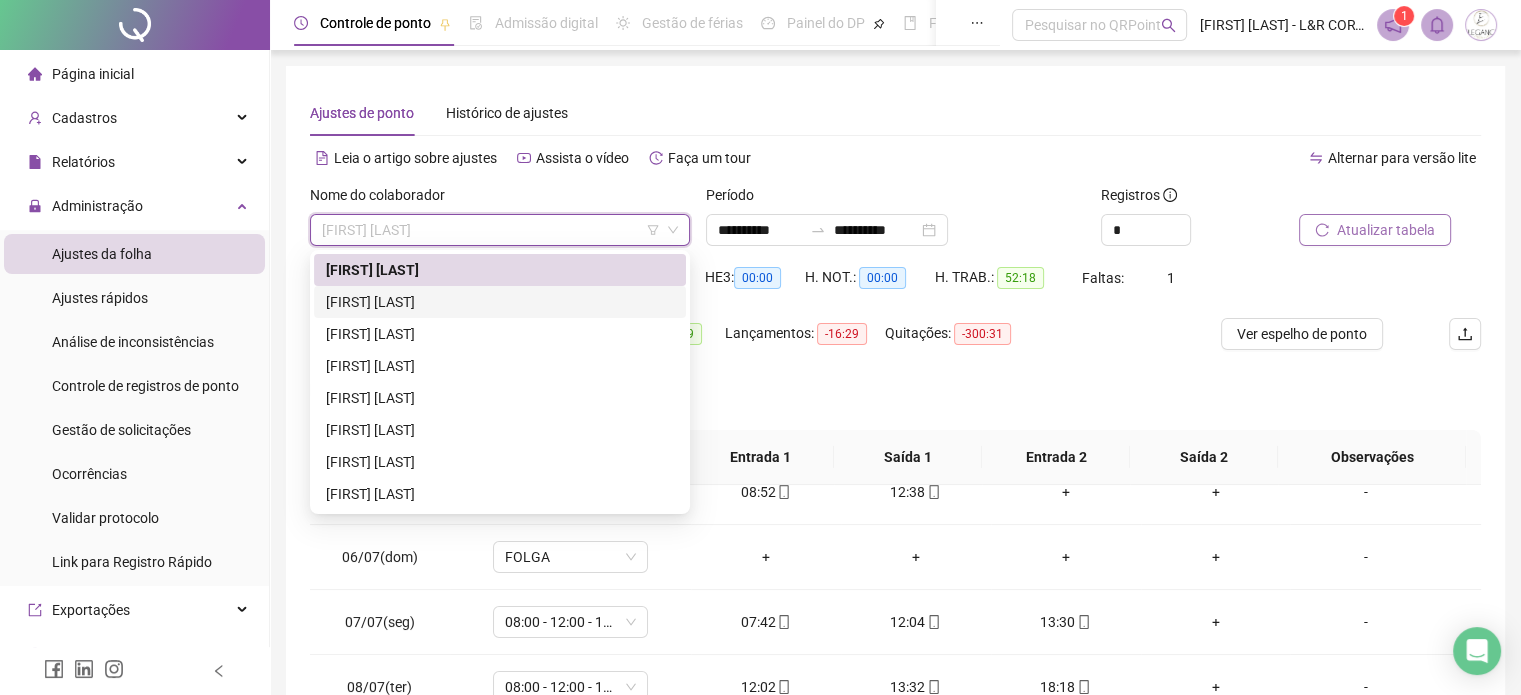 click on "[FIRST] [LAST]" at bounding box center [500, 302] 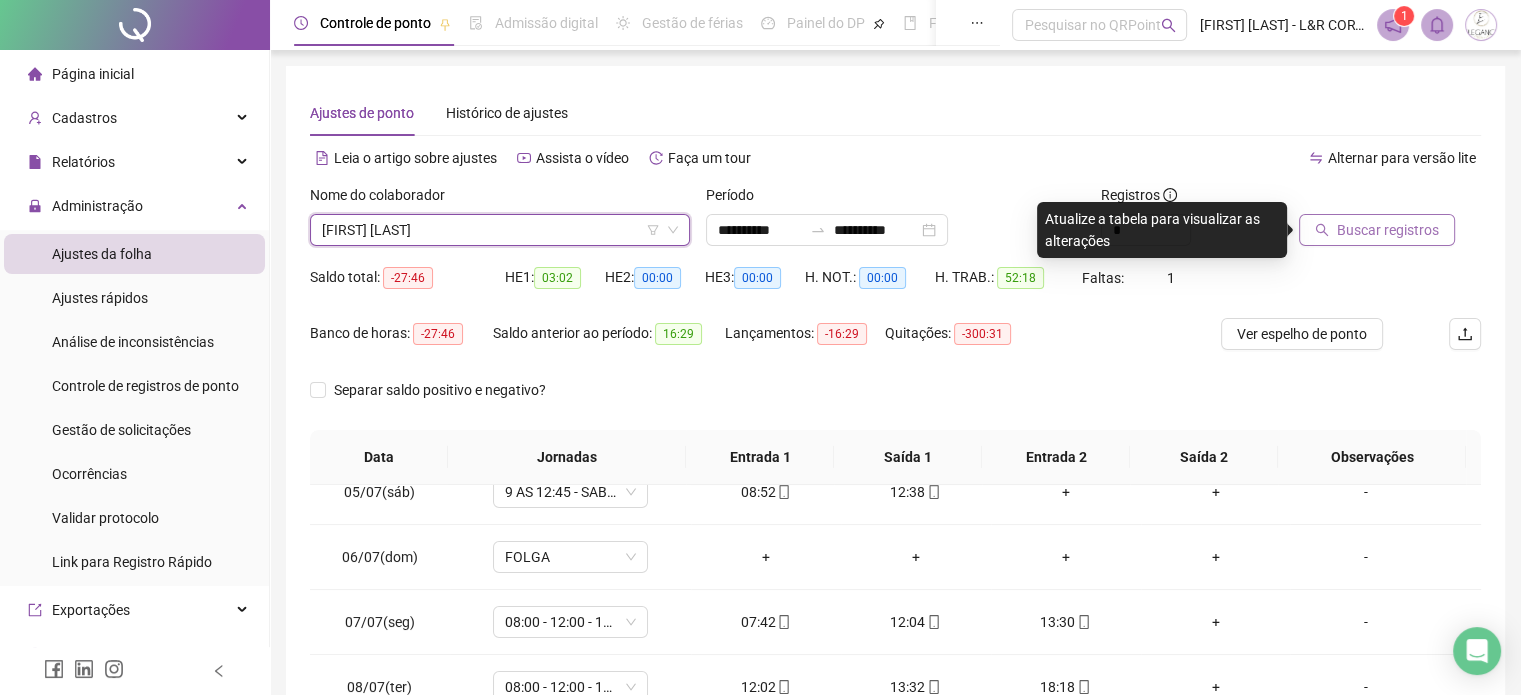 click on "Buscar registros" at bounding box center [1377, 230] 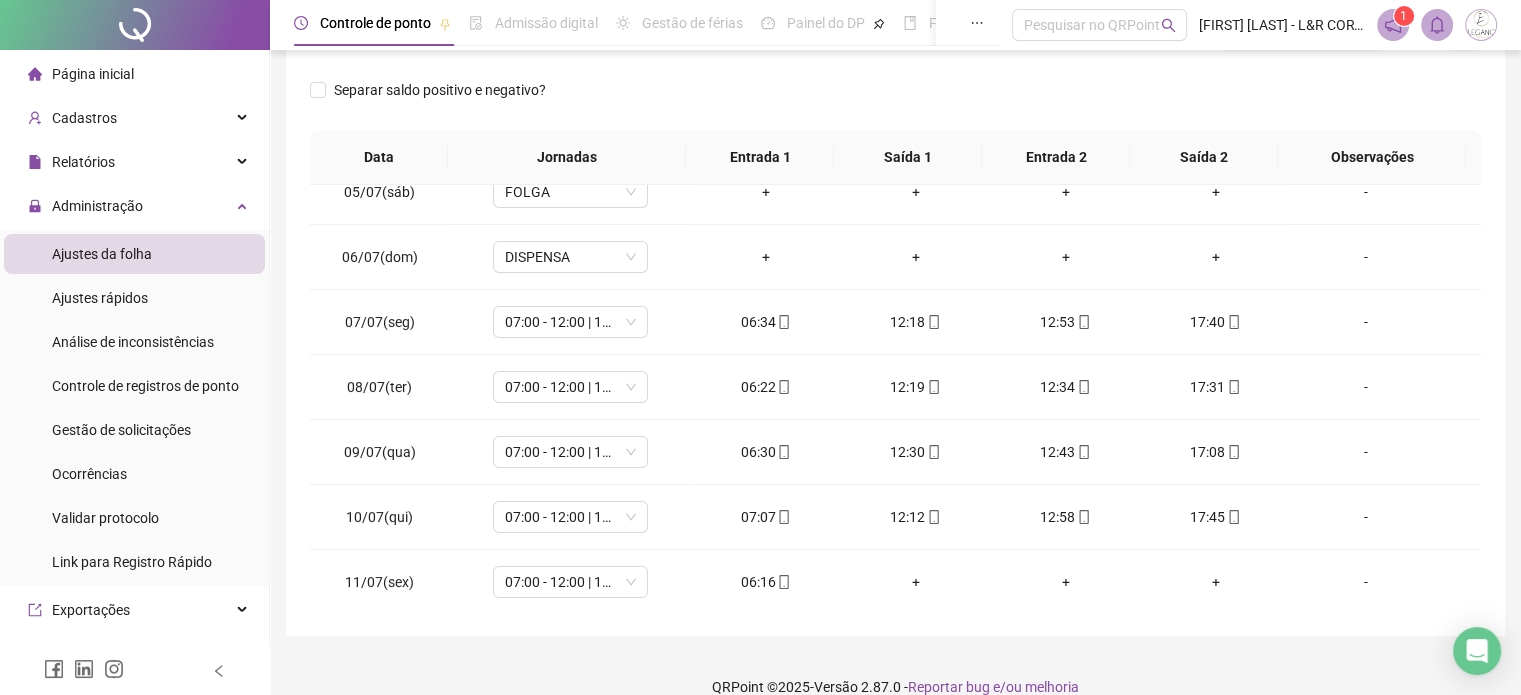 scroll, scrollTop: 326, scrollLeft: 0, axis: vertical 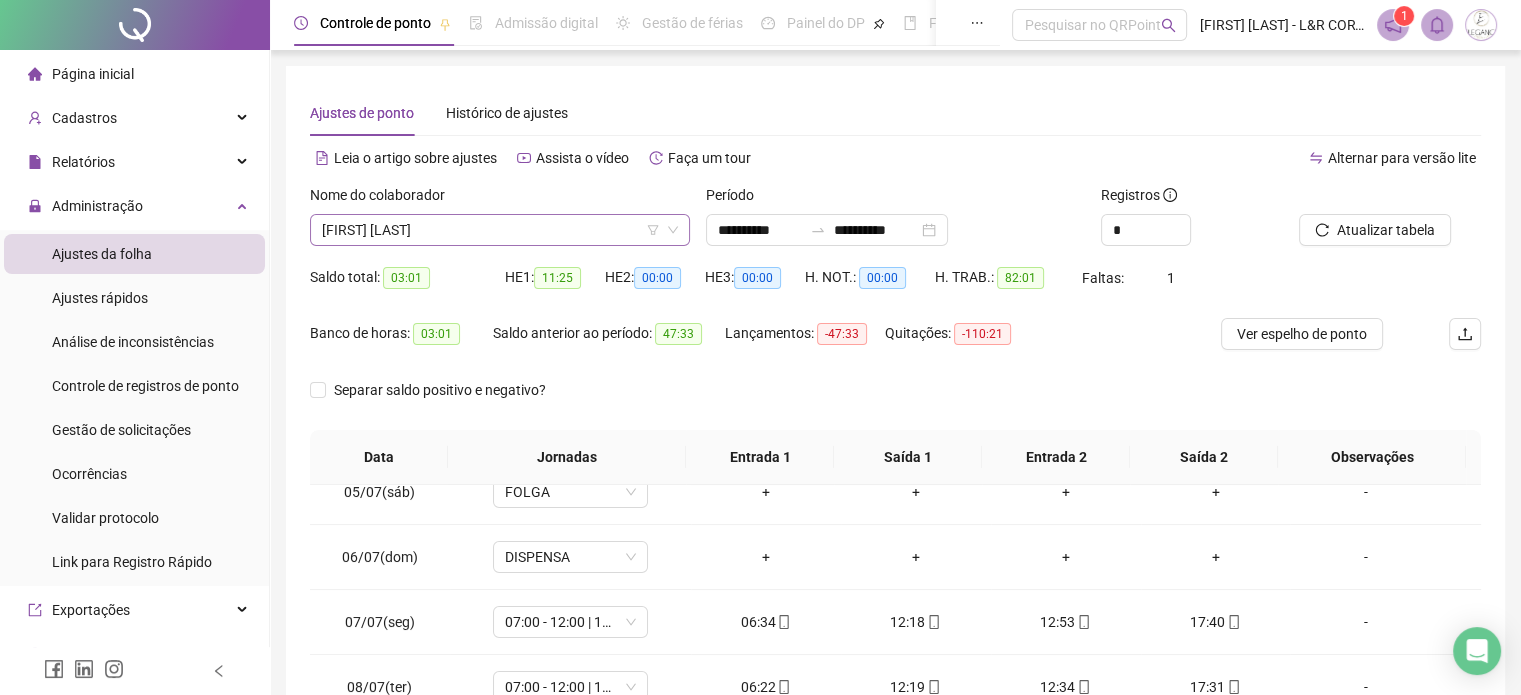 click on "[FIRST] [LAST]" at bounding box center (500, 230) 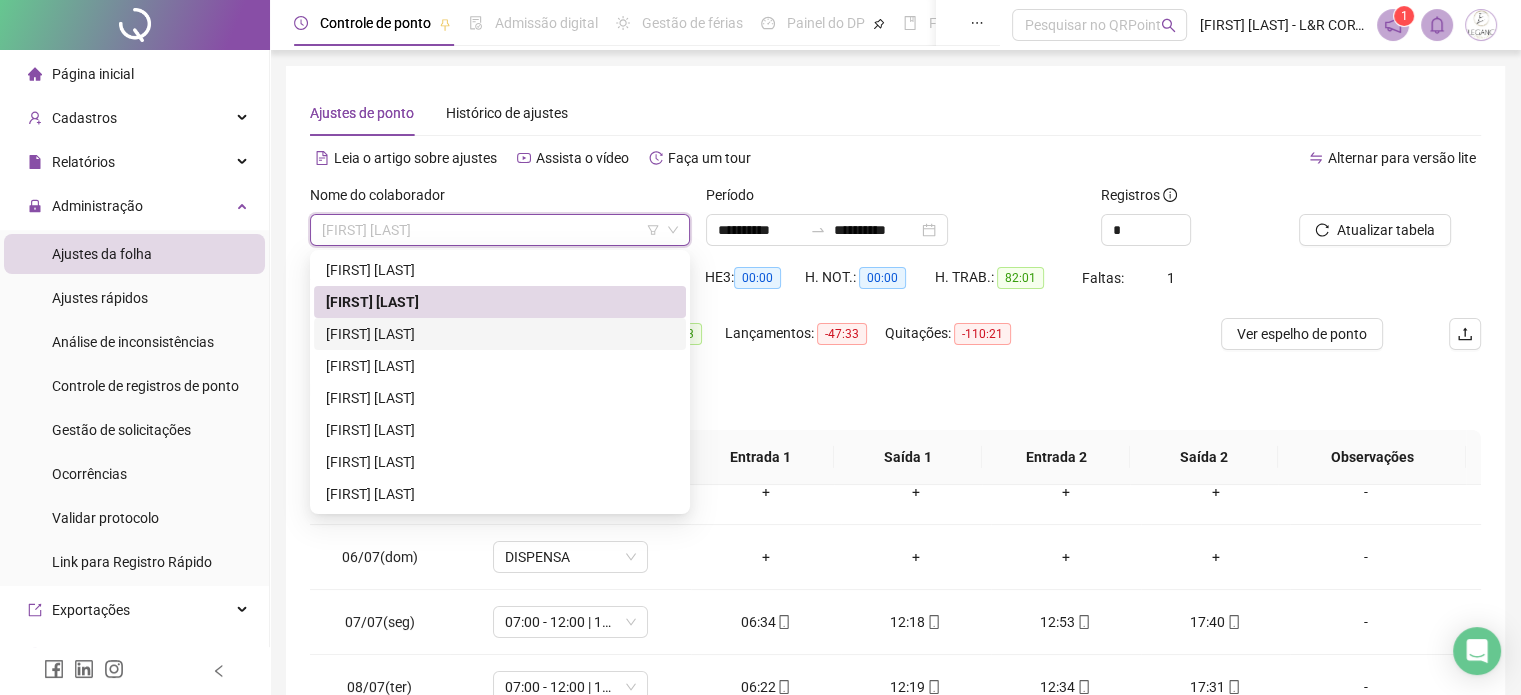 click on "[FIRST] [LAST]" at bounding box center [500, 334] 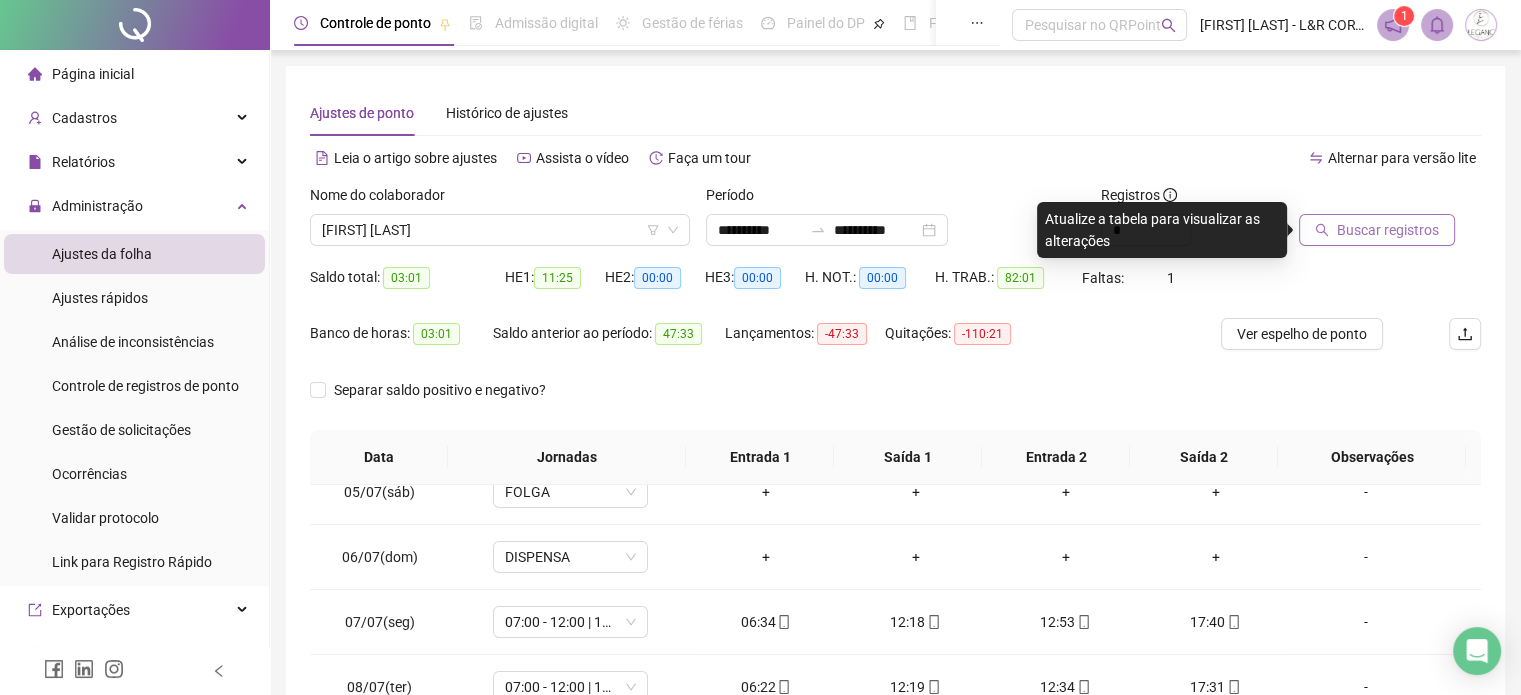 click on "Buscar registros" at bounding box center [1388, 230] 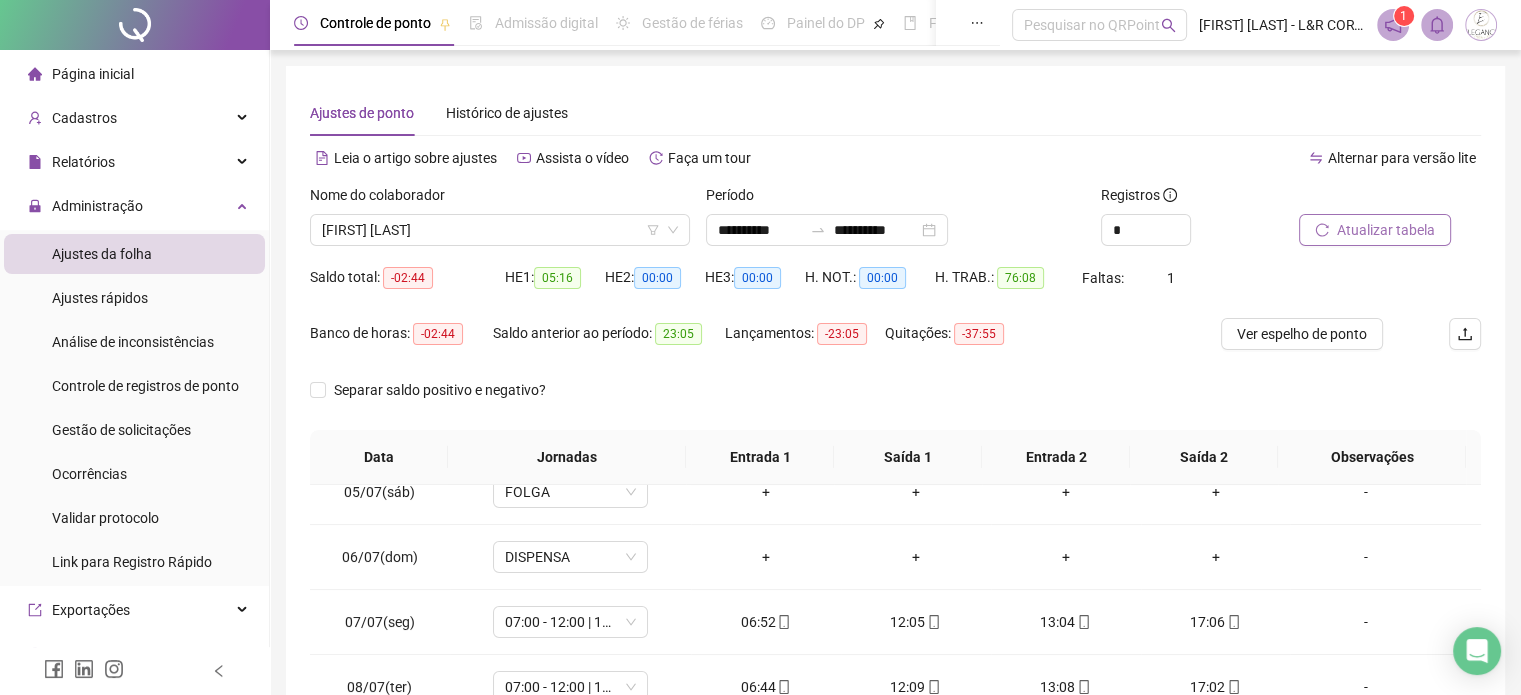 scroll, scrollTop: 326, scrollLeft: 0, axis: vertical 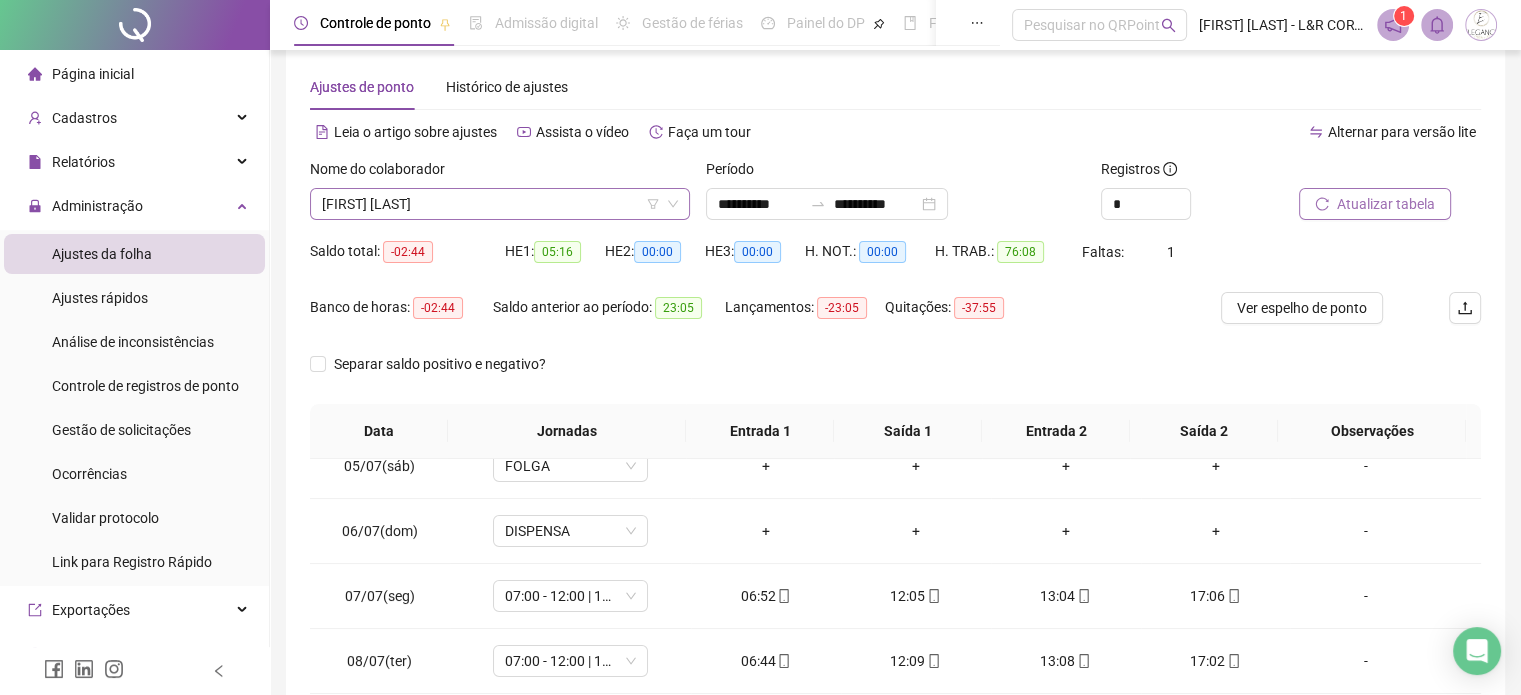 click on "[FIRST] [LAST]" at bounding box center (500, 204) 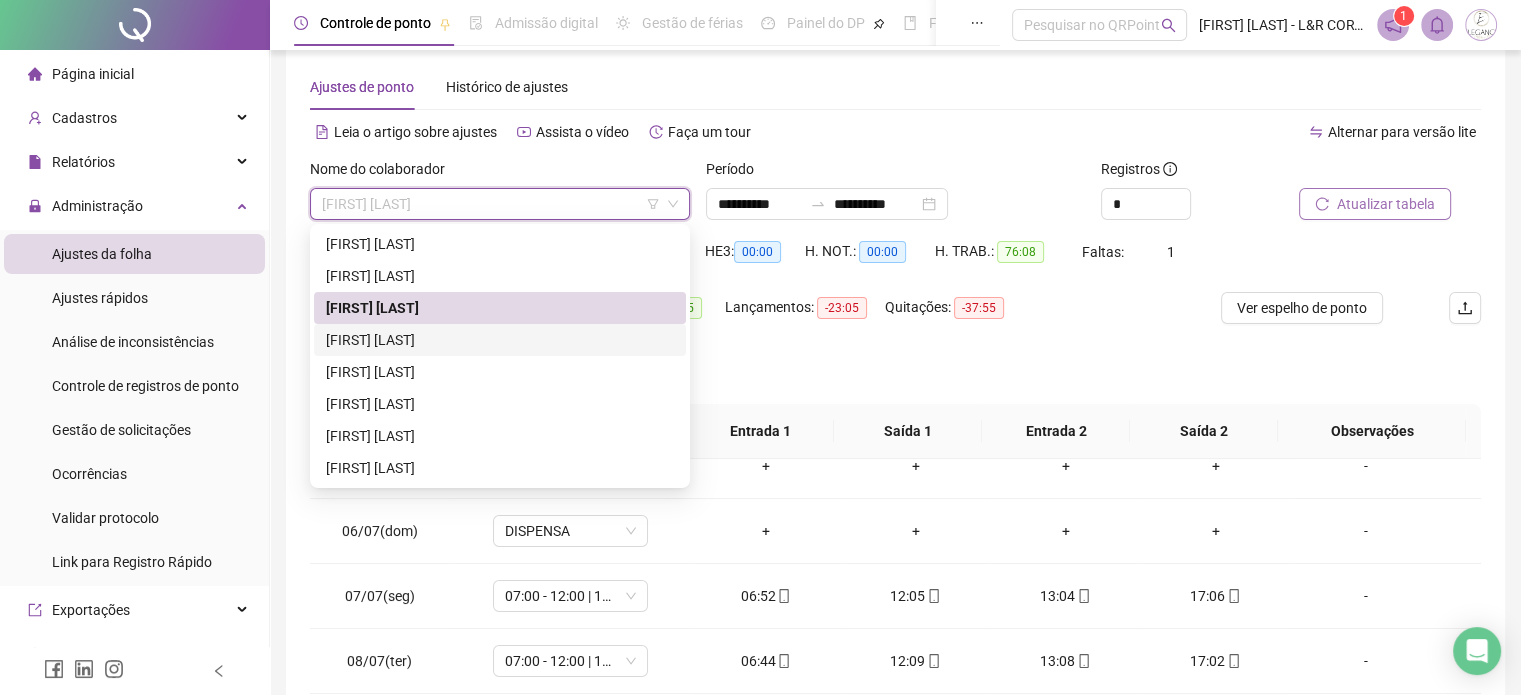 click on "[FIRST] [LAST]" at bounding box center [500, 340] 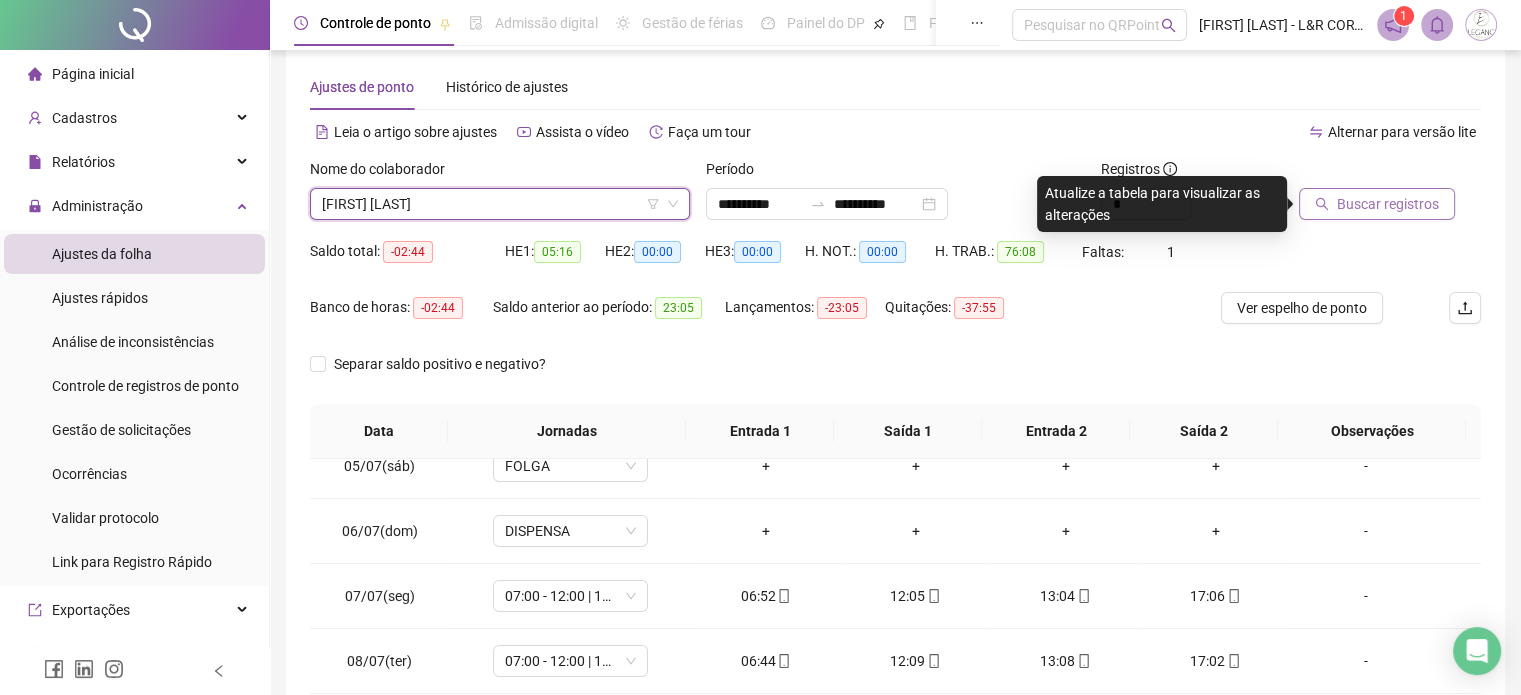 click on "Buscar registros" at bounding box center (1388, 204) 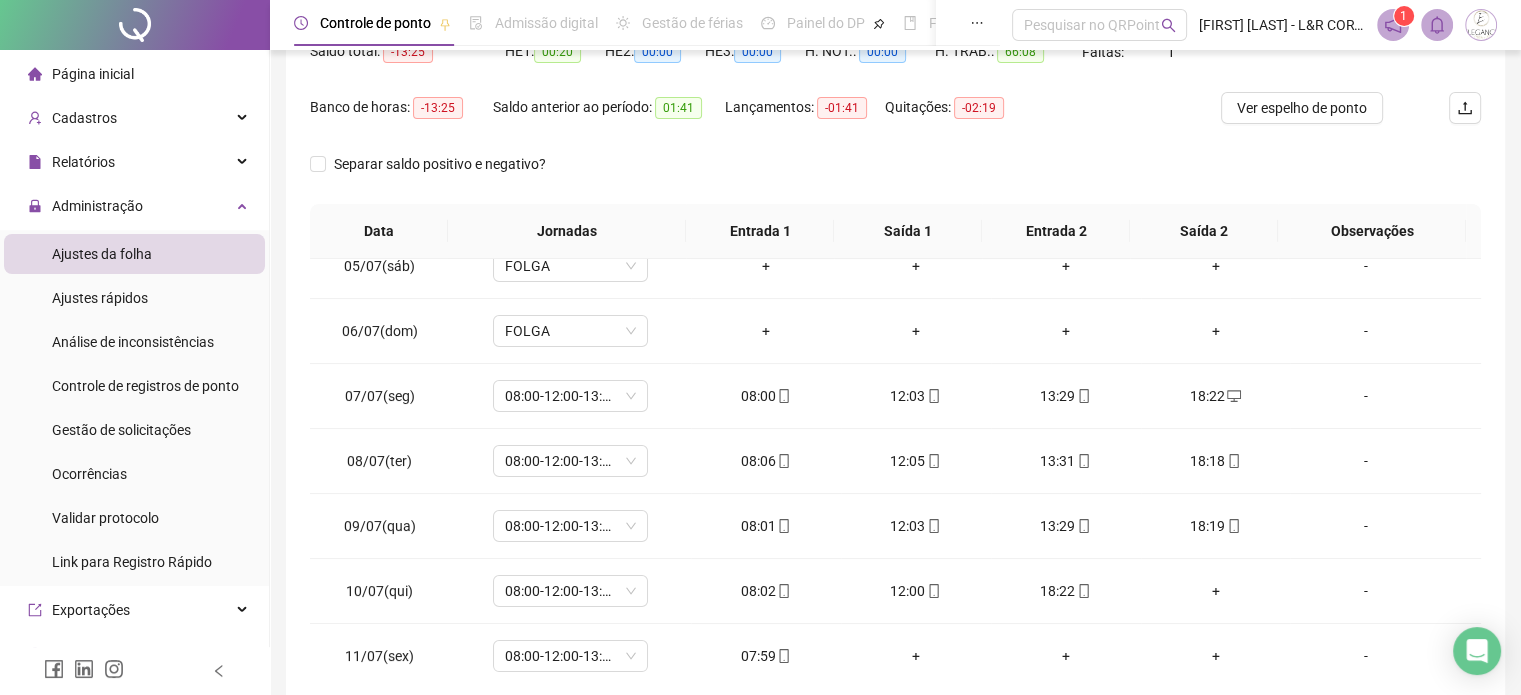 scroll, scrollTop: 326, scrollLeft: 0, axis: vertical 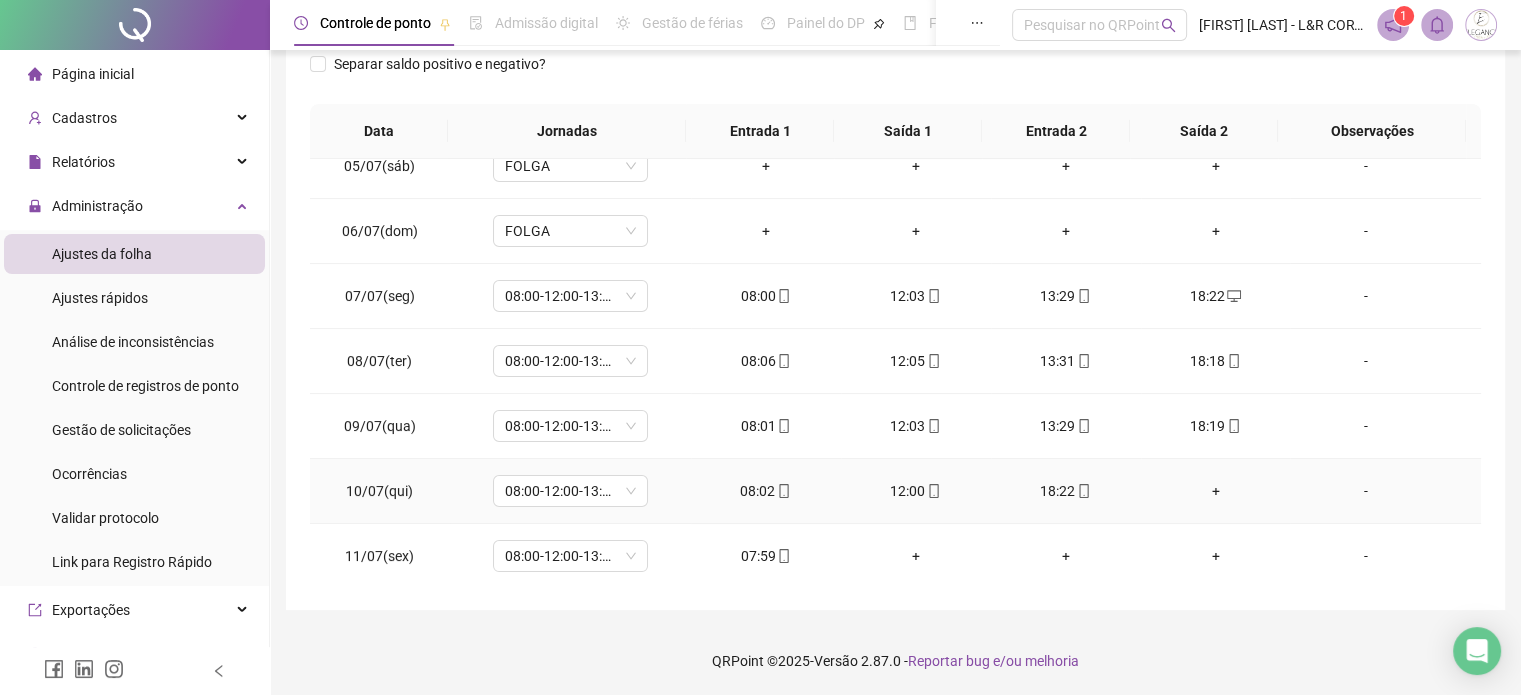 click on "+" at bounding box center [1216, 491] 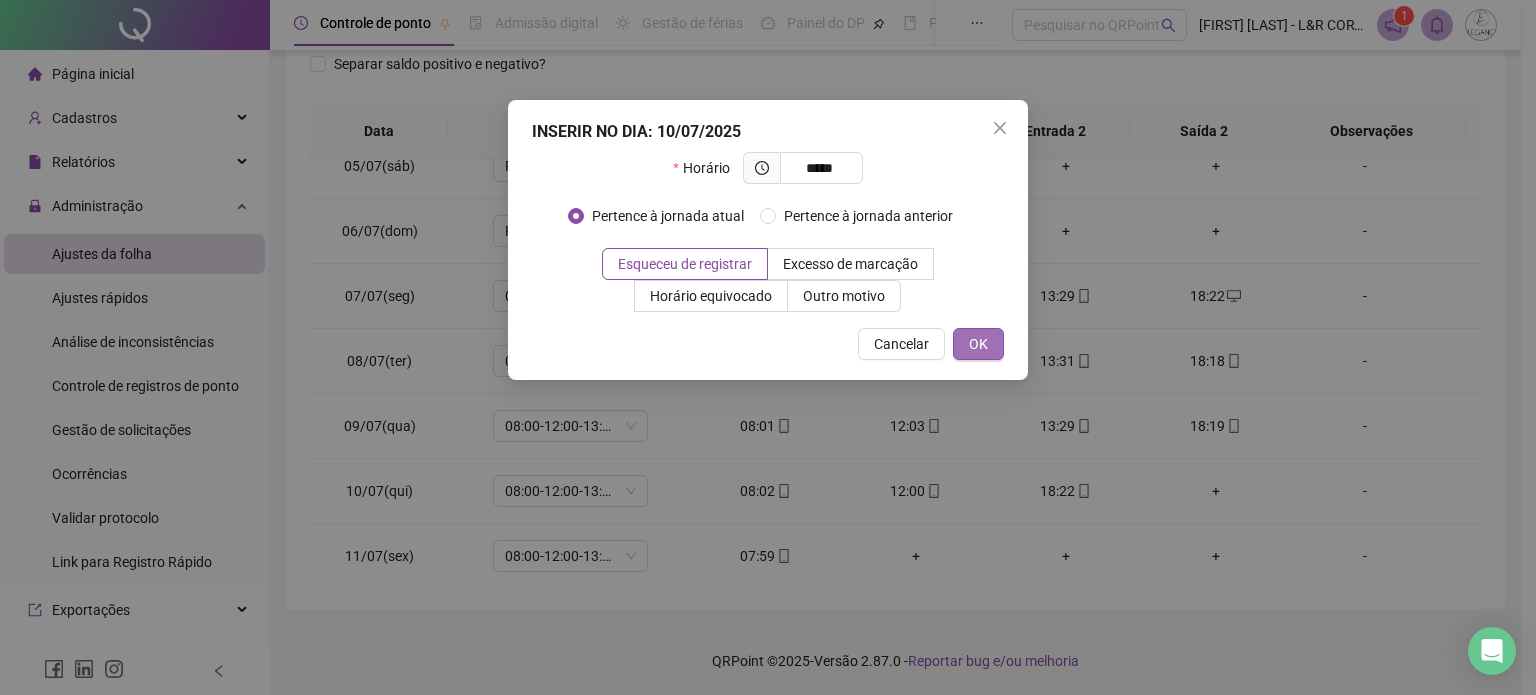 type on "*****" 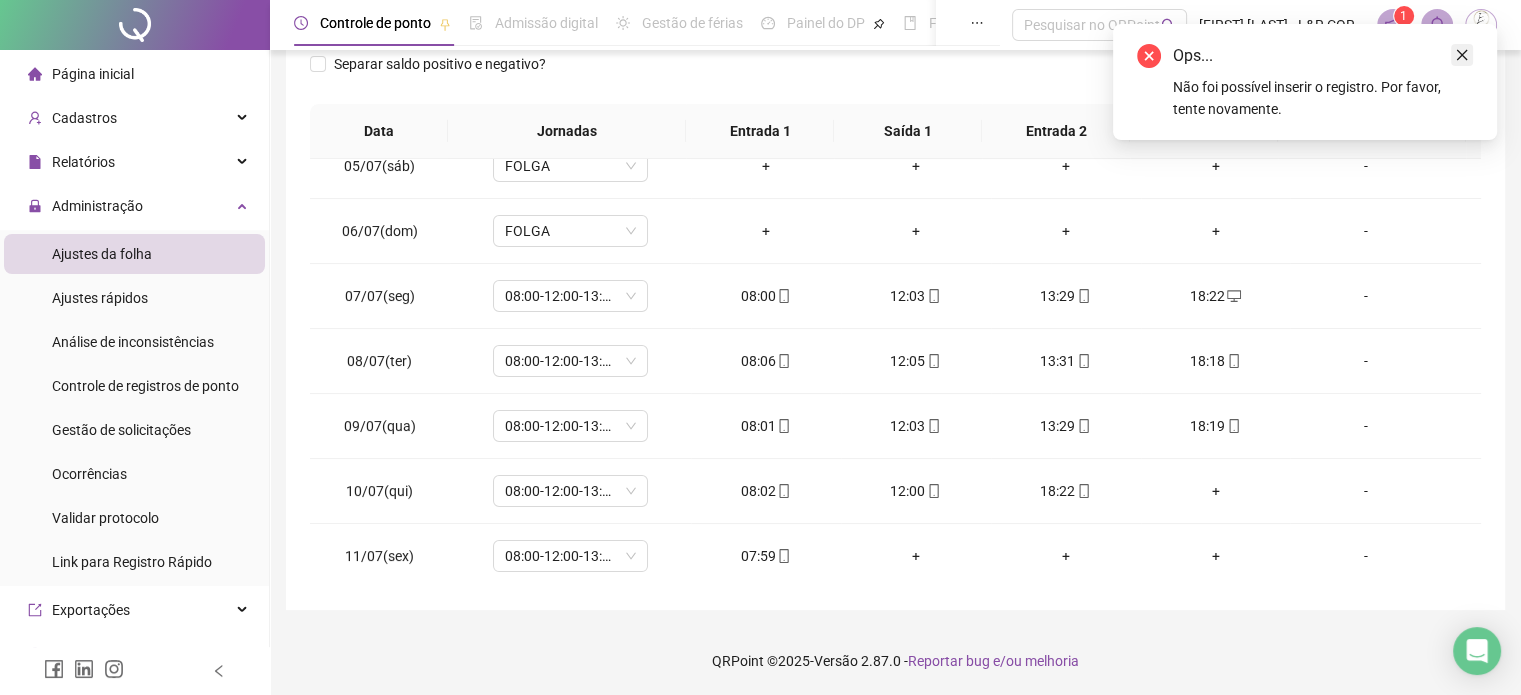 click 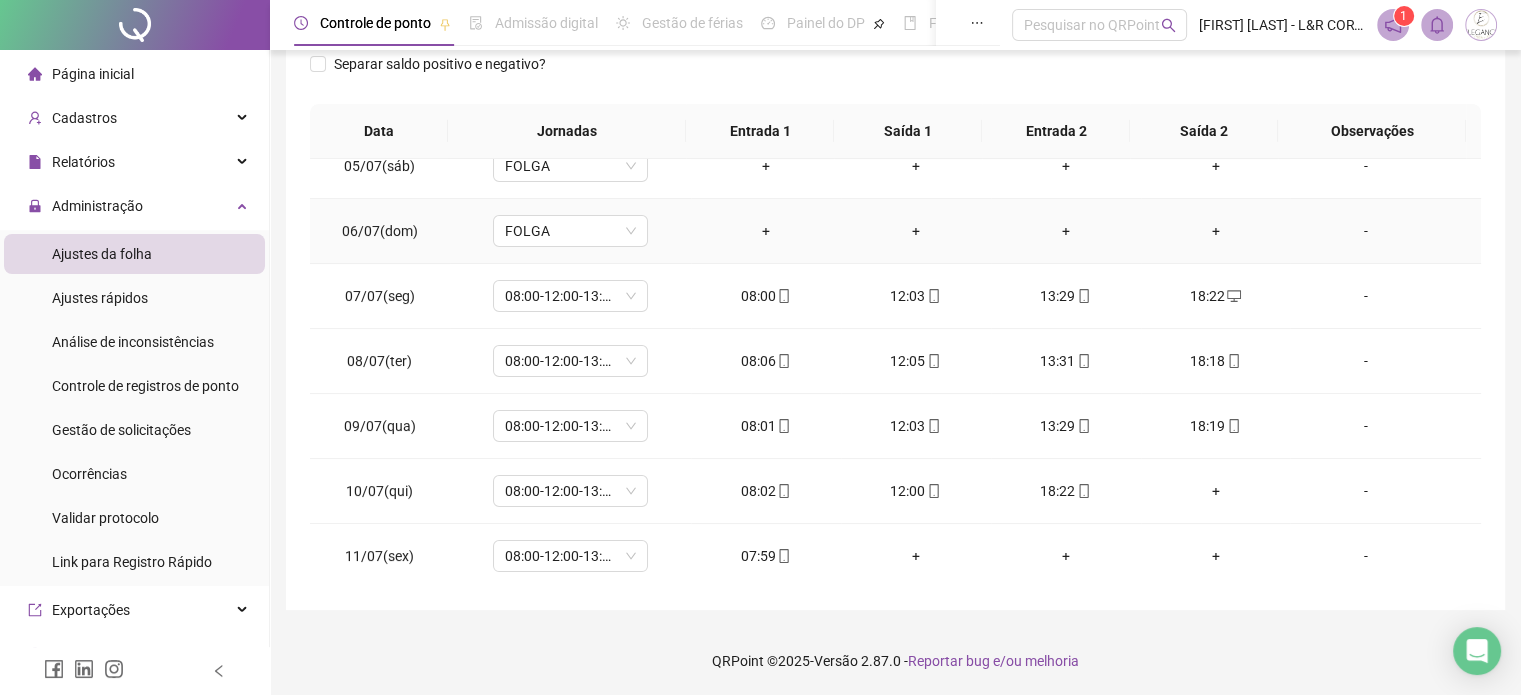 scroll, scrollTop: 0, scrollLeft: 0, axis: both 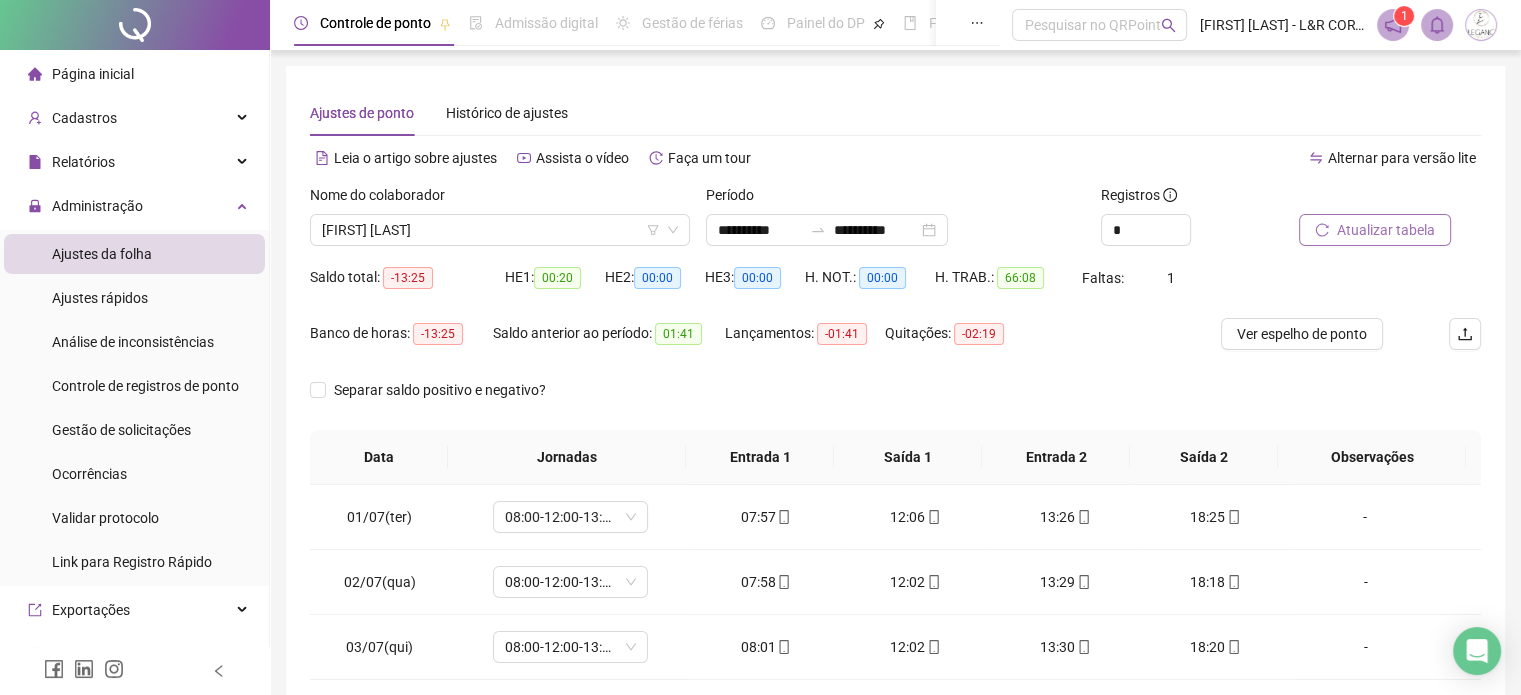 click on "Atualizar tabela" at bounding box center (1375, 230) 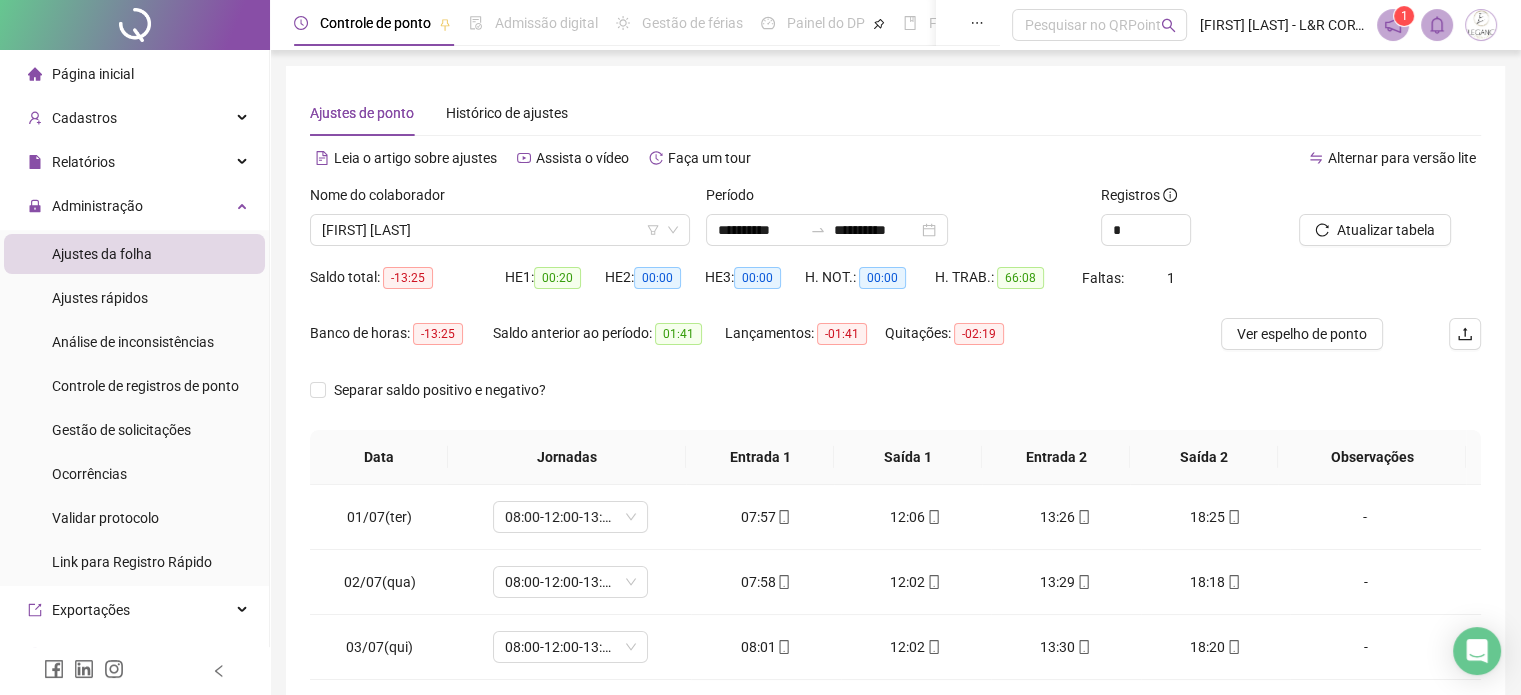 scroll, scrollTop: 326, scrollLeft: 0, axis: vertical 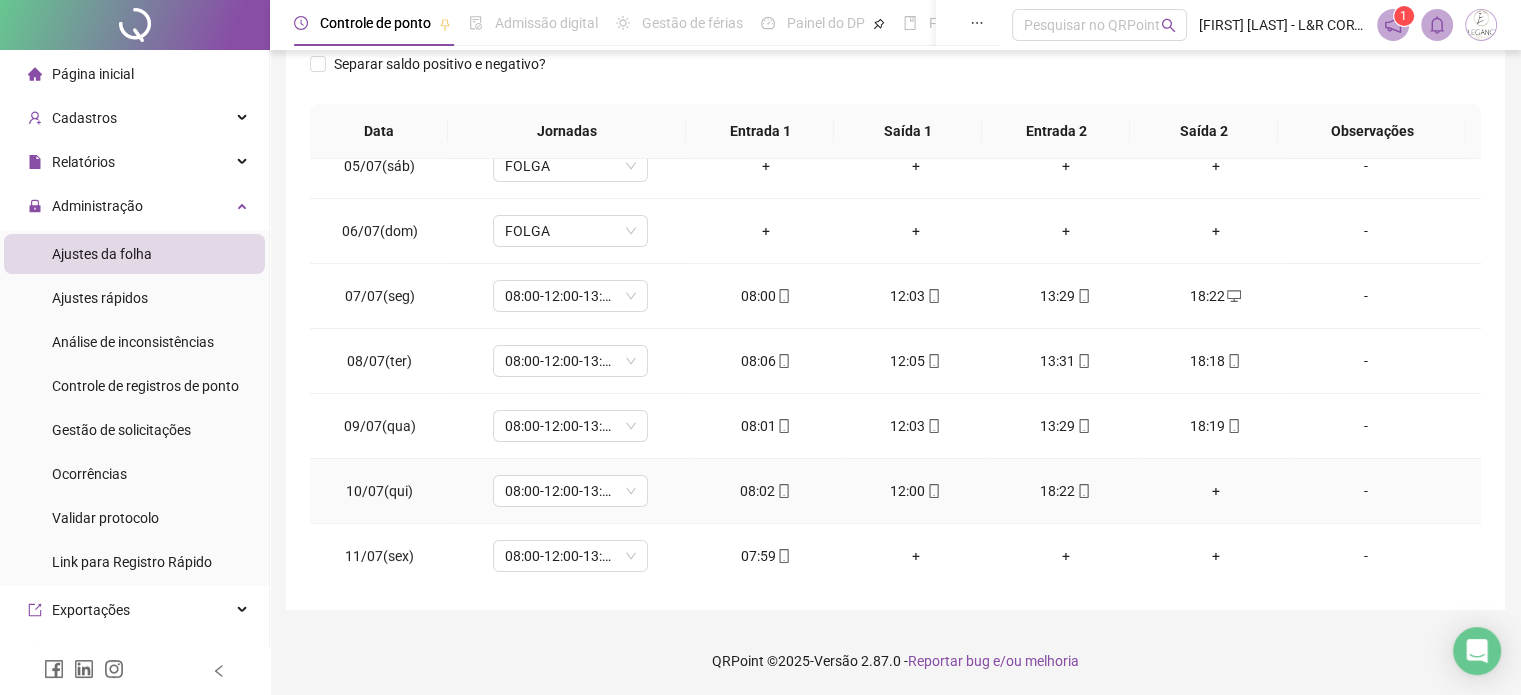 click on "+" at bounding box center [1216, 491] 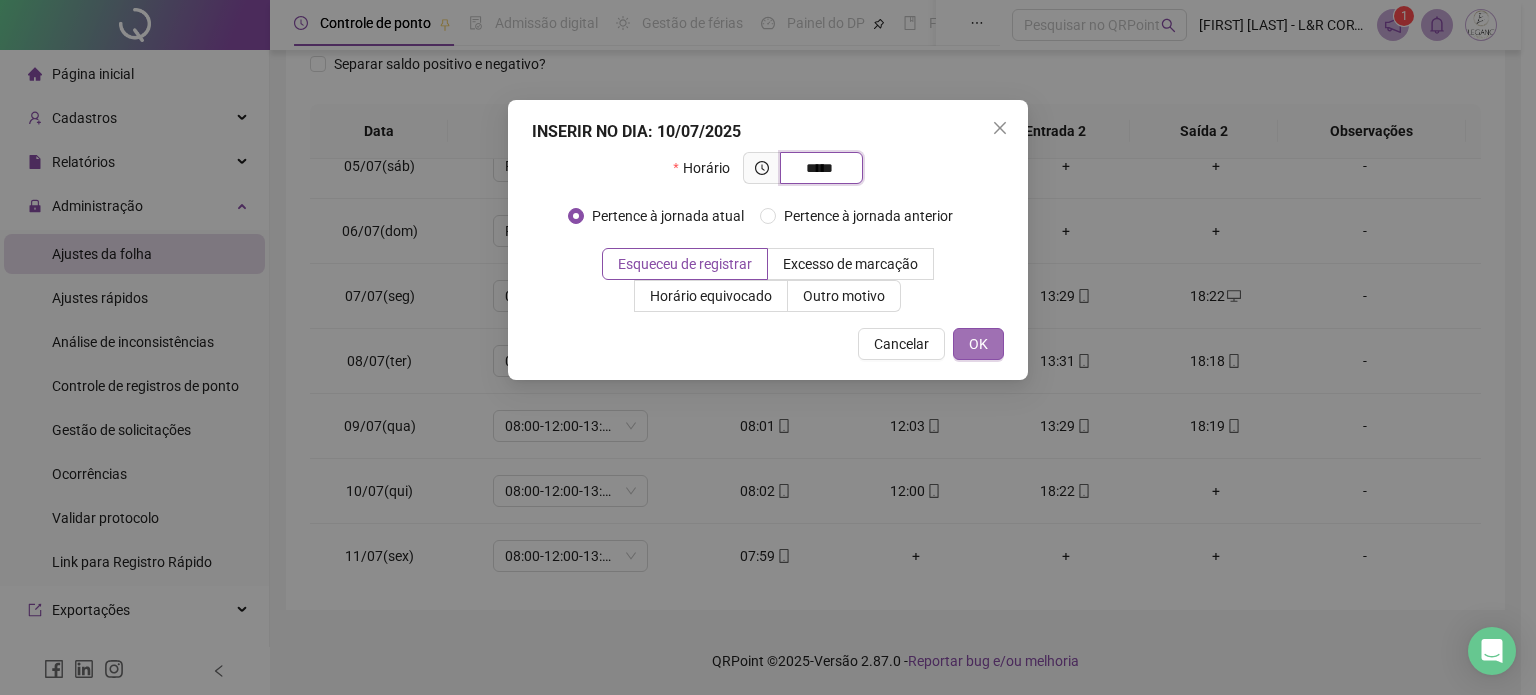 type on "*****" 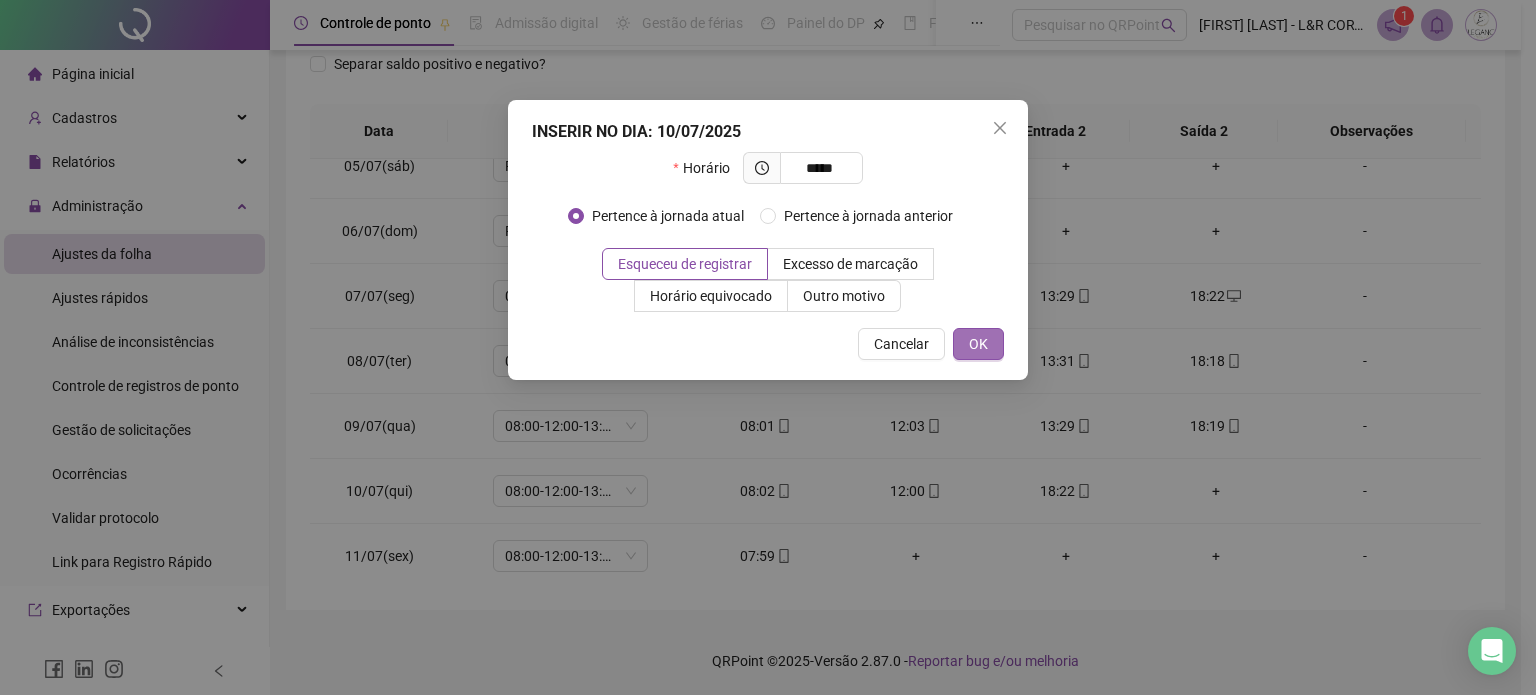 click on "OK" at bounding box center [978, 344] 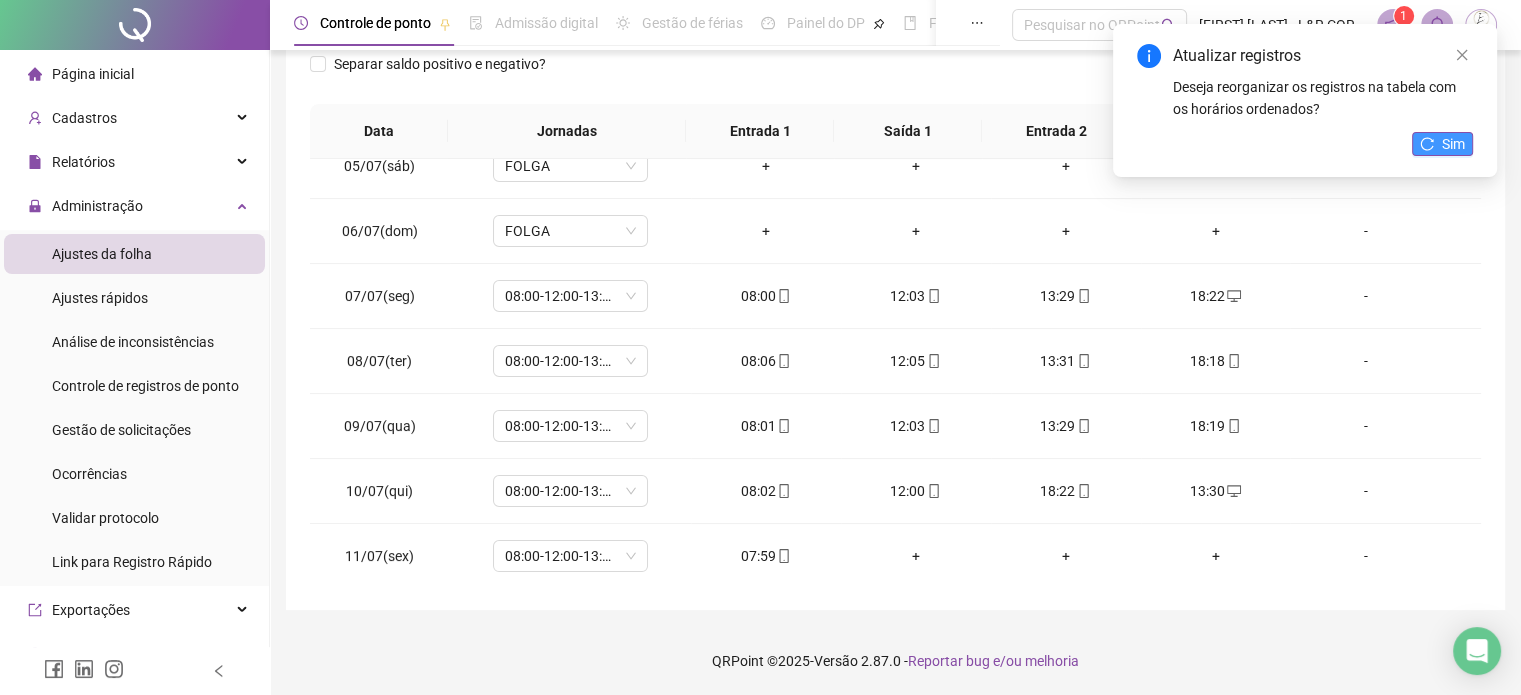 click on "Sim" at bounding box center (1453, 144) 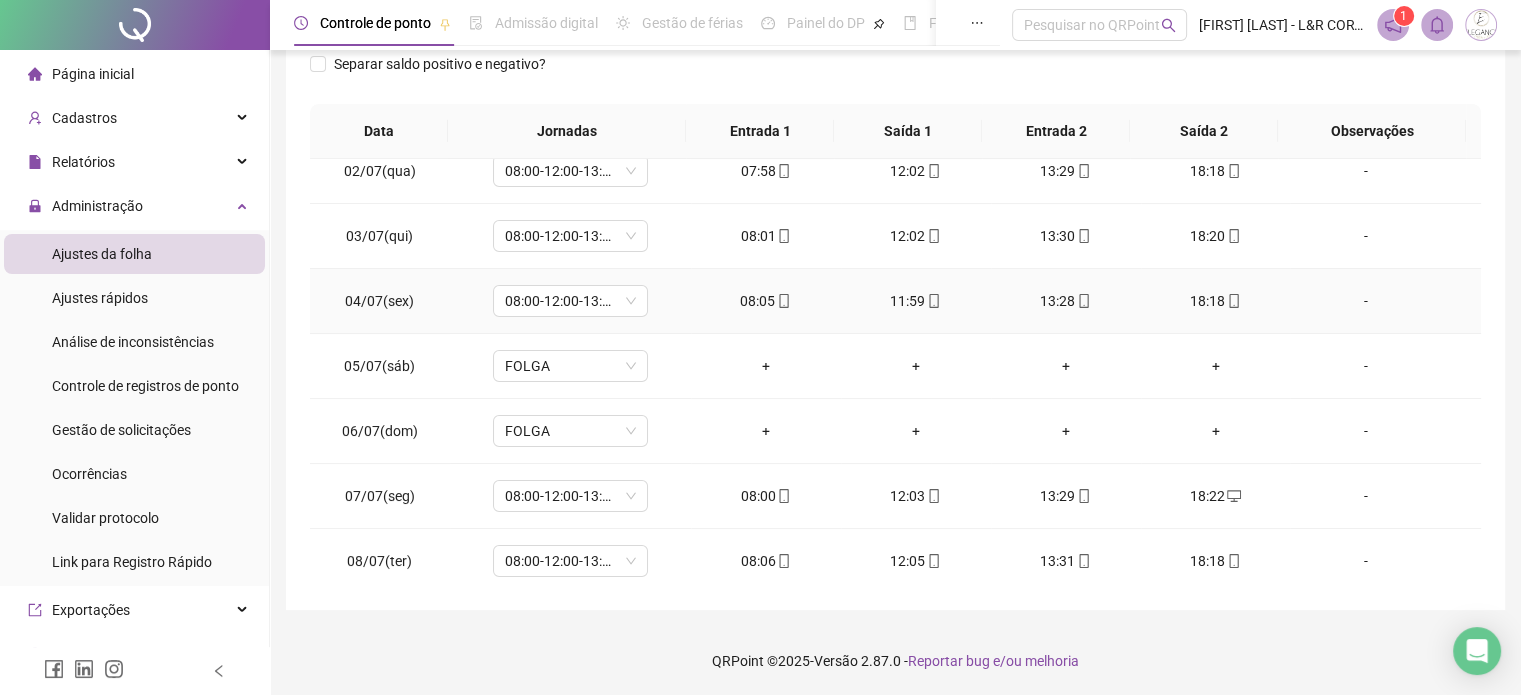 scroll, scrollTop: 0, scrollLeft: 0, axis: both 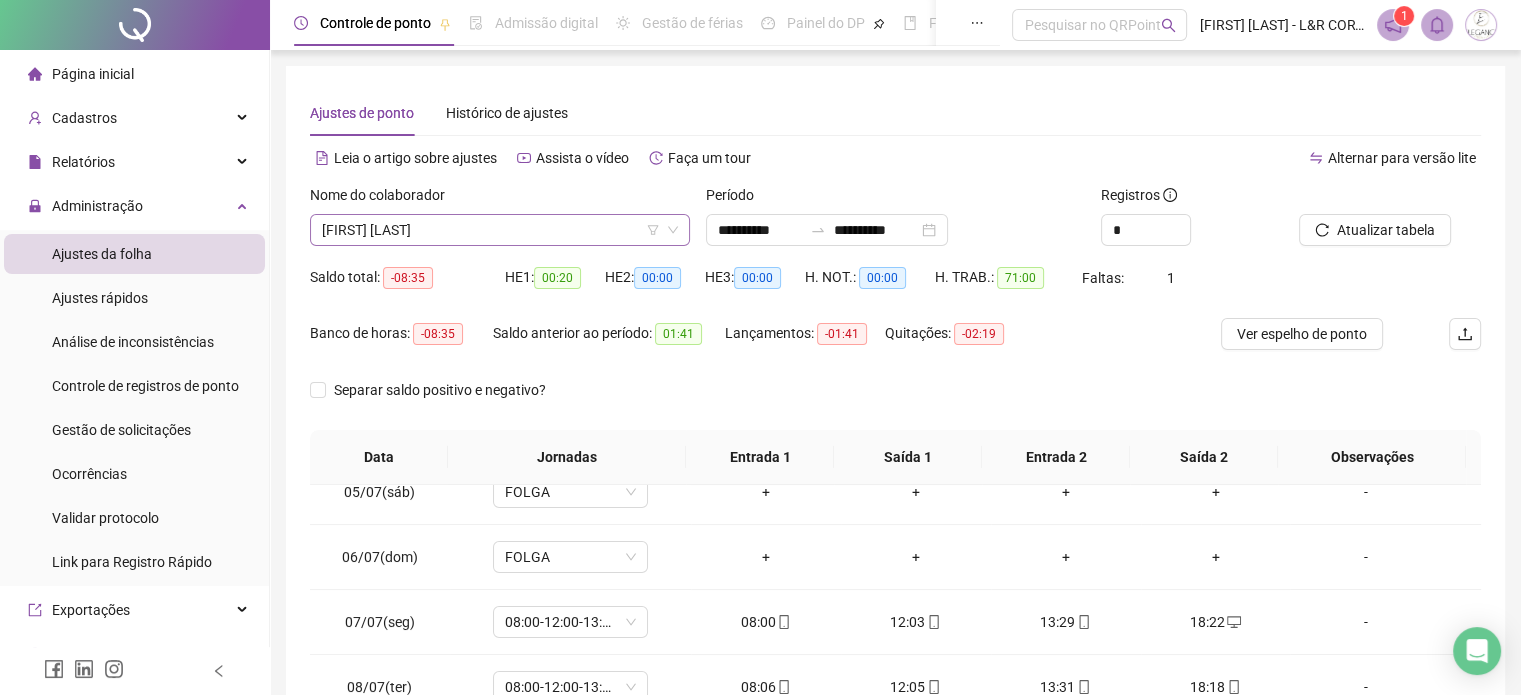 click on "[FIRST] [LAST]" at bounding box center [500, 230] 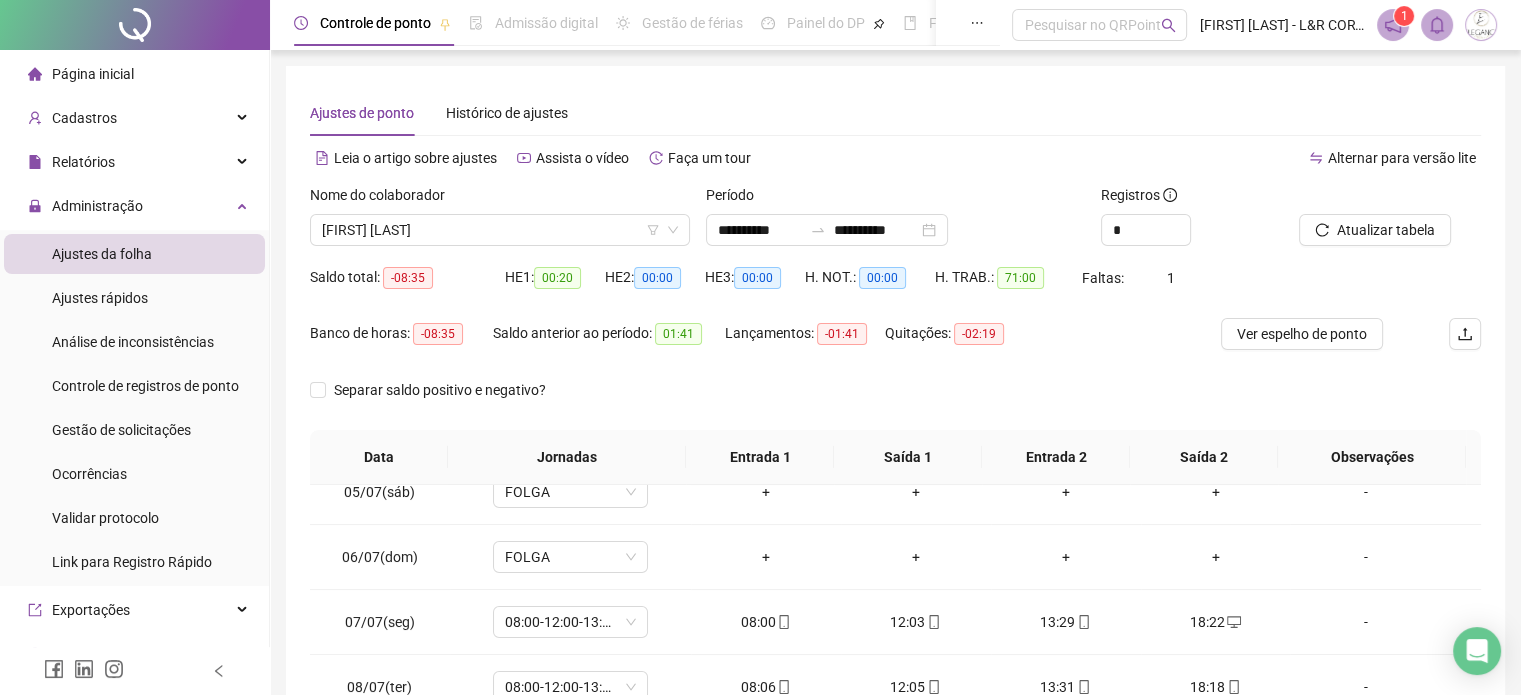 click on "Banco de horas:   -08:35 Saldo anterior ao período:   01:41 Lançamentos:   -01:41 Quitações:   -02:19" at bounding box center [749, 346] 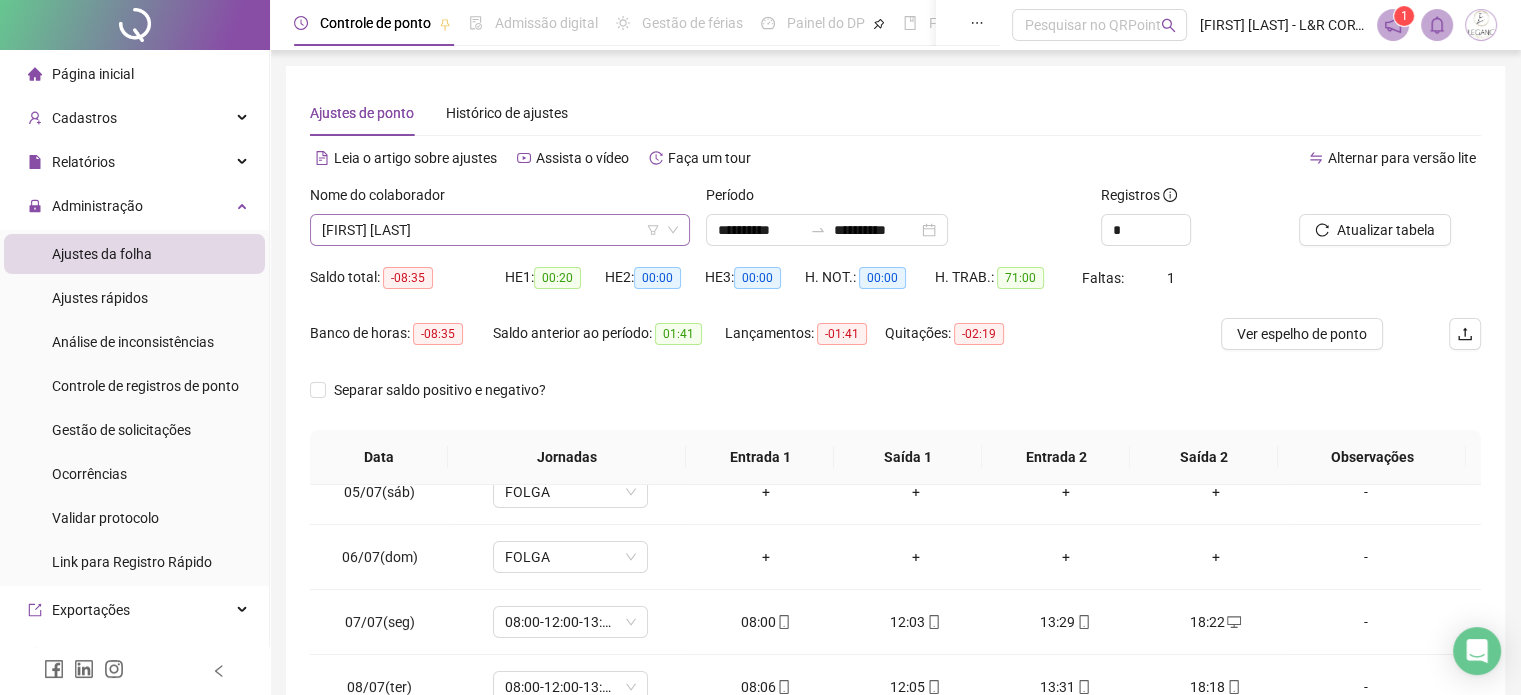 click on "[FIRST] [LAST]" at bounding box center [500, 230] 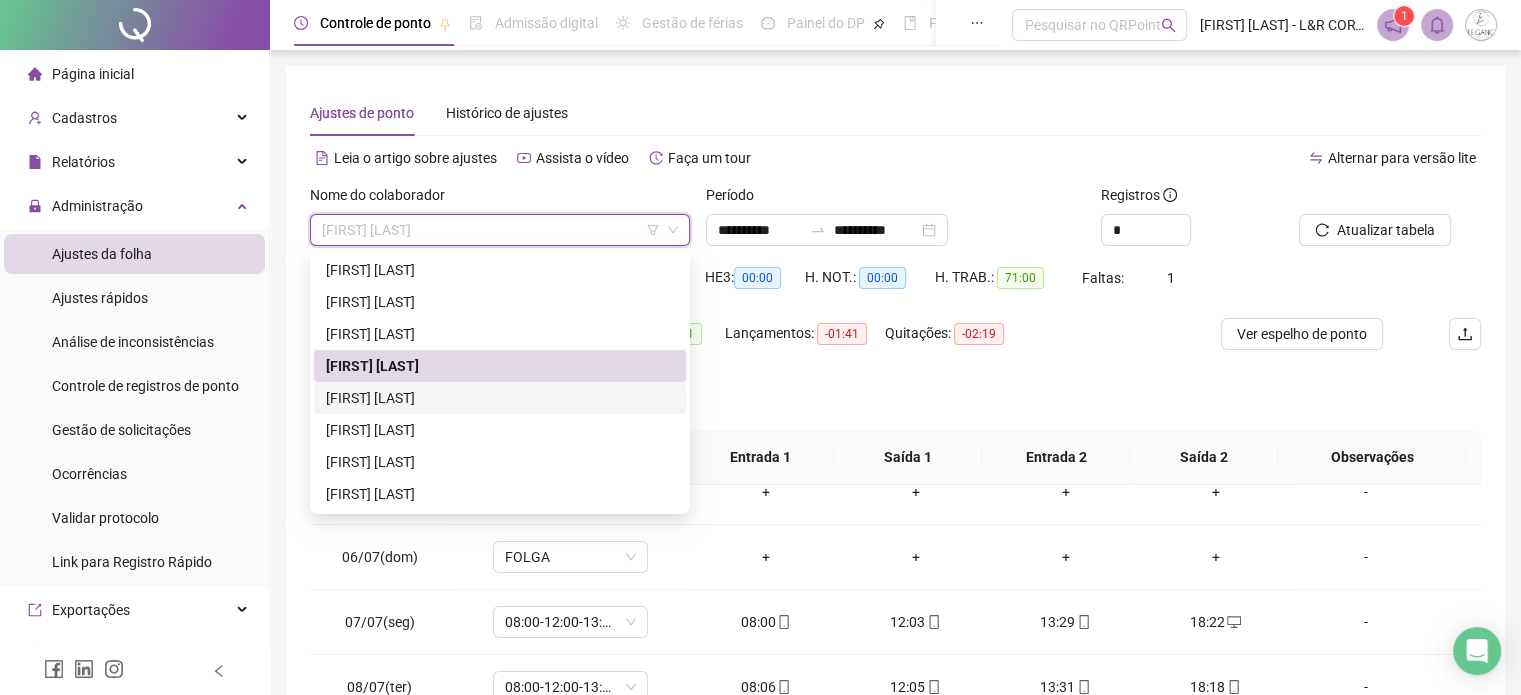 click on "[FIRST] [LAST]" at bounding box center [500, 398] 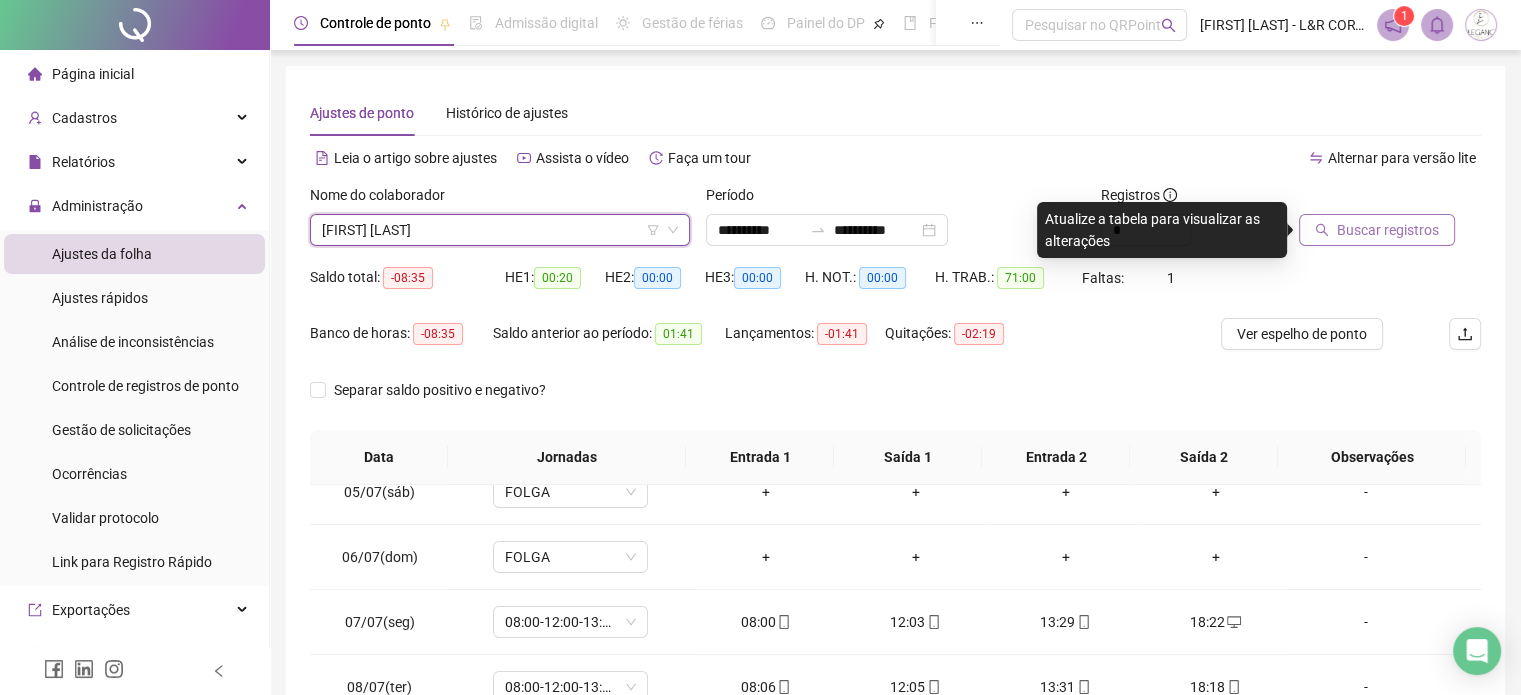 click on "Buscar registros" at bounding box center [1388, 230] 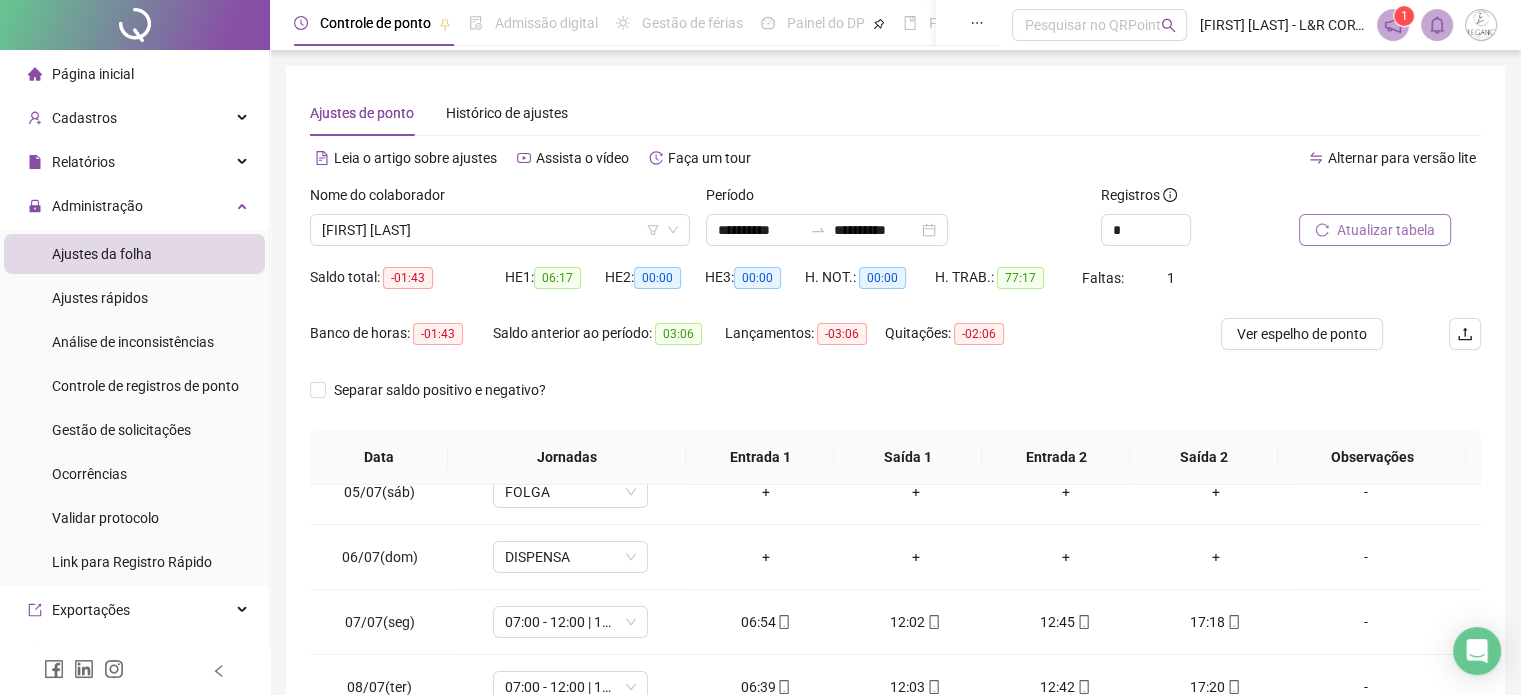 scroll, scrollTop: 326, scrollLeft: 0, axis: vertical 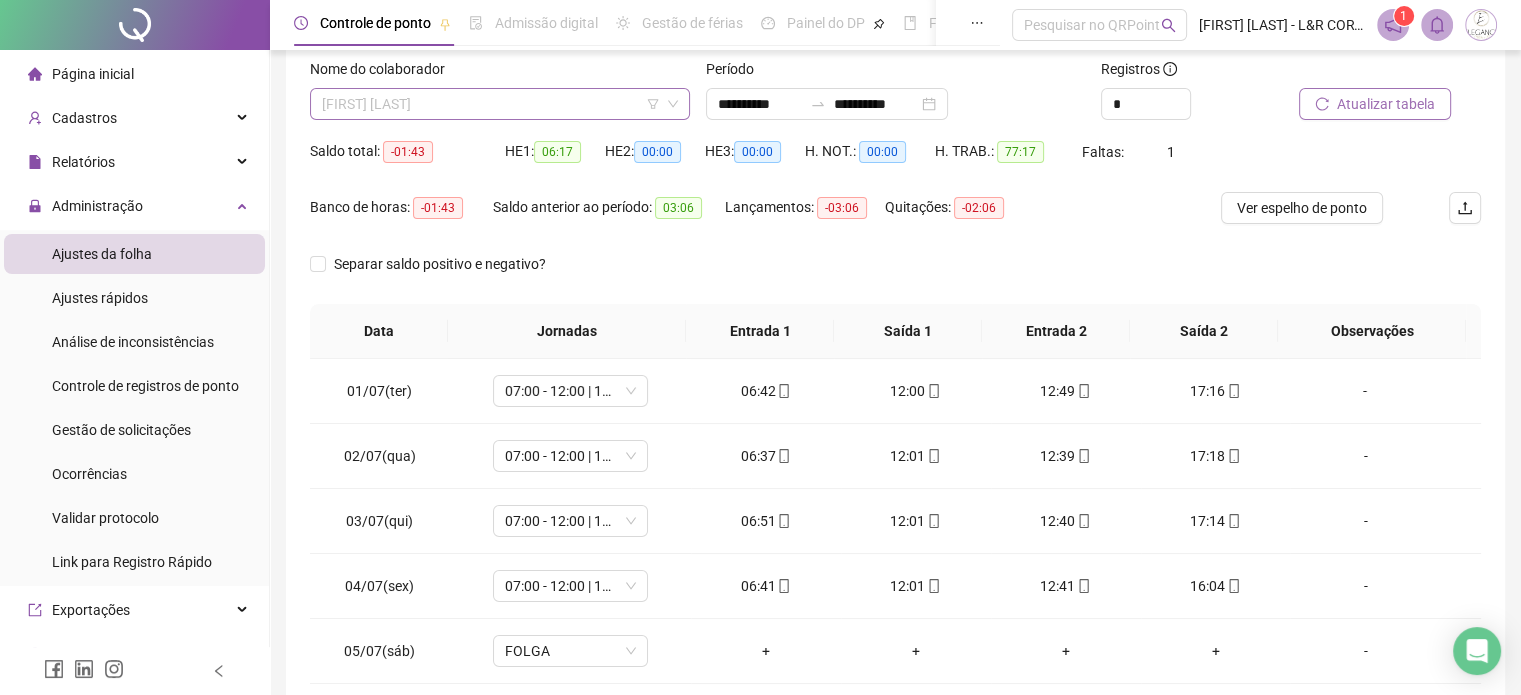 click on "[FIRST] [LAST]" at bounding box center [500, 104] 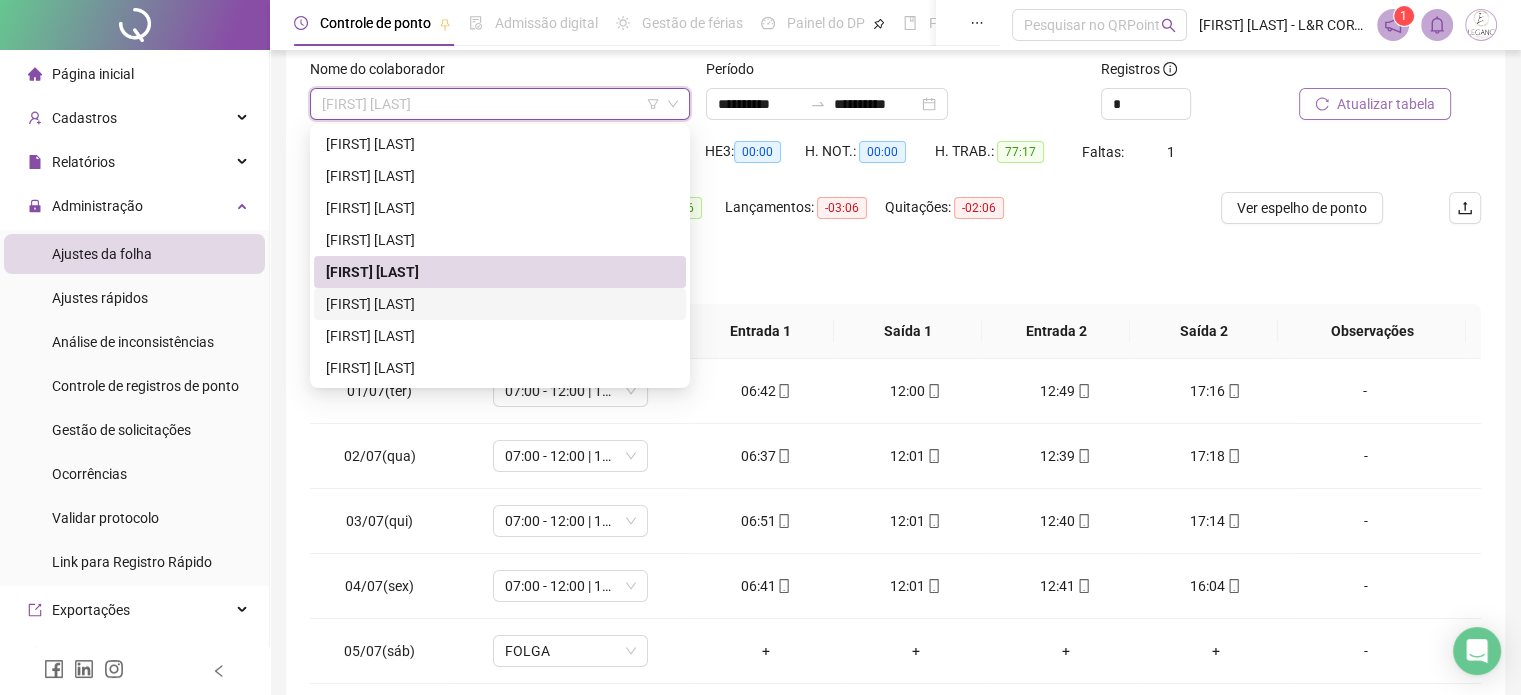 click on "[FIRST] [LAST]" at bounding box center (500, 304) 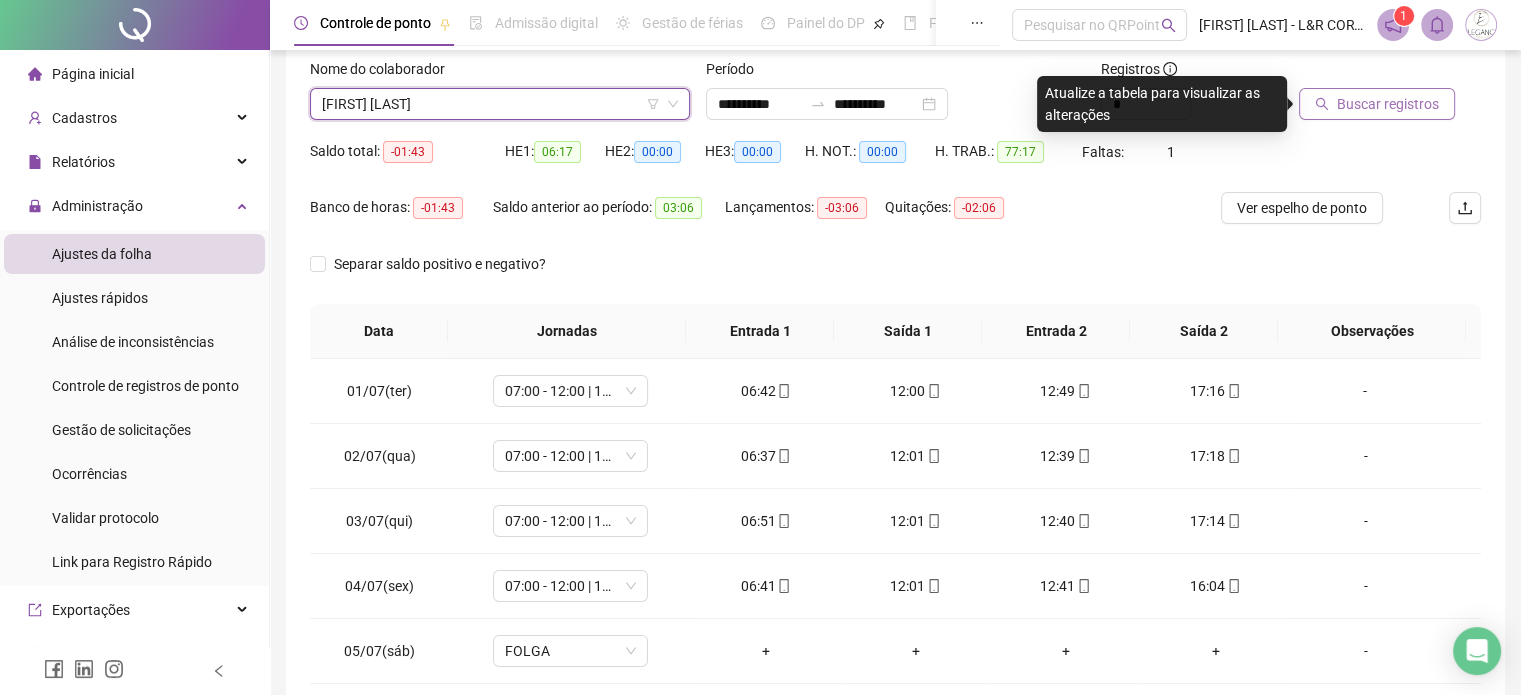 click on "Buscar registros" at bounding box center [1388, 104] 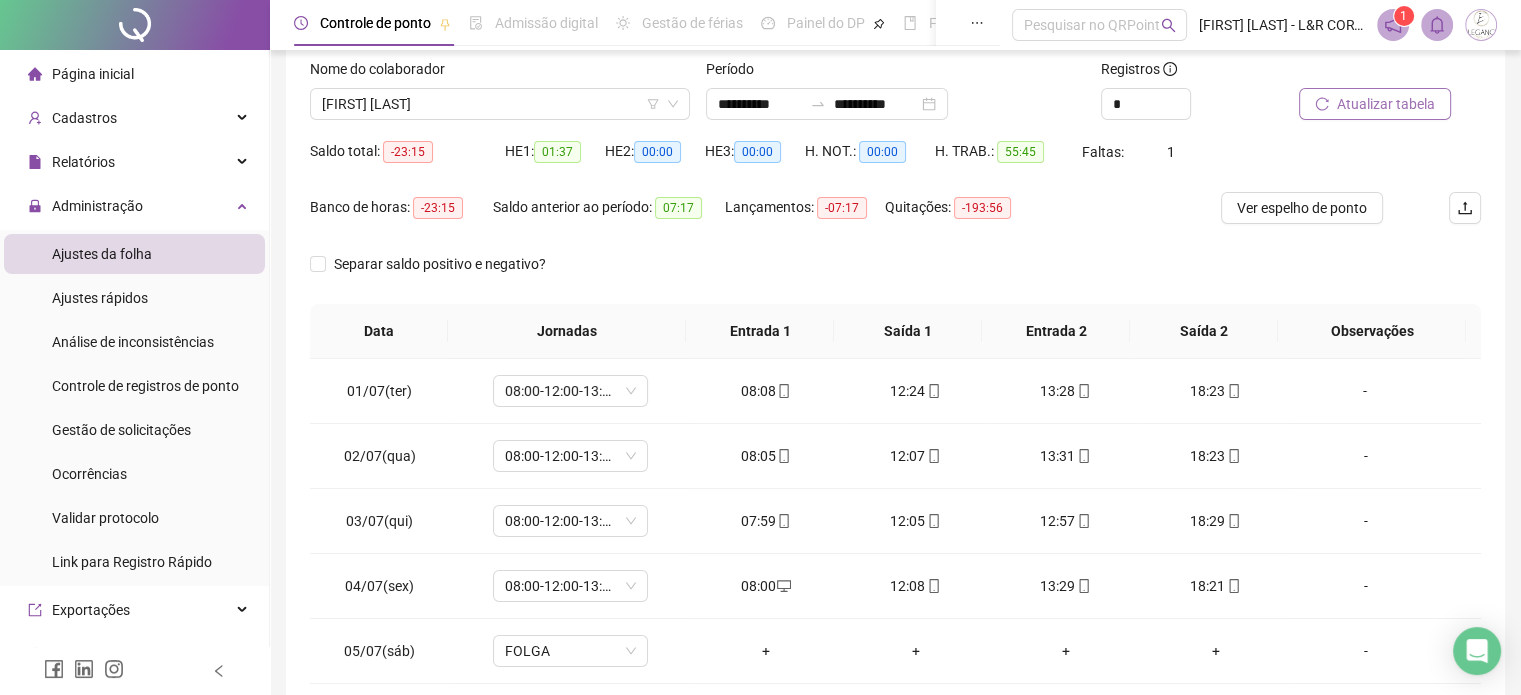 scroll, scrollTop: 326, scrollLeft: 0, axis: vertical 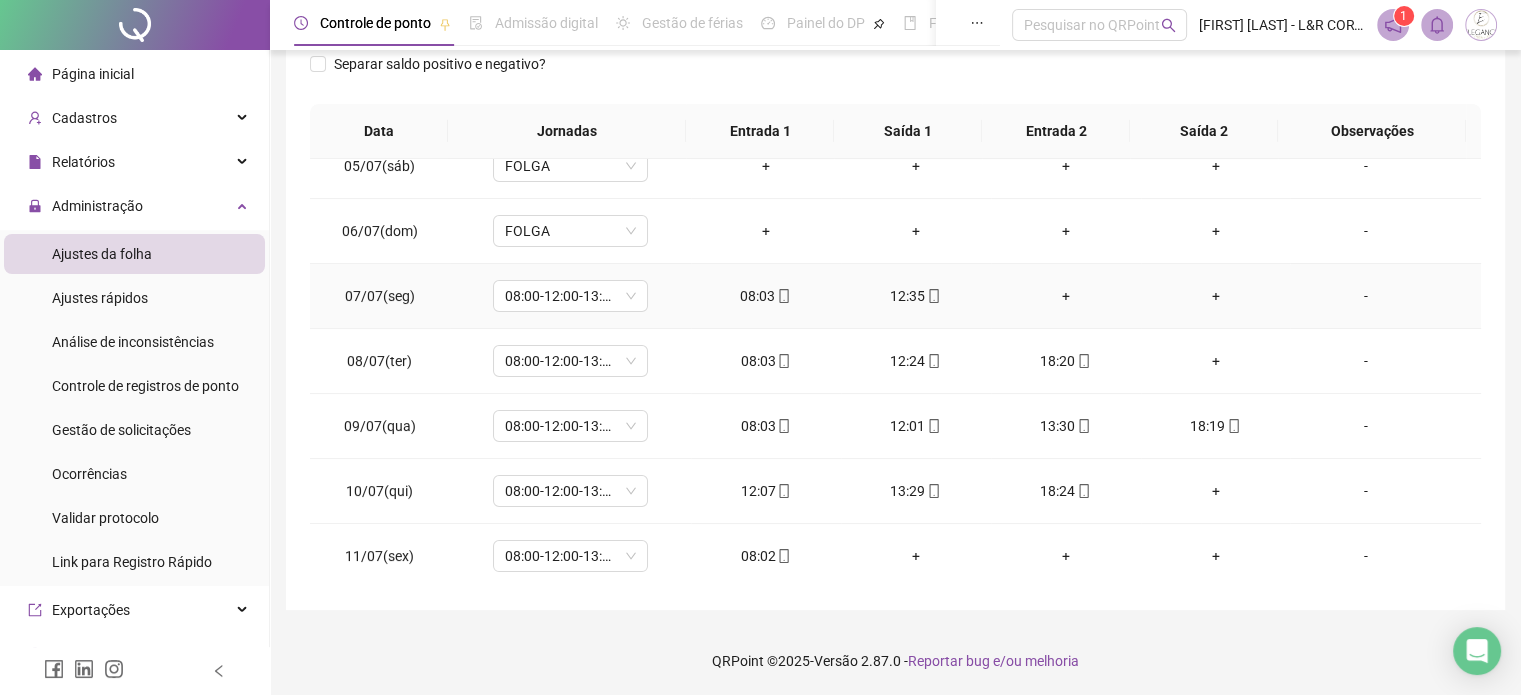 click on "+" at bounding box center (1066, 296) 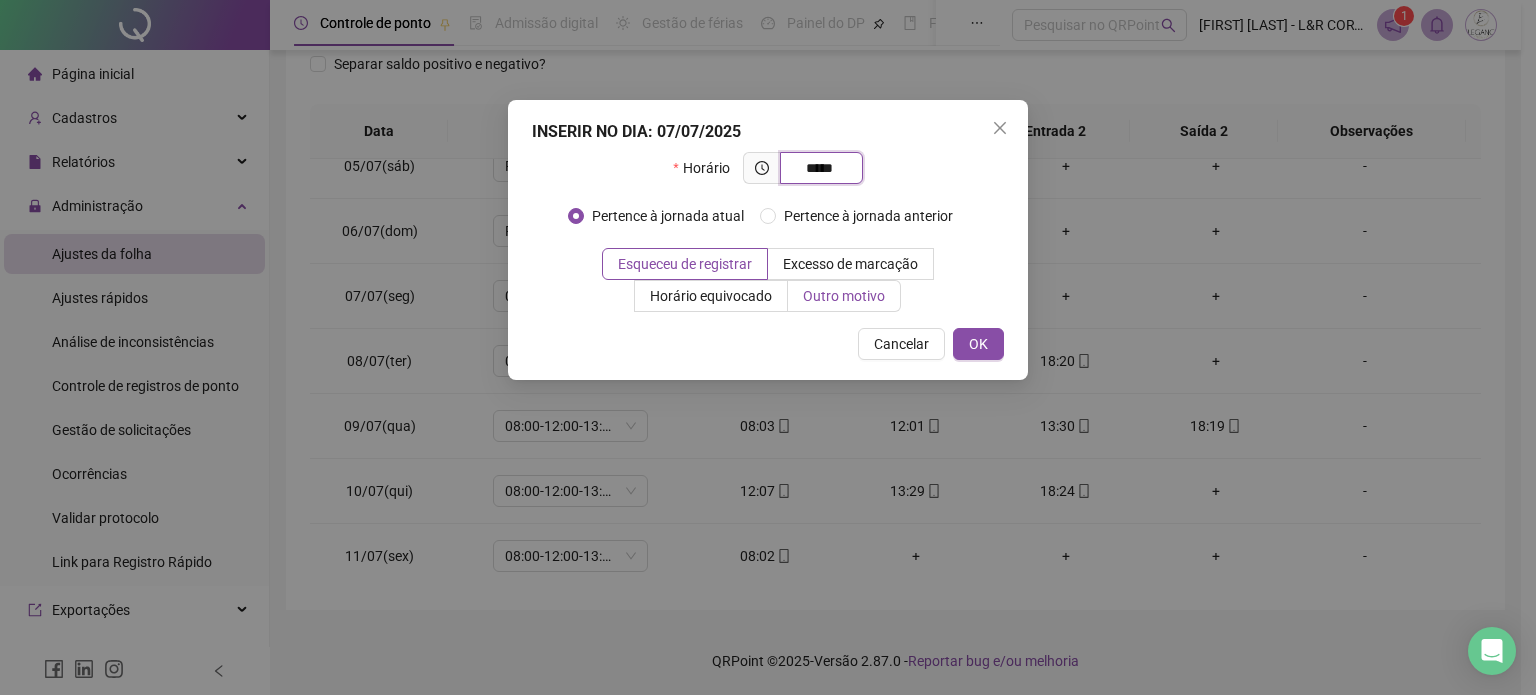 type on "*****" 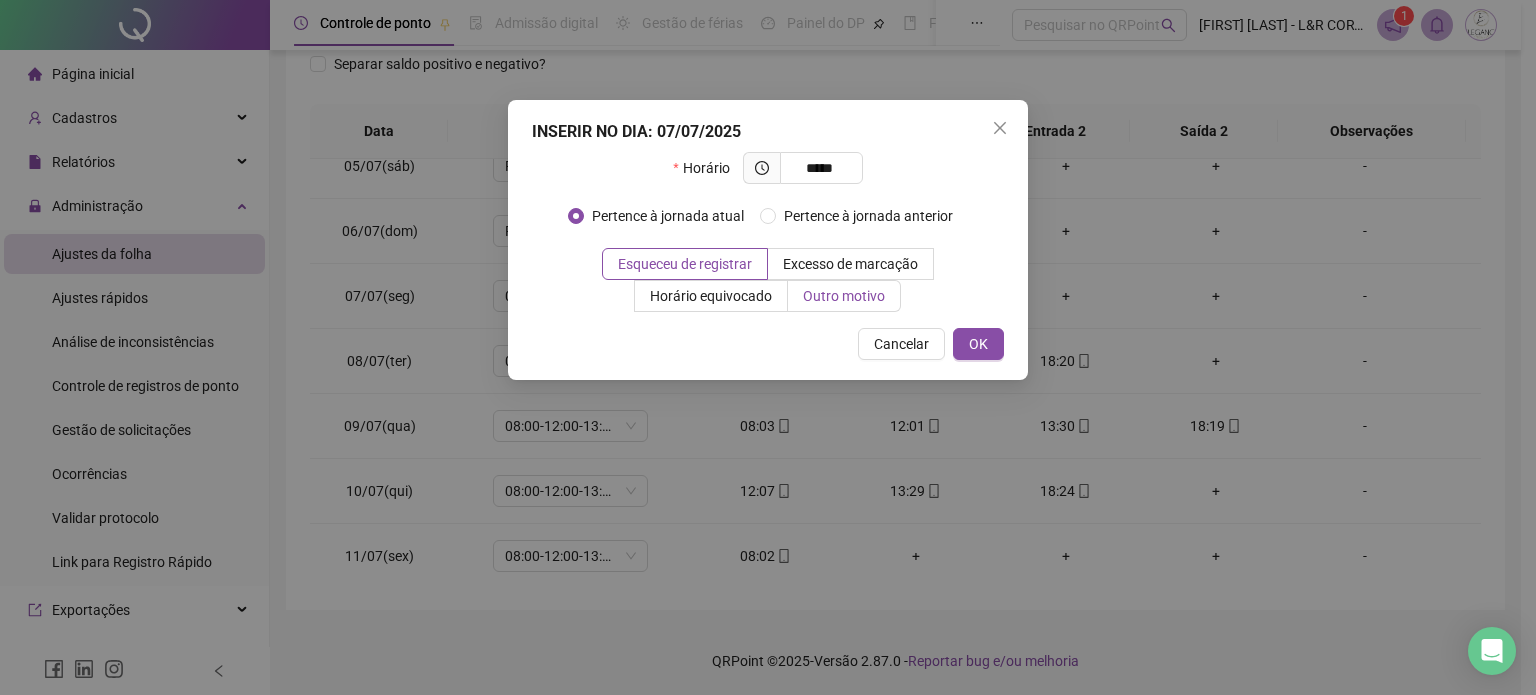 click on "Outro motivo" at bounding box center (844, 296) 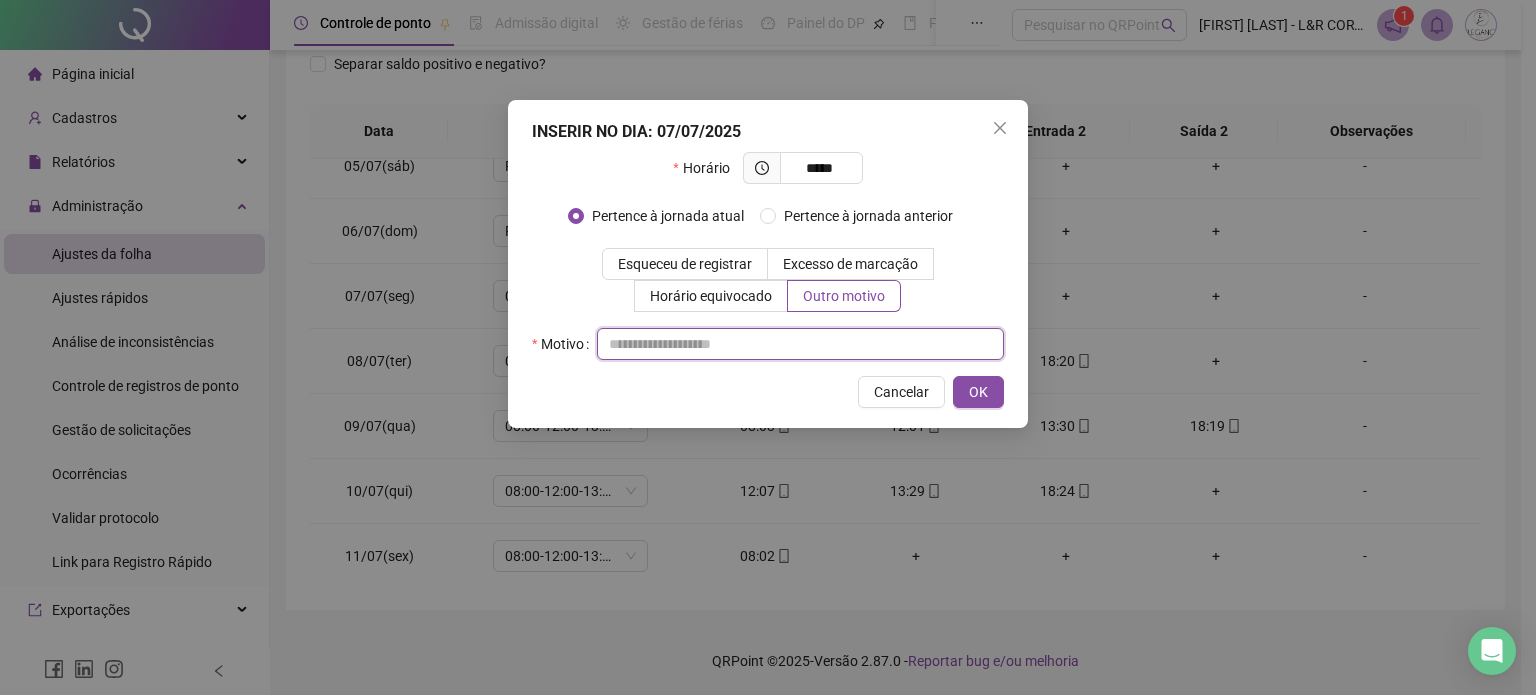 click at bounding box center [800, 344] 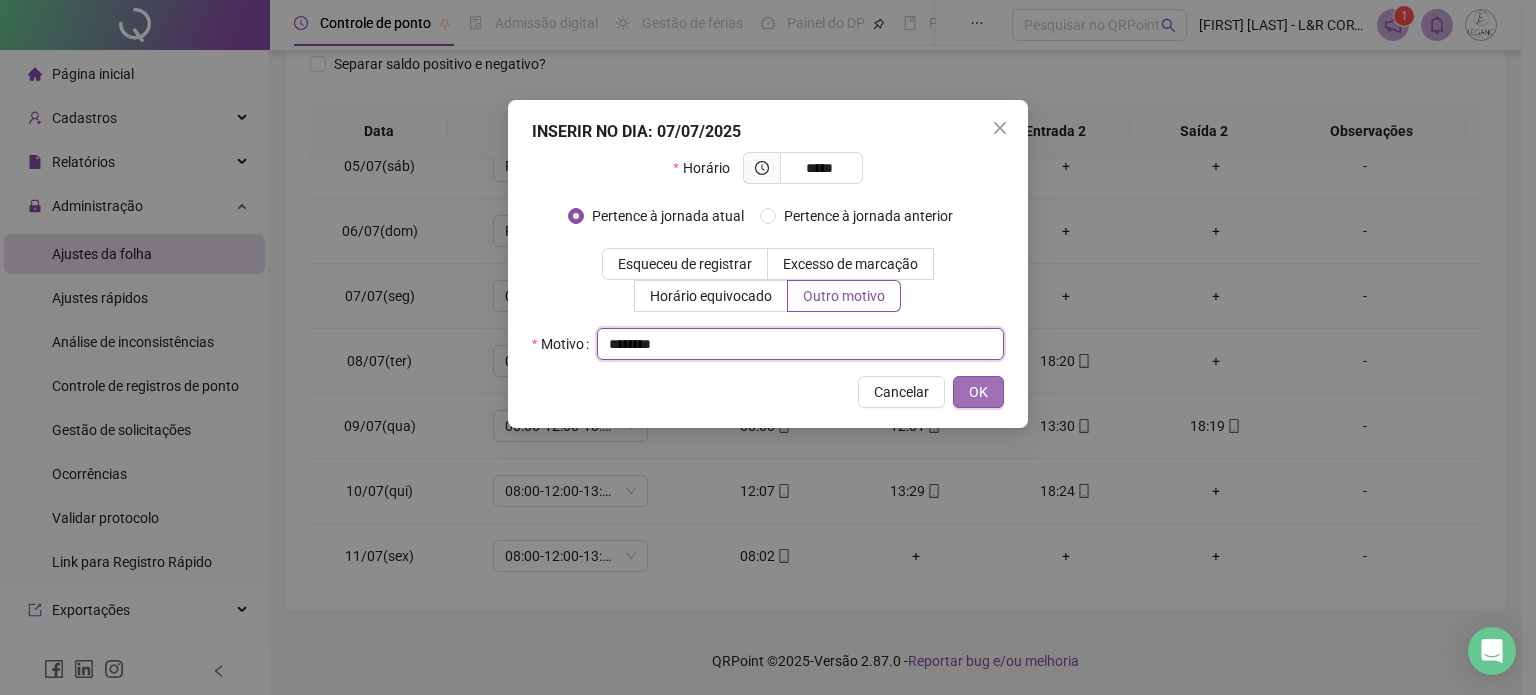type on "********" 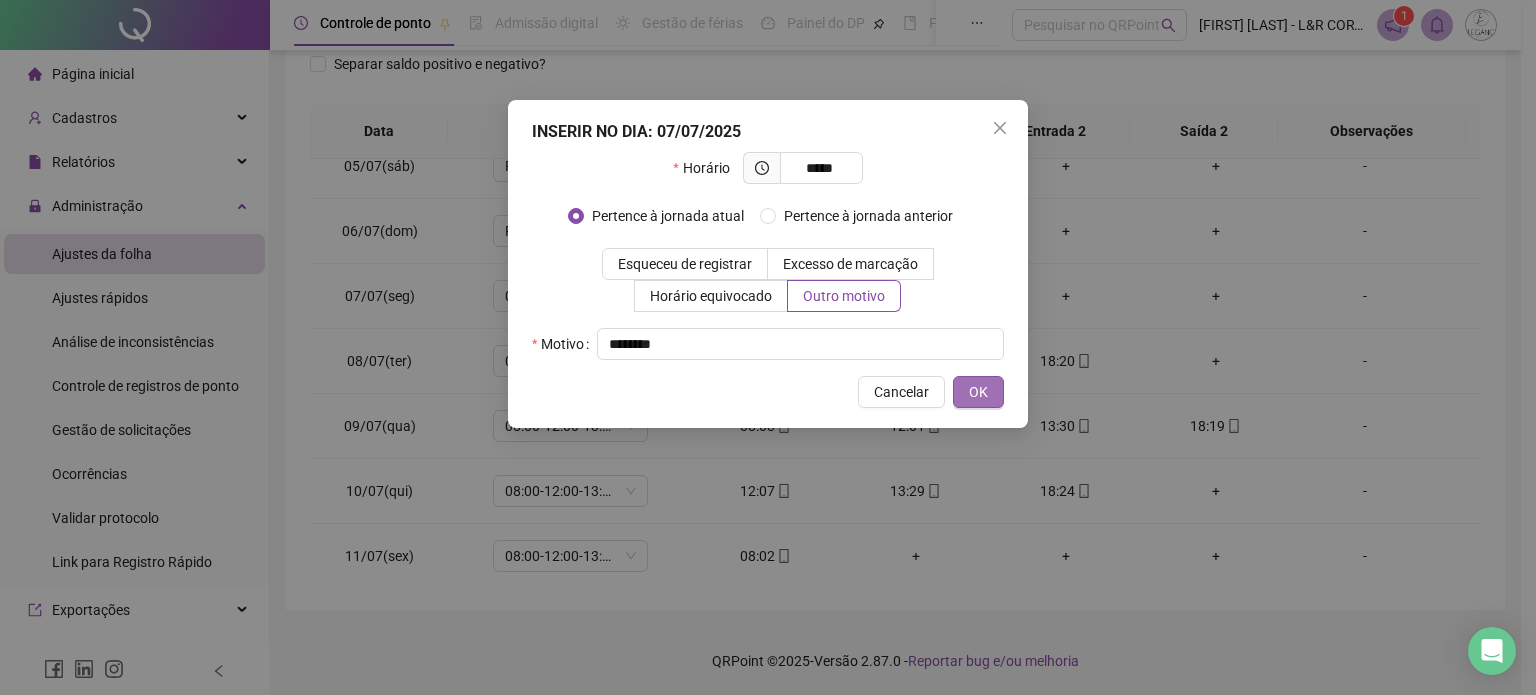 click on "OK" at bounding box center [978, 392] 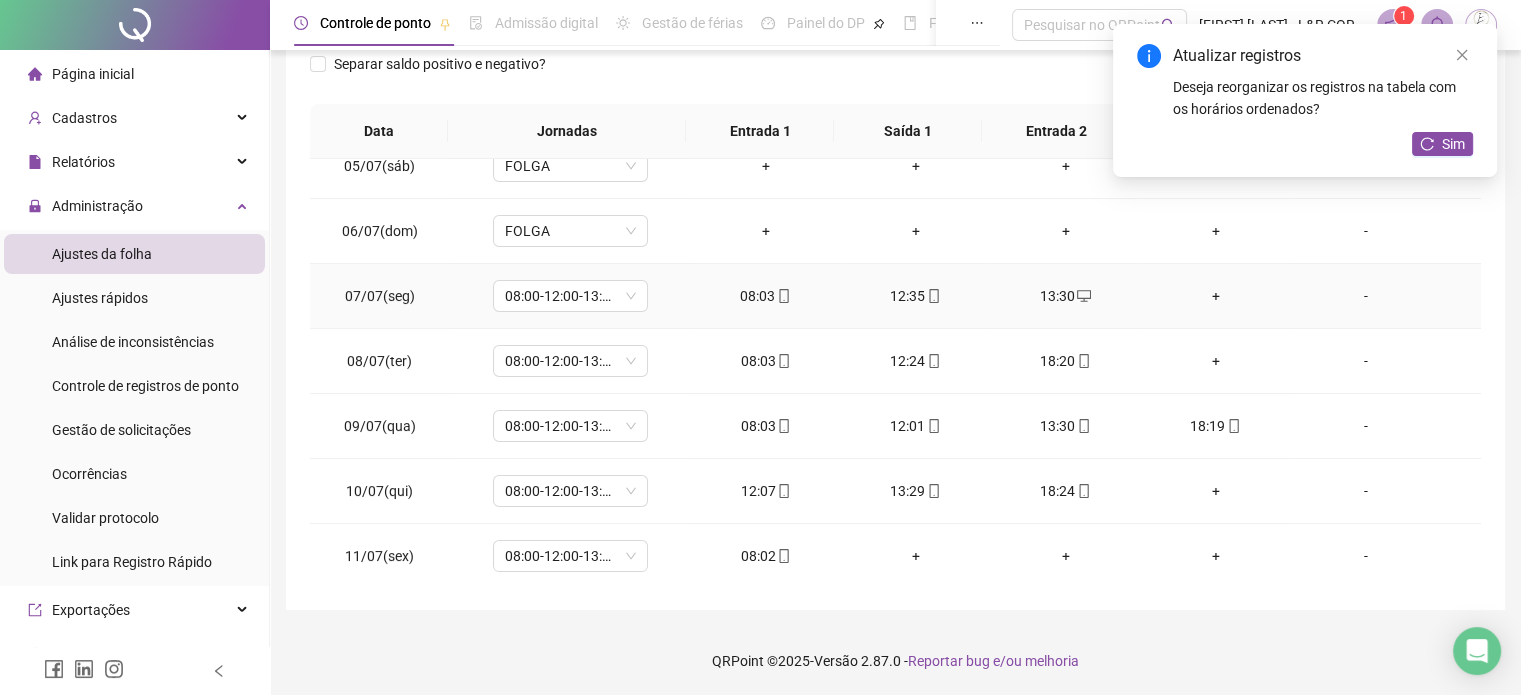 click on "+" at bounding box center [1216, 296] 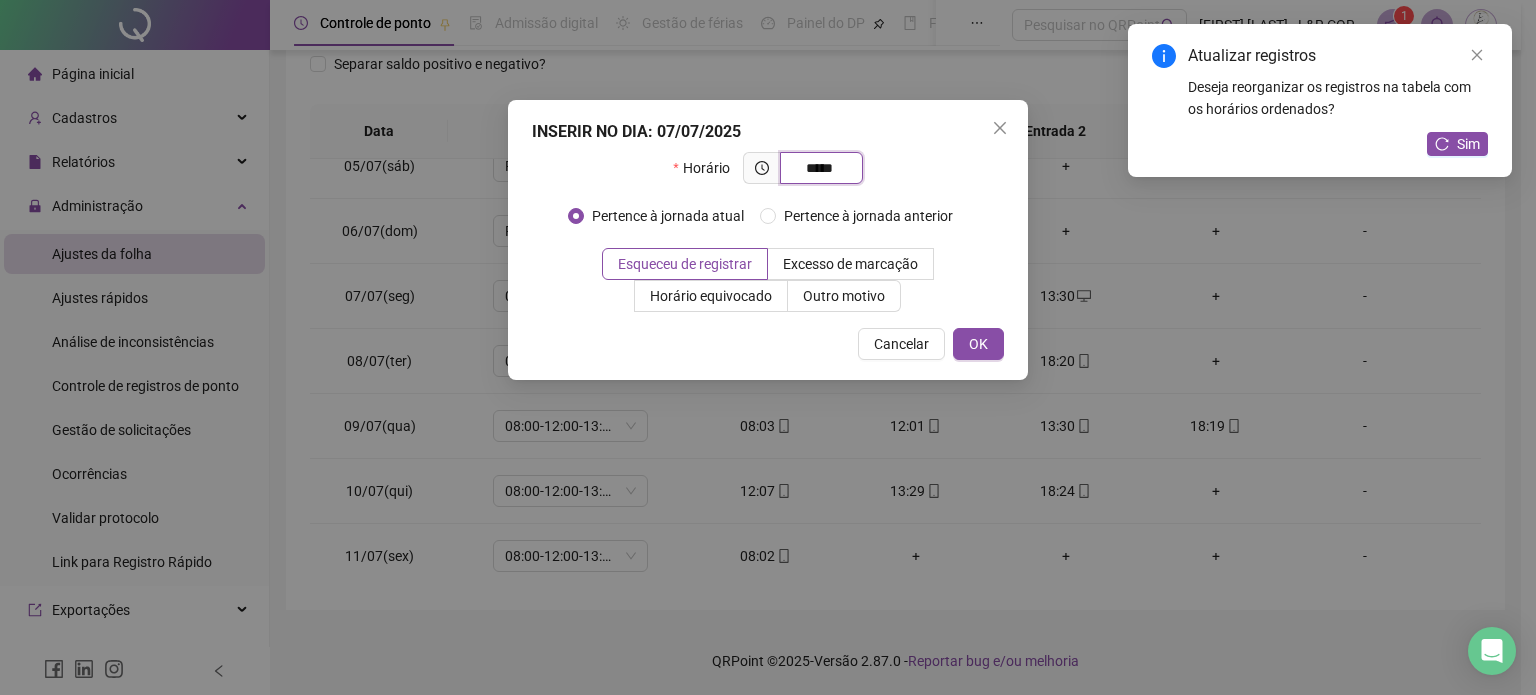 type on "*****" 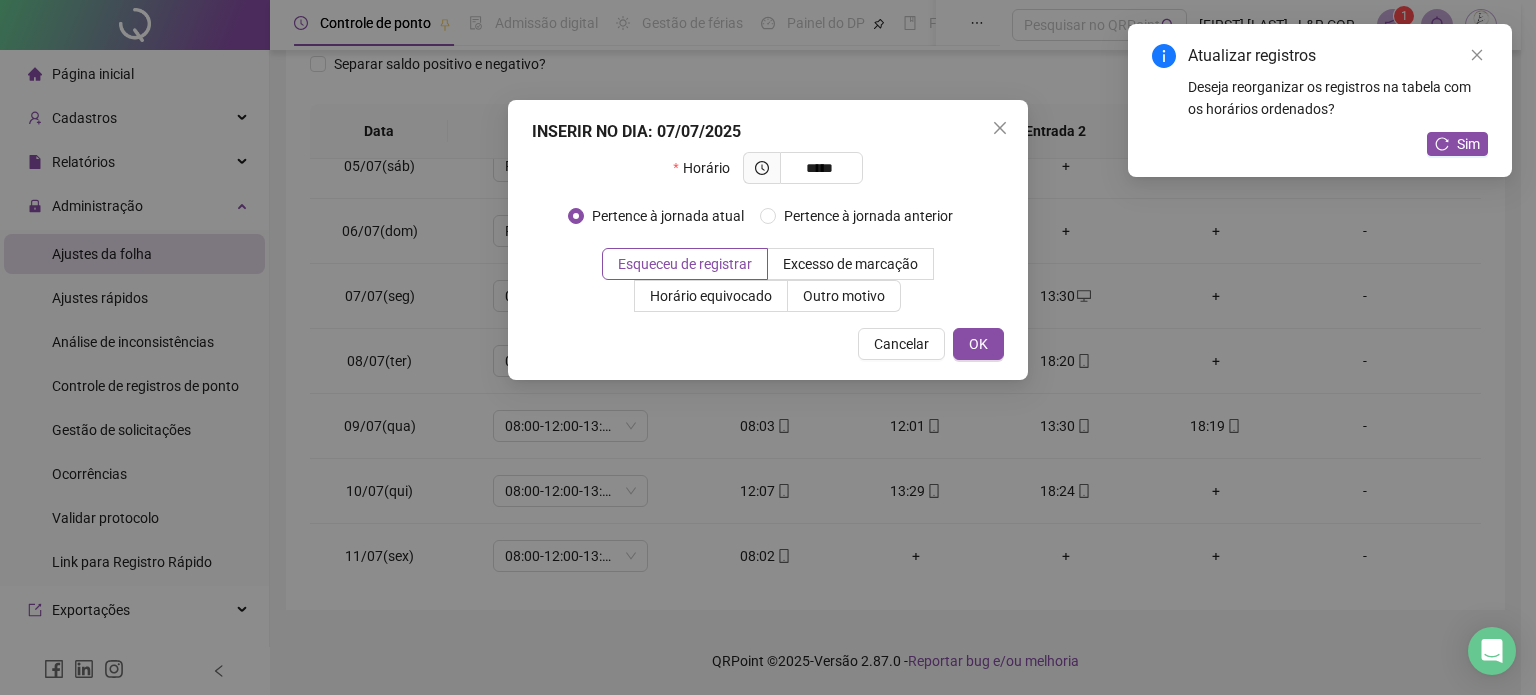 click on "OK" at bounding box center [978, 344] 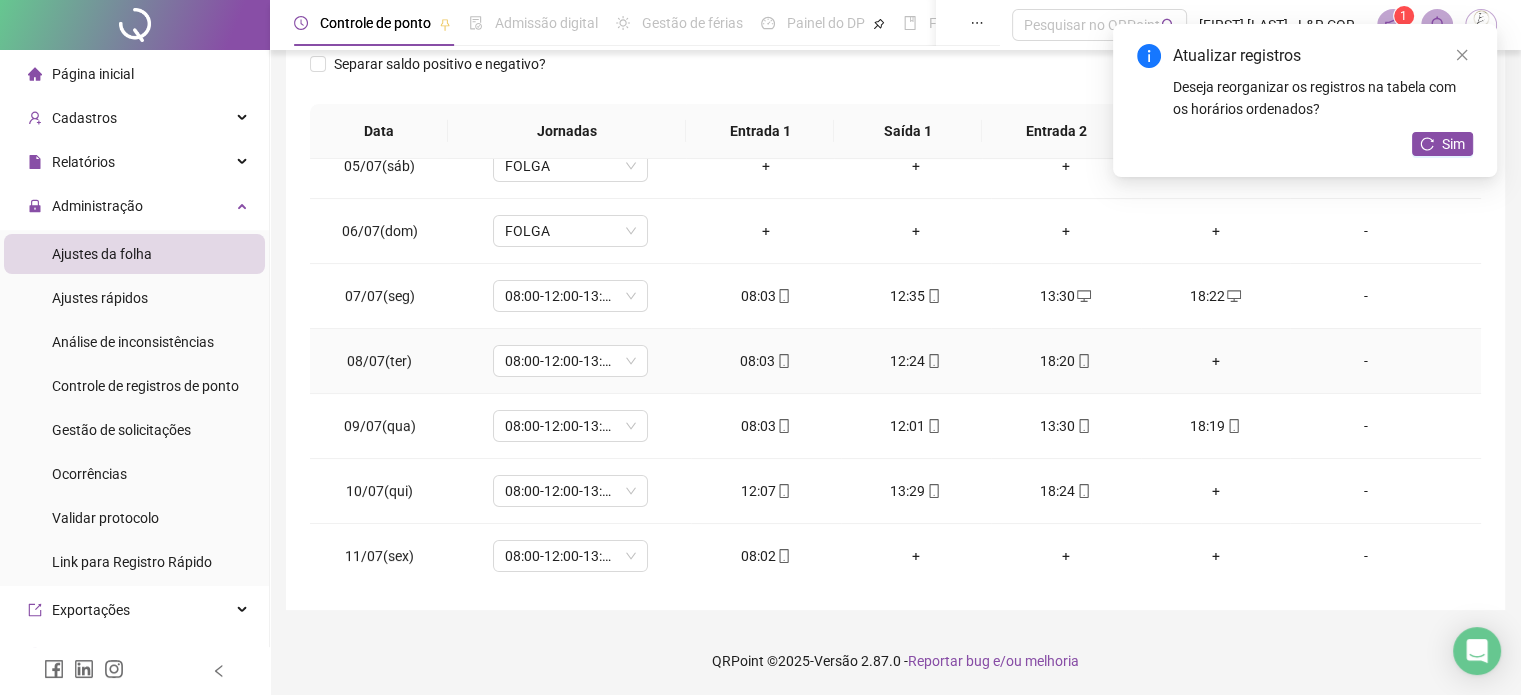 click on "+" at bounding box center (1216, 361) 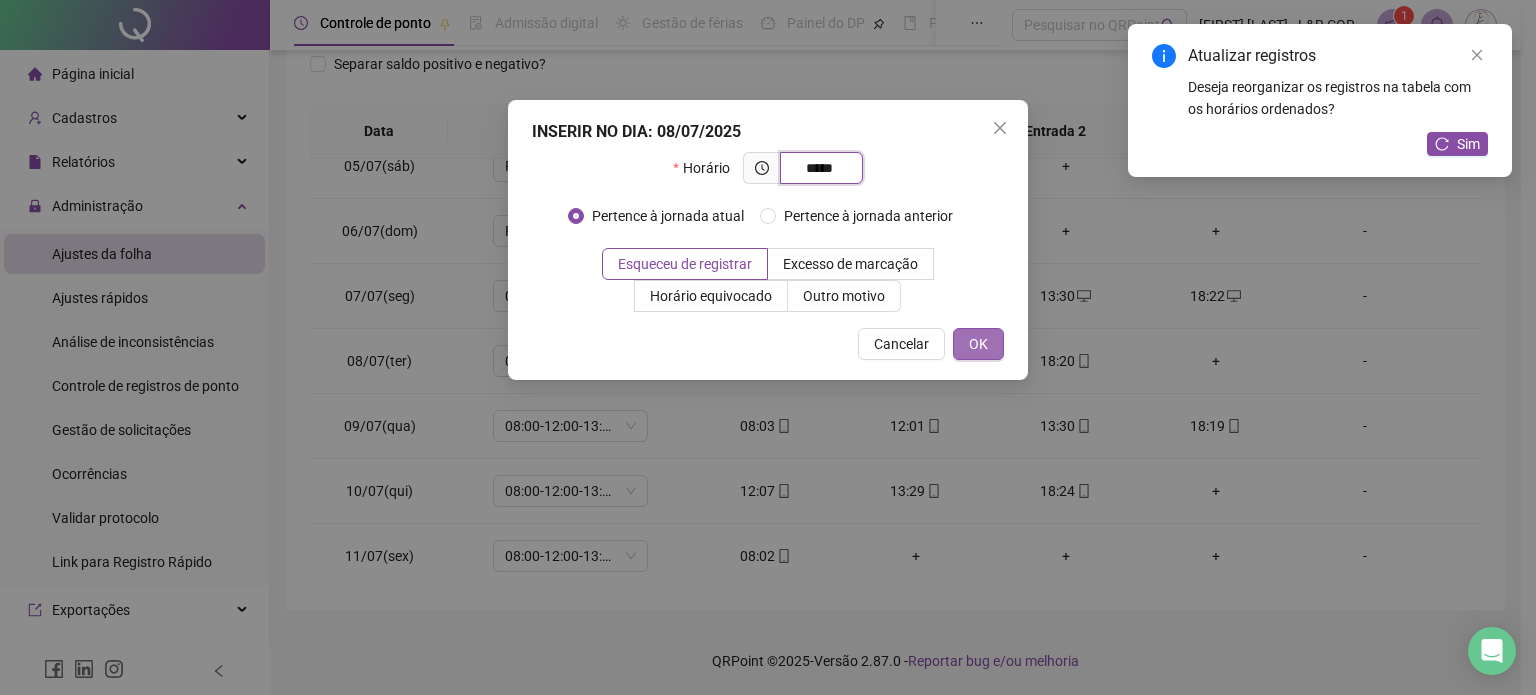 type on "*****" 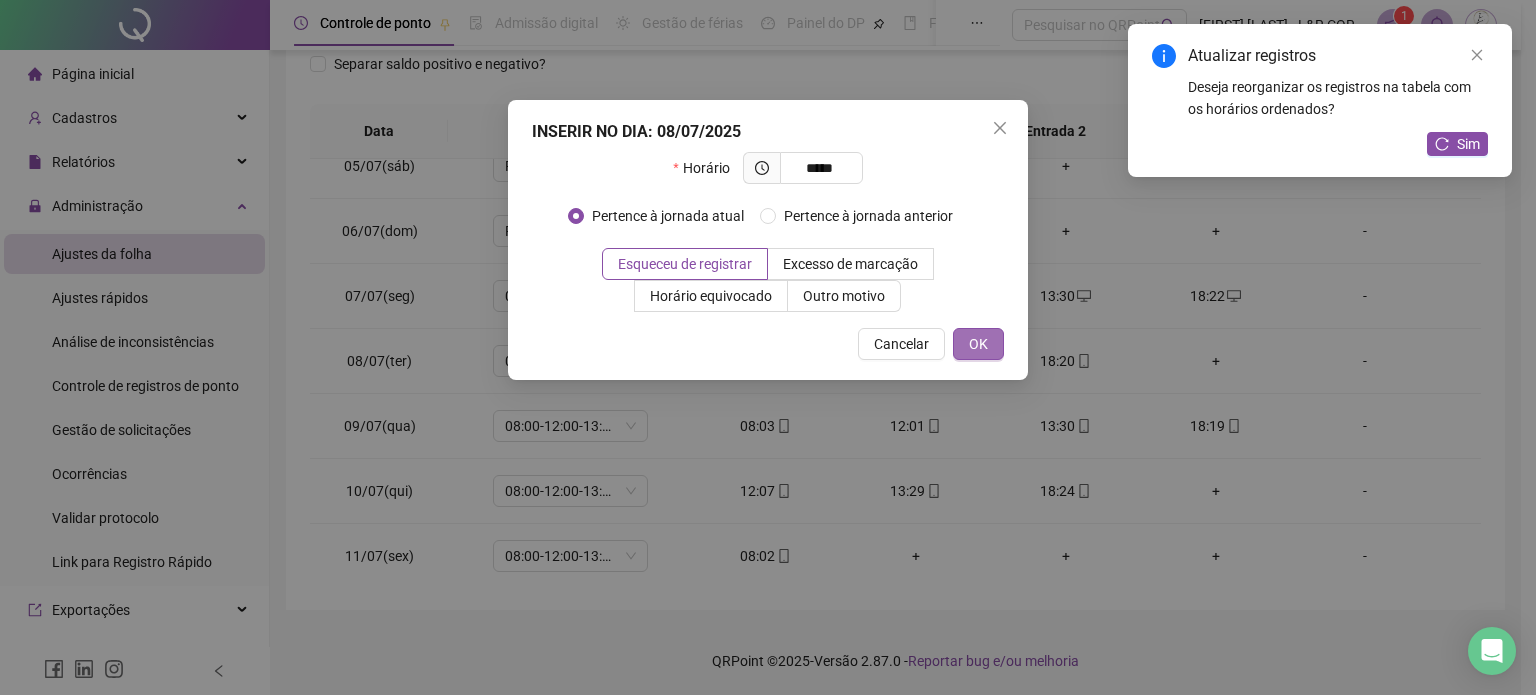 click on "OK" at bounding box center (978, 344) 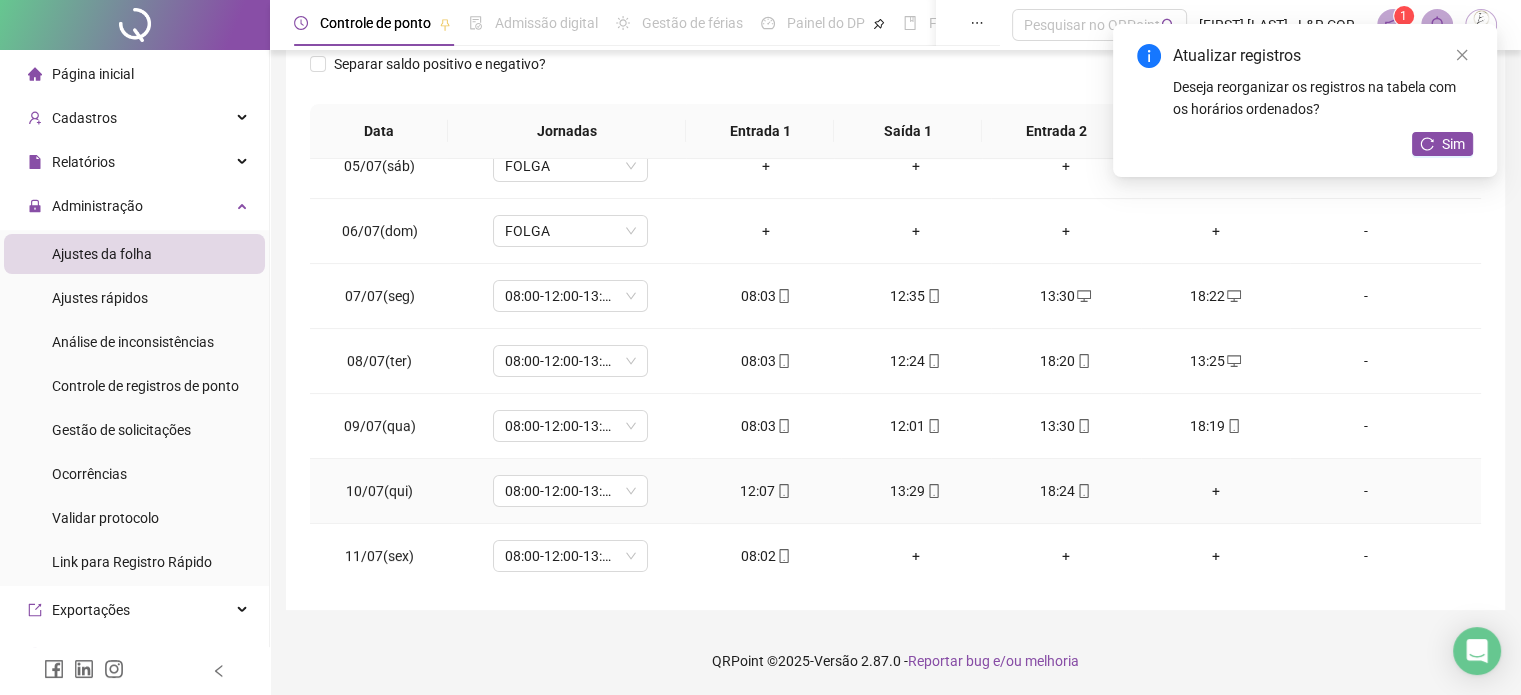 click on "+" at bounding box center [1216, 491] 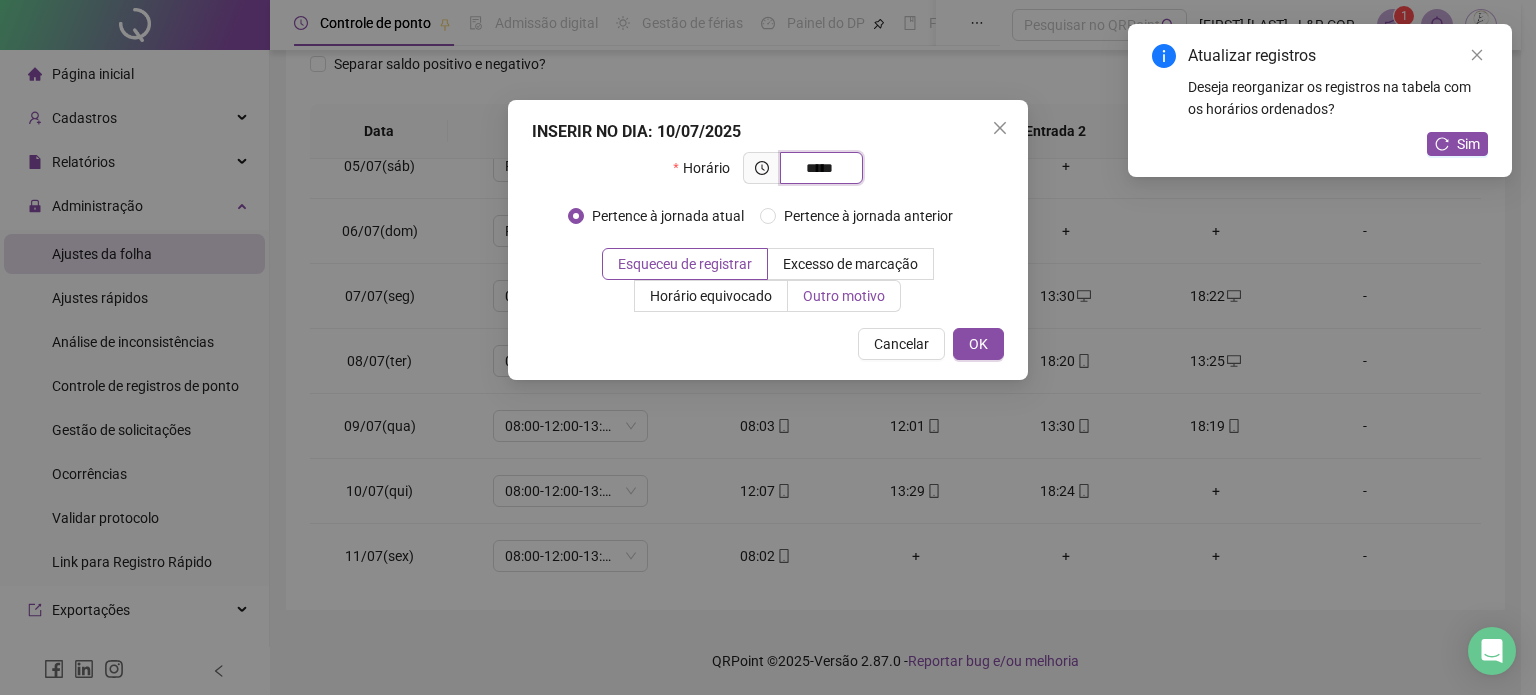 type on "*****" 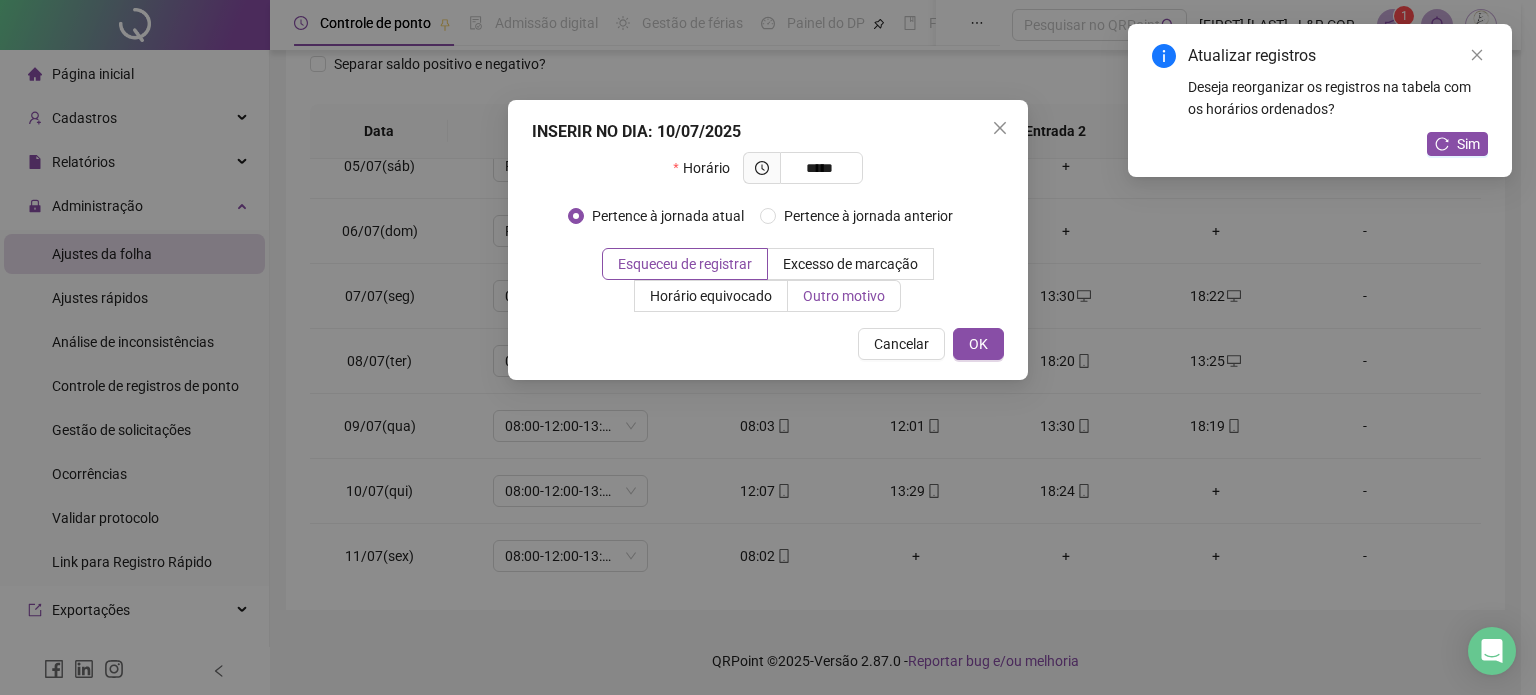 click on "Outro motivo" at bounding box center [844, 296] 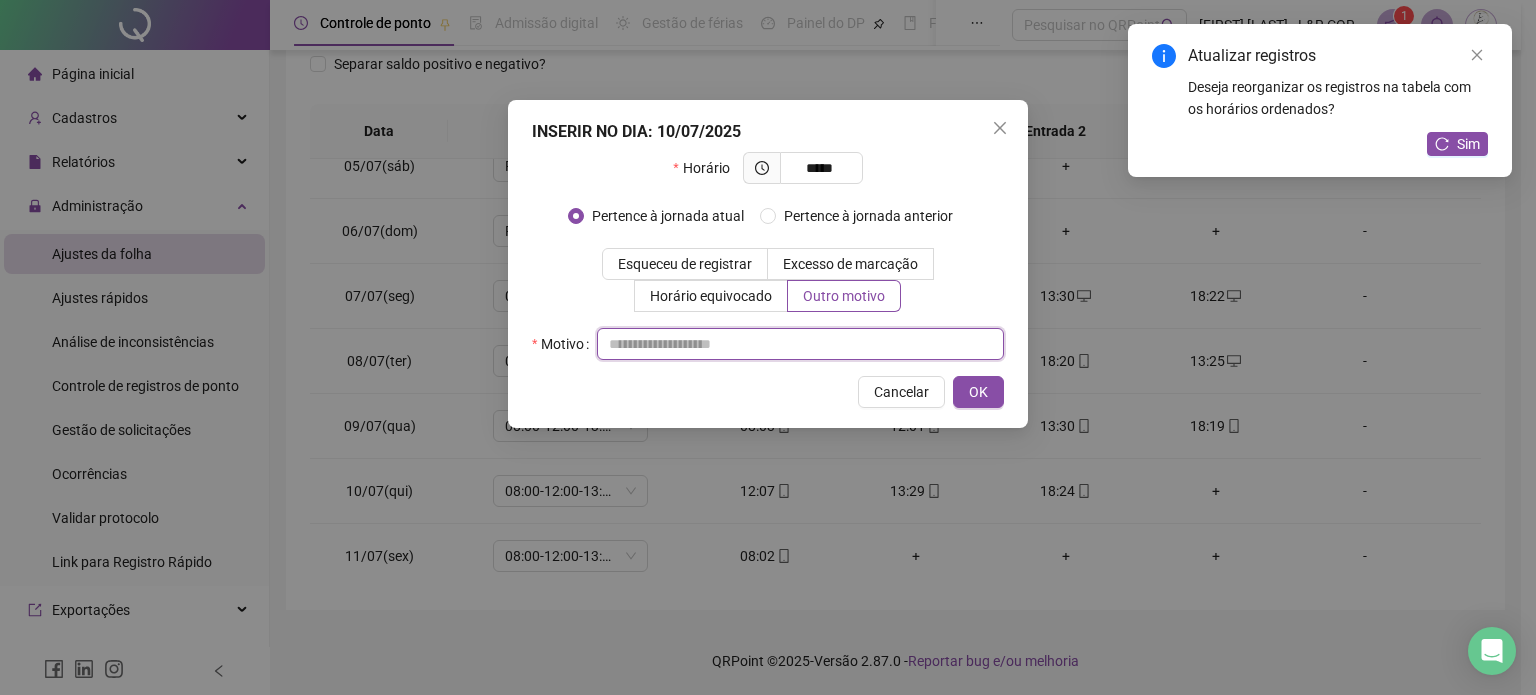 click at bounding box center (800, 344) 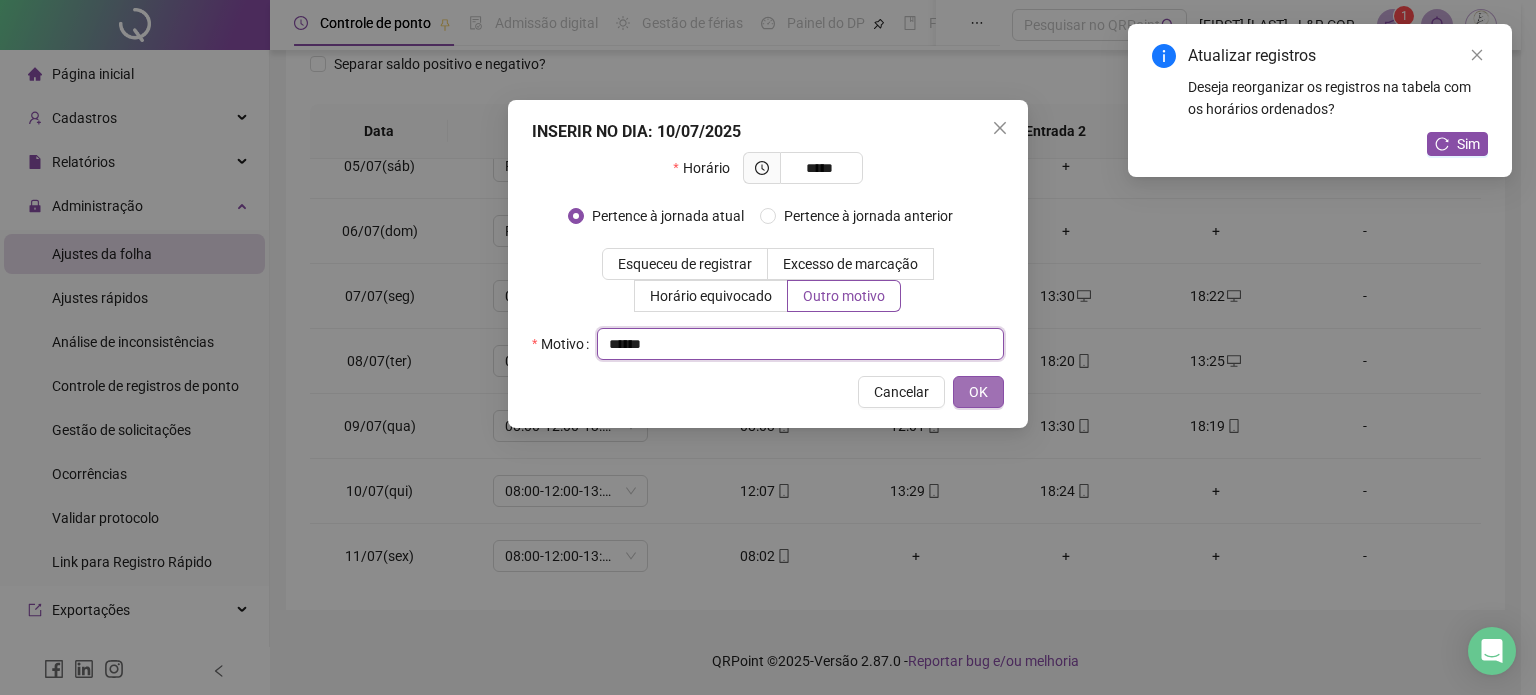type on "******" 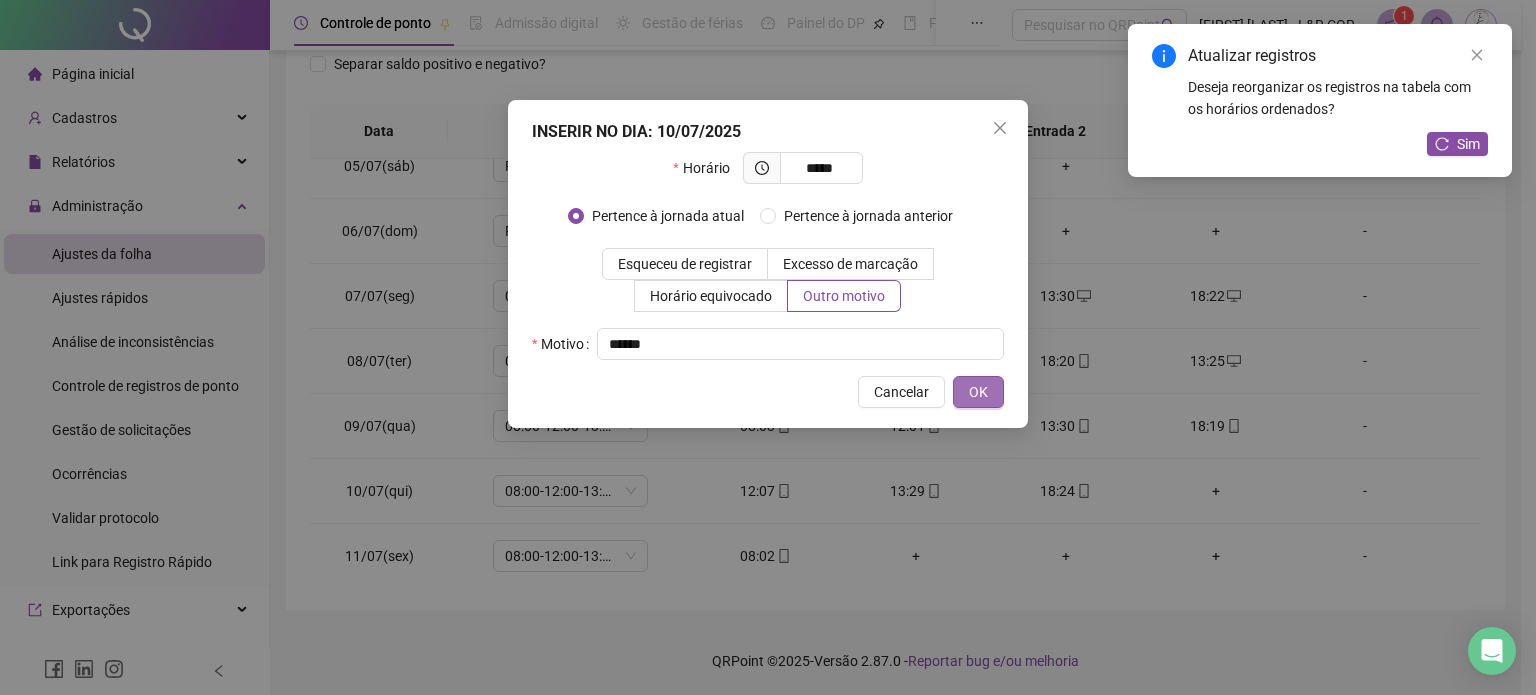 click on "OK" at bounding box center [978, 392] 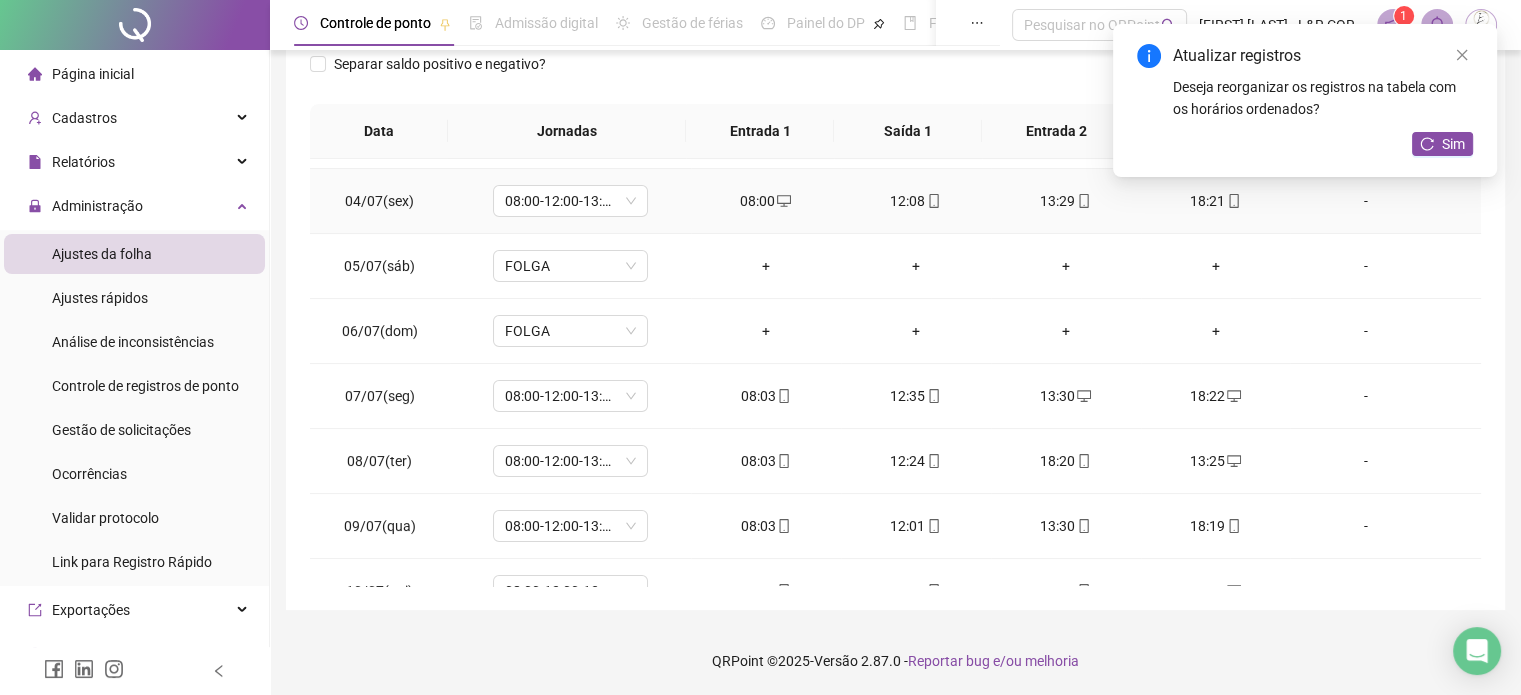 scroll, scrollTop: 0, scrollLeft: 0, axis: both 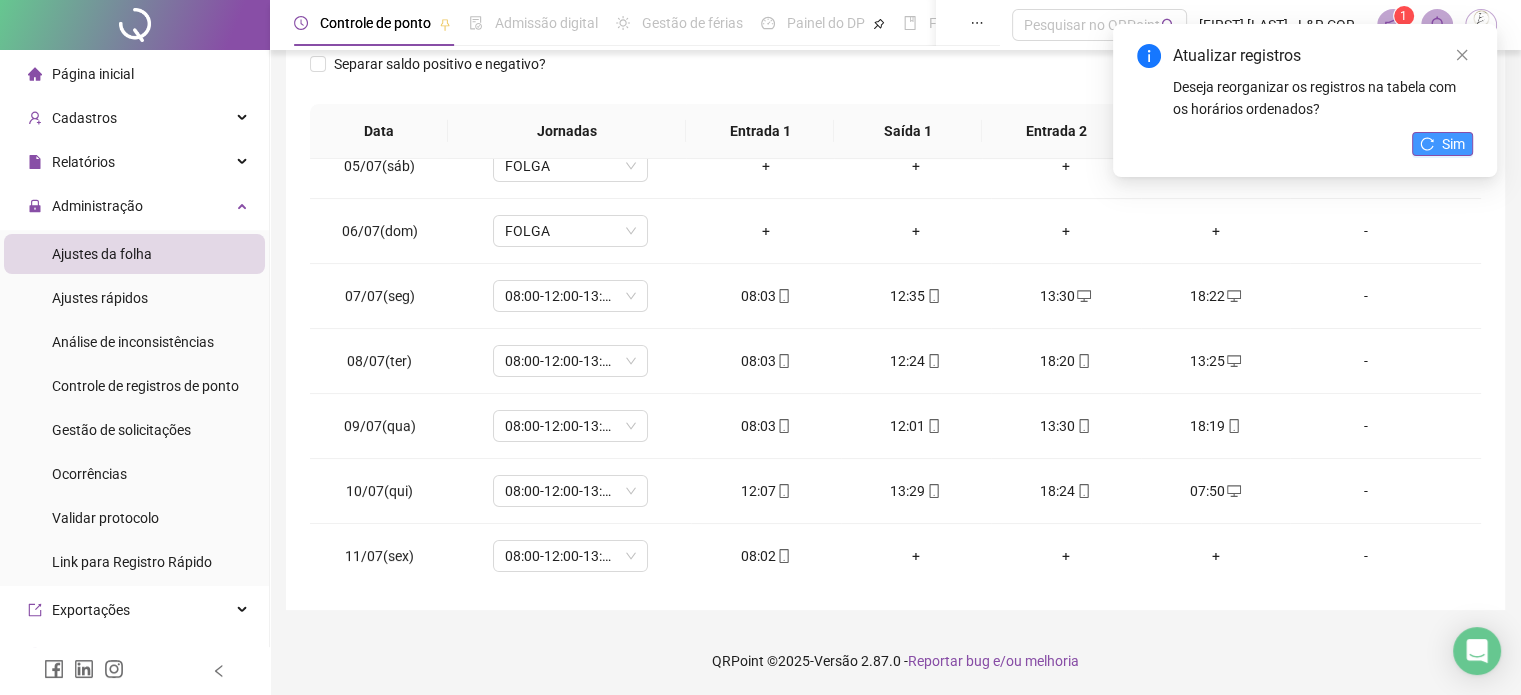 click on "Sim" at bounding box center [1453, 144] 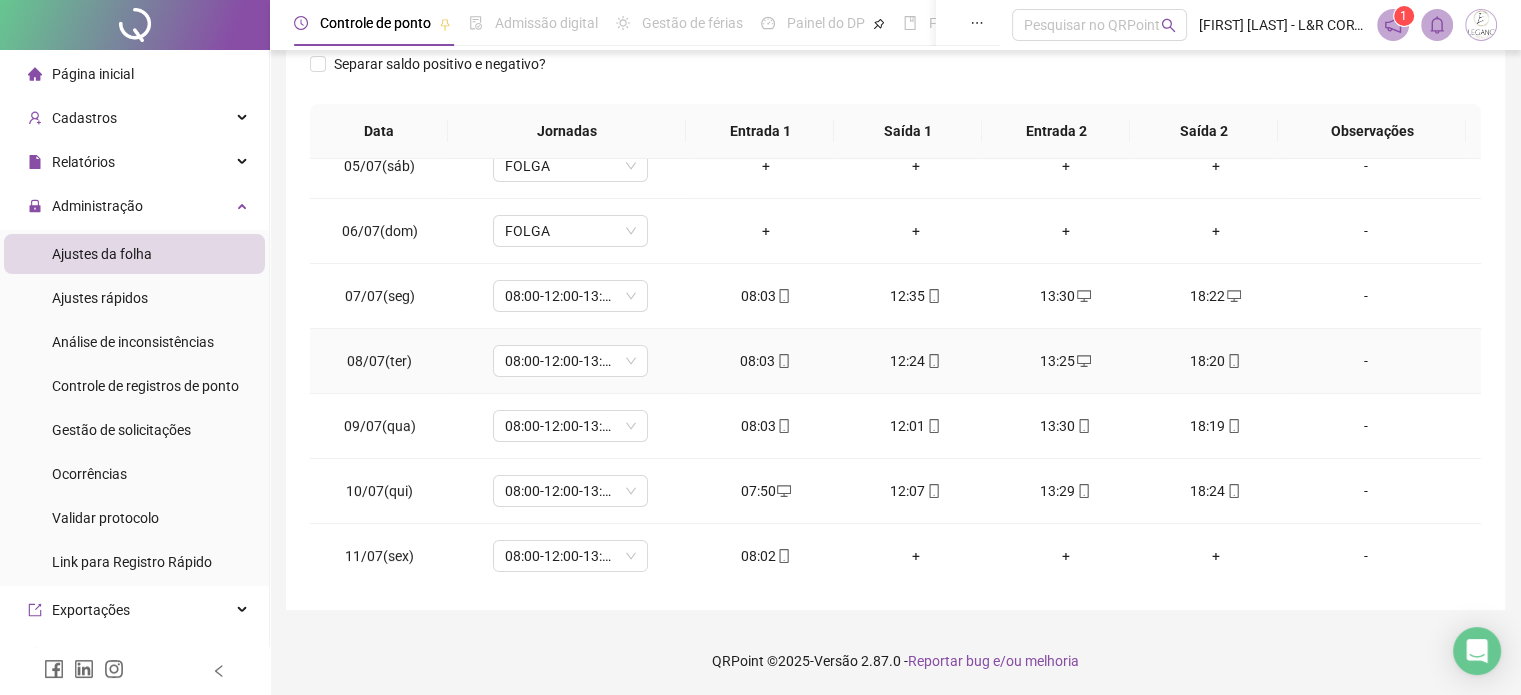 scroll, scrollTop: 0, scrollLeft: 0, axis: both 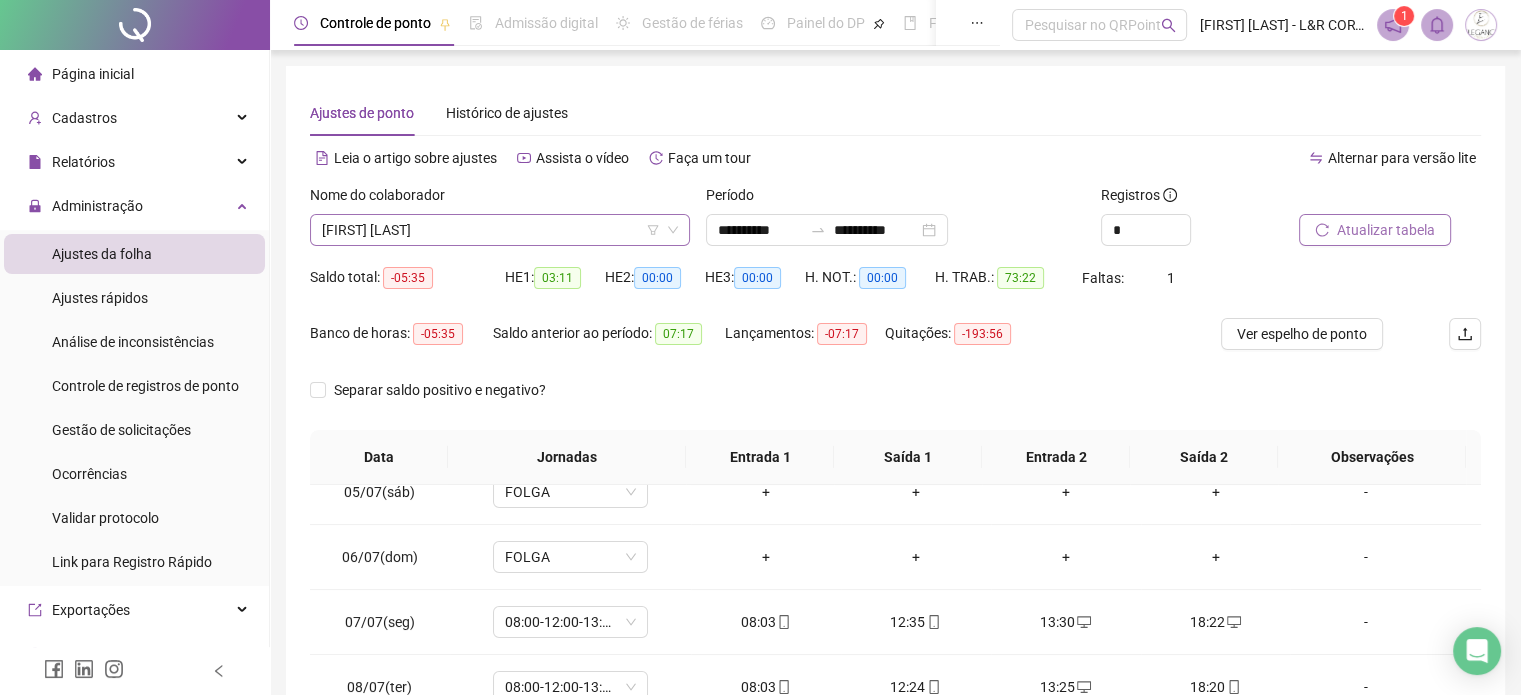 click on "[FIRST] [LAST]" at bounding box center (500, 230) 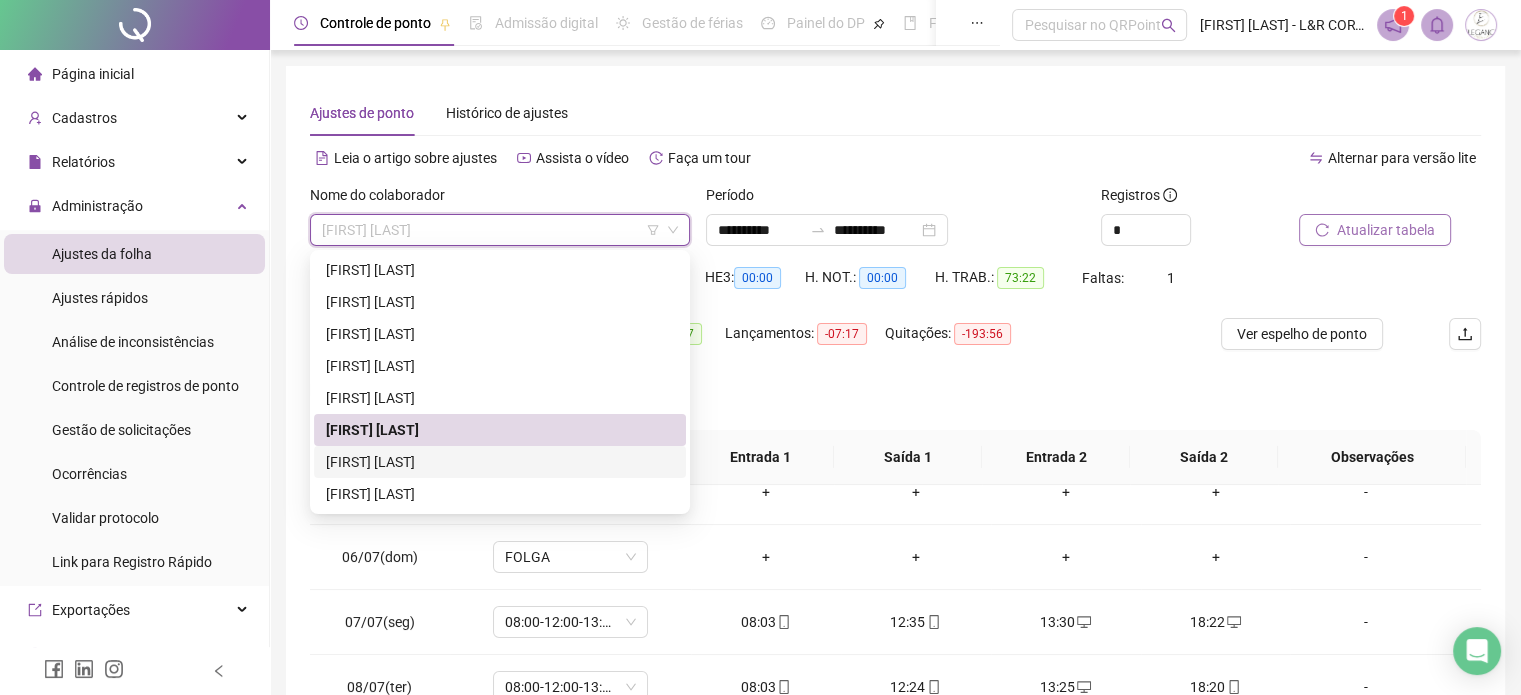 click on "[FIRST] [LAST]" at bounding box center [500, 462] 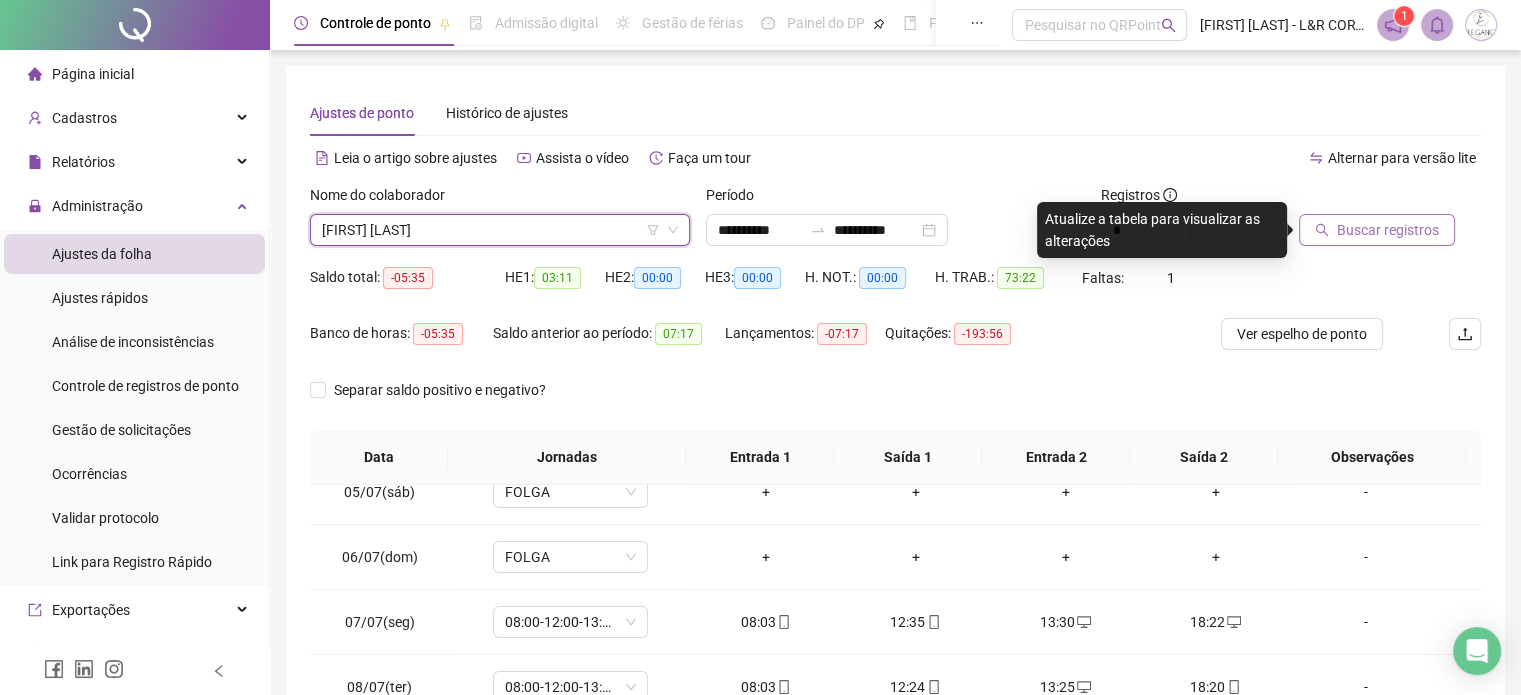 click on "Buscar registros" at bounding box center (1388, 230) 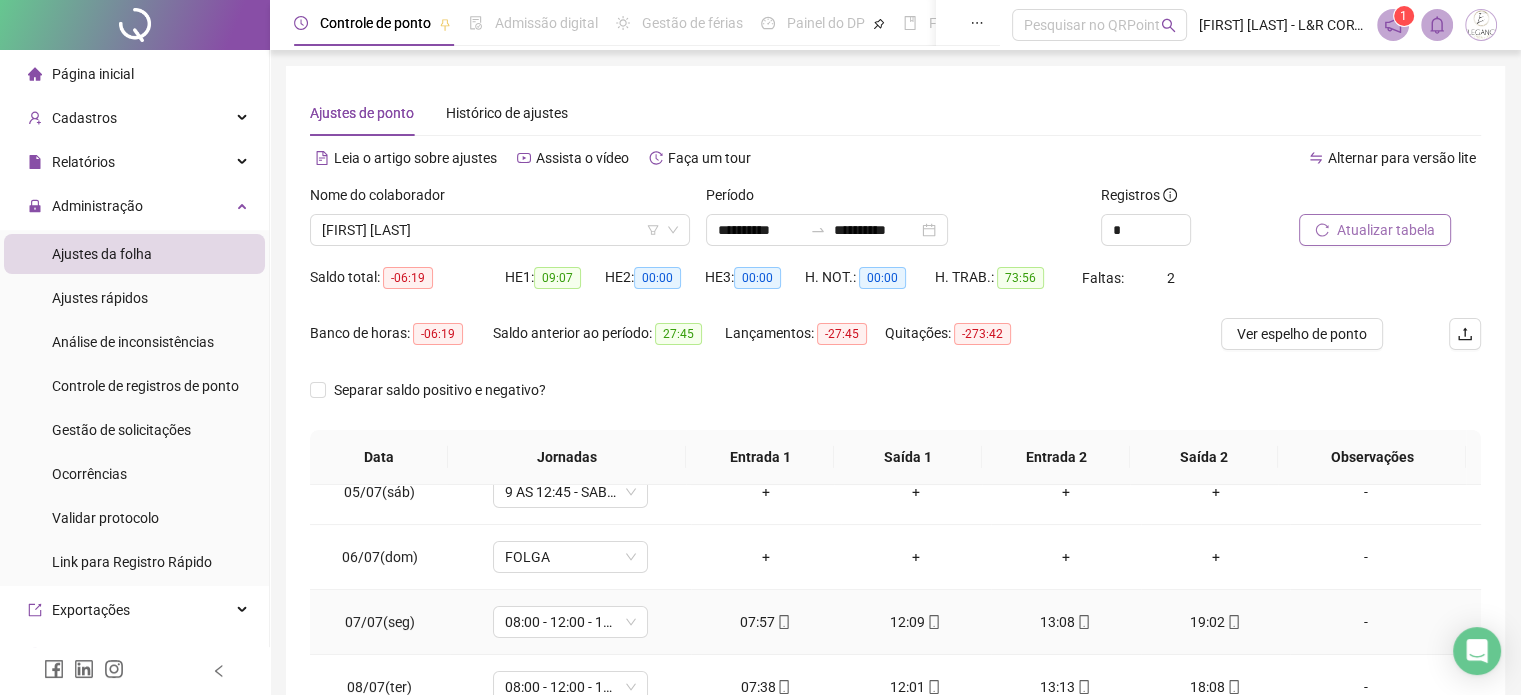 scroll, scrollTop: 326, scrollLeft: 0, axis: vertical 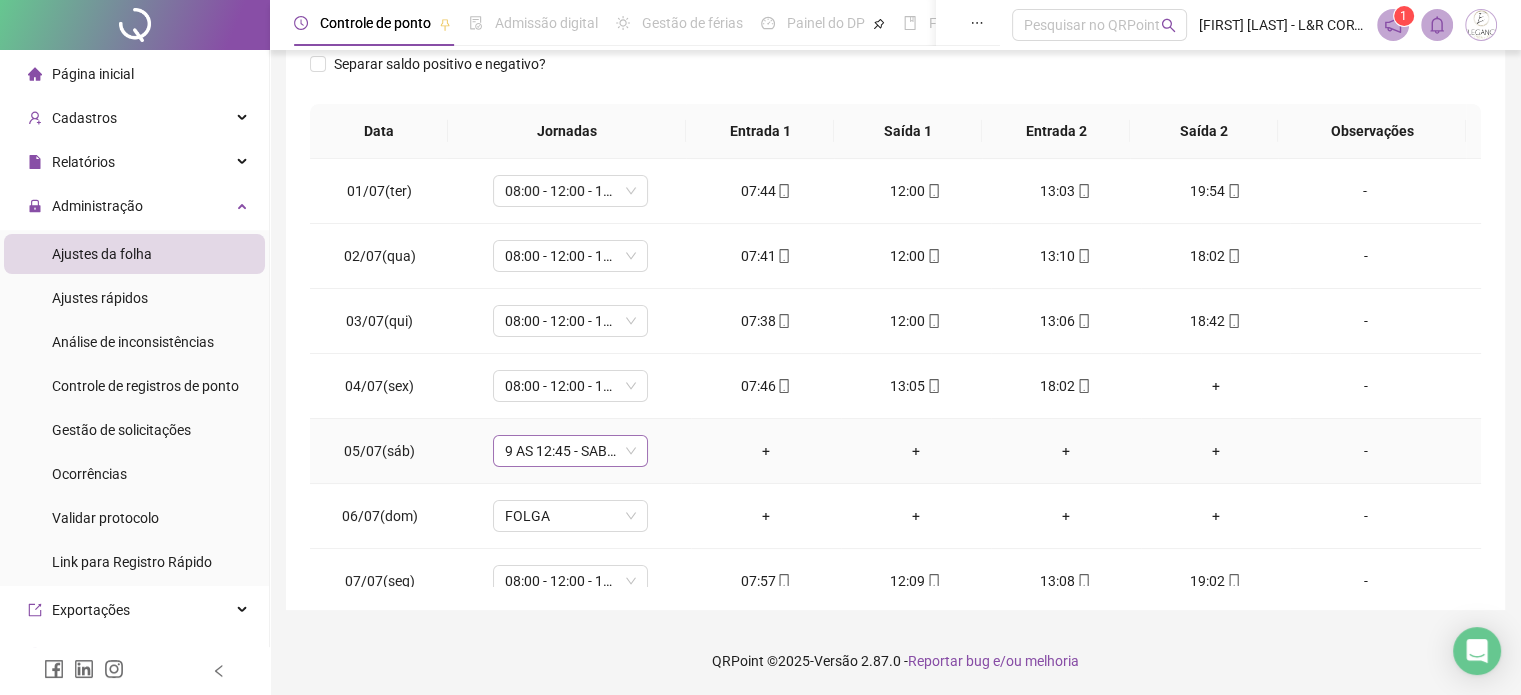 click on "9 AS 12:45 - SABADO" at bounding box center (570, 451) 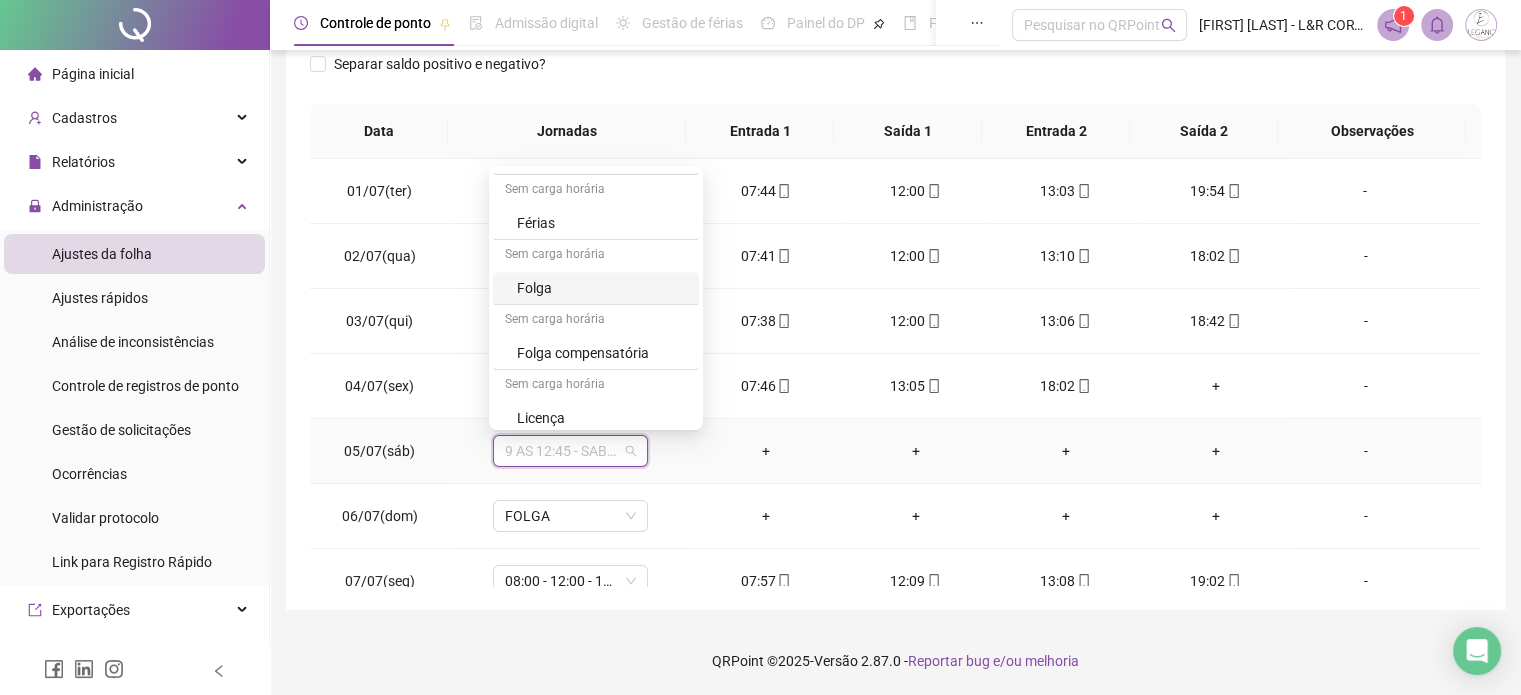 scroll, scrollTop: 1000, scrollLeft: 0, axis: vertical 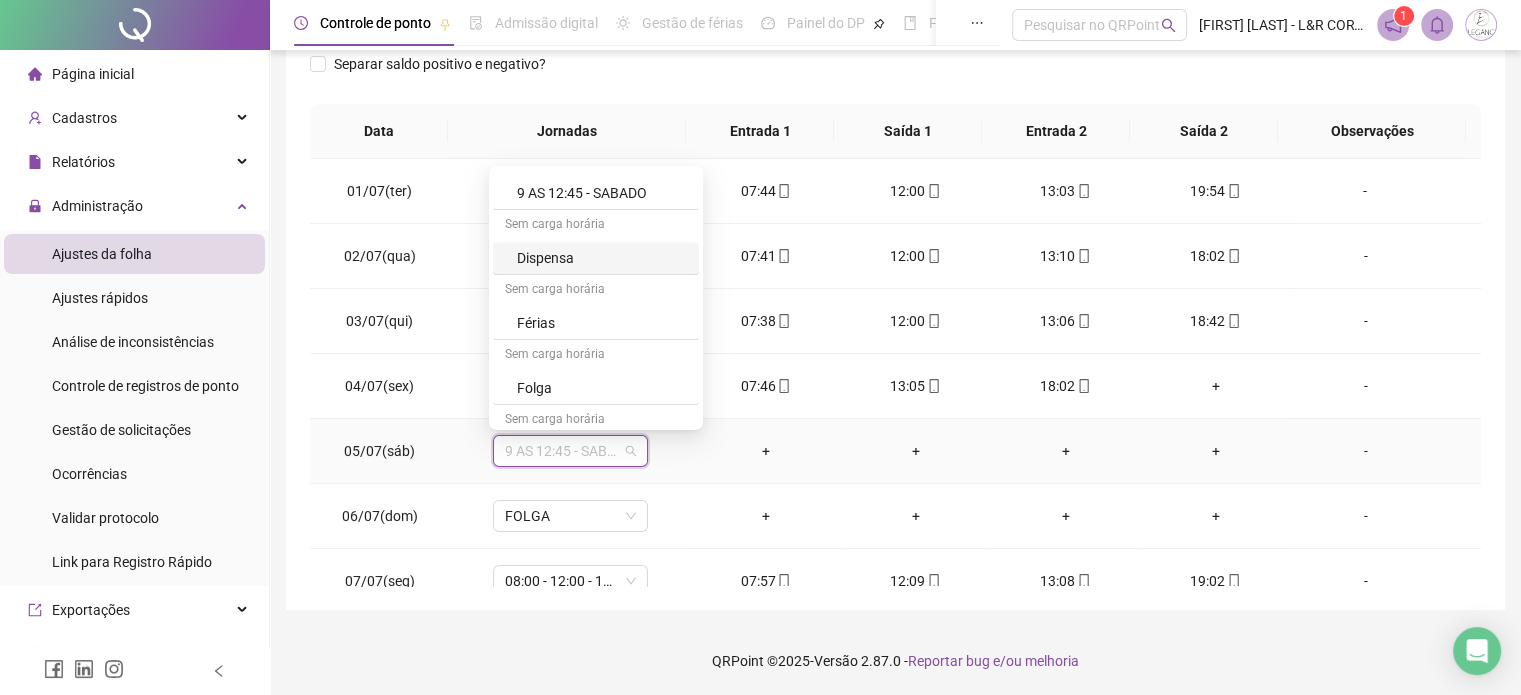 click on "Dispensa" at bounding box center [602, 258] 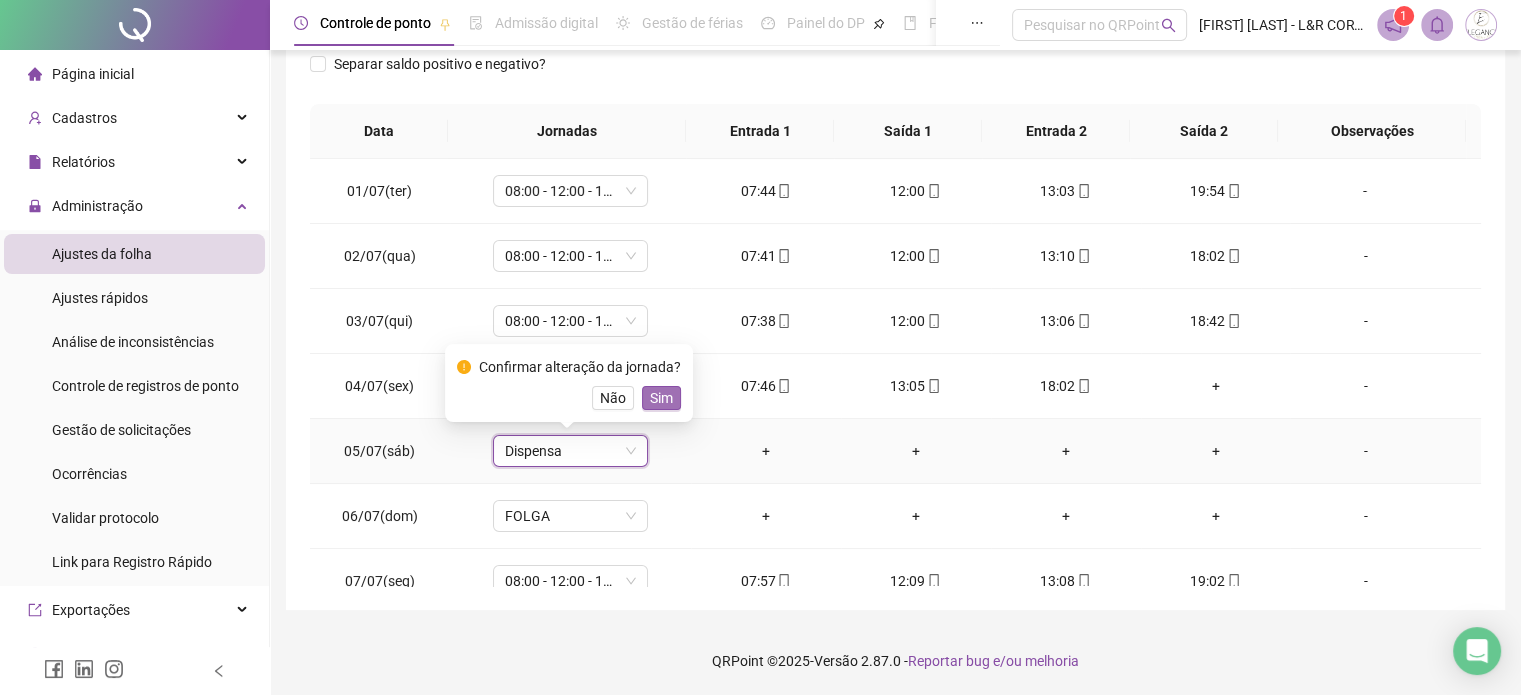 click on "Sim" at bounding box center [661, 398] 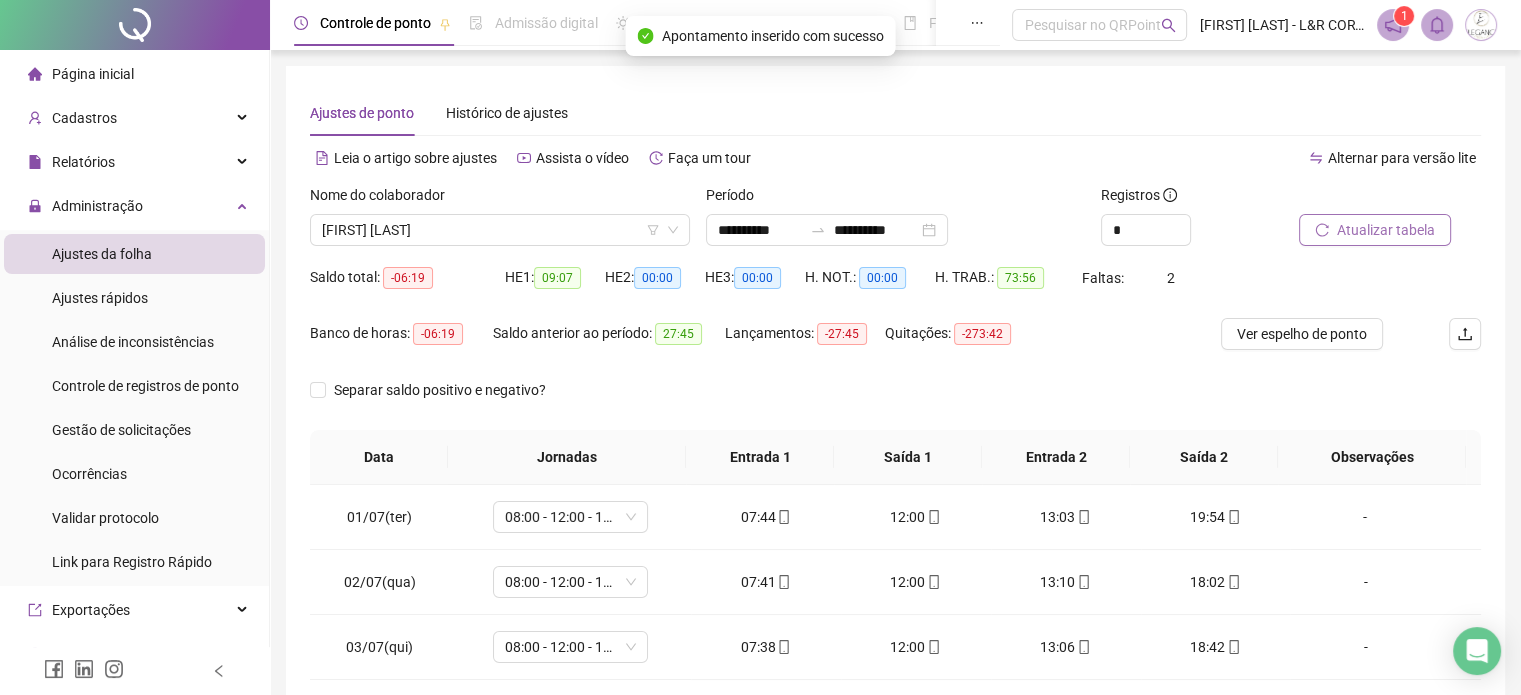 scroll, scrollTop: 100, scrollLeft: 0, axis: vertical 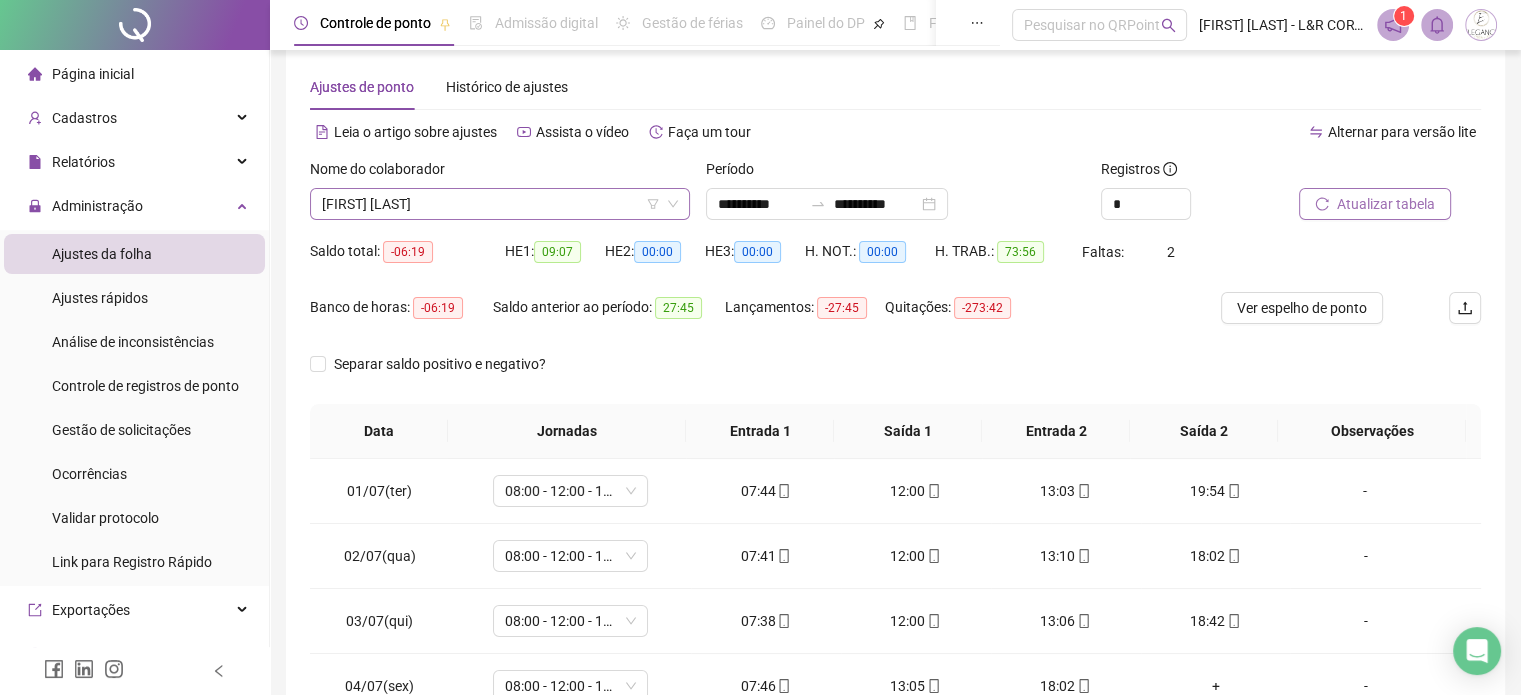 click on "[FIRST] [LAST]" at bounding box center [500, 204] 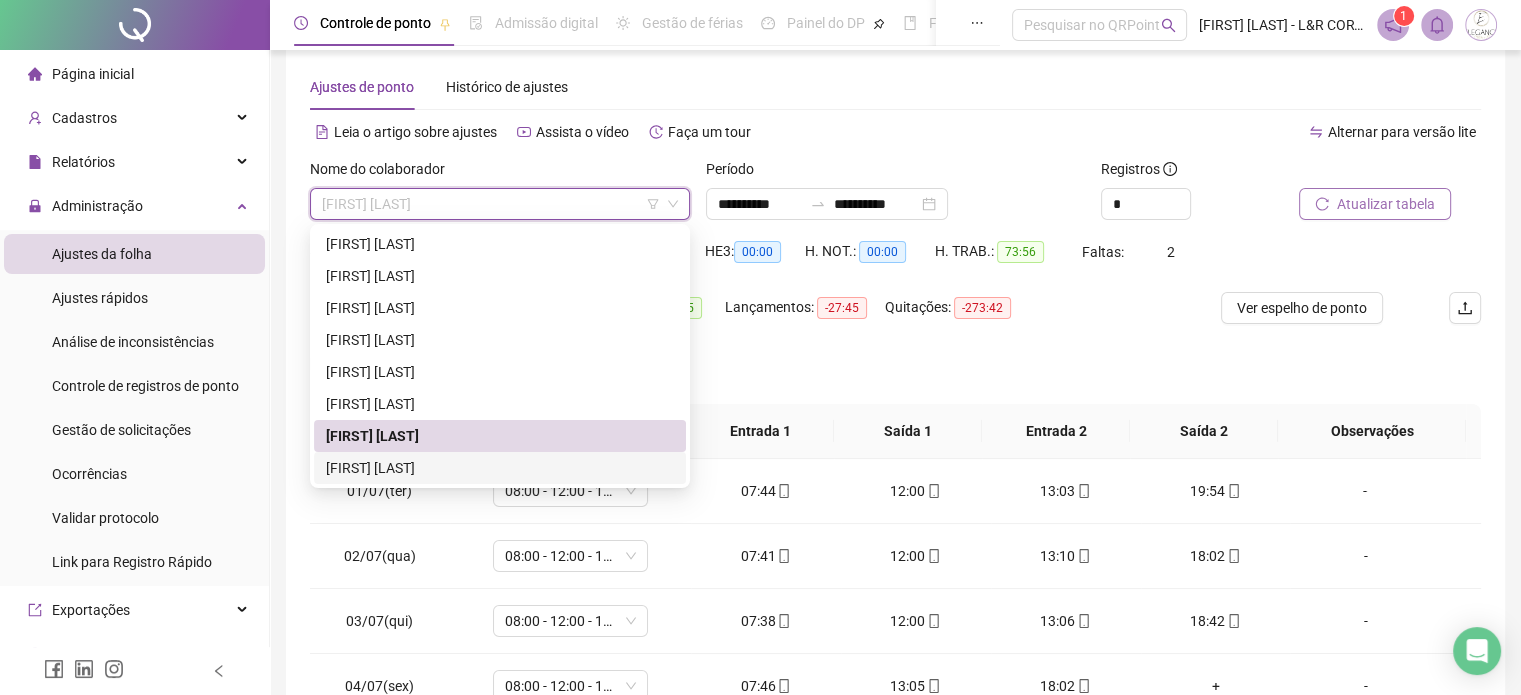 click on "[FIRST] [LAST]" at bounding box center [500, 468] 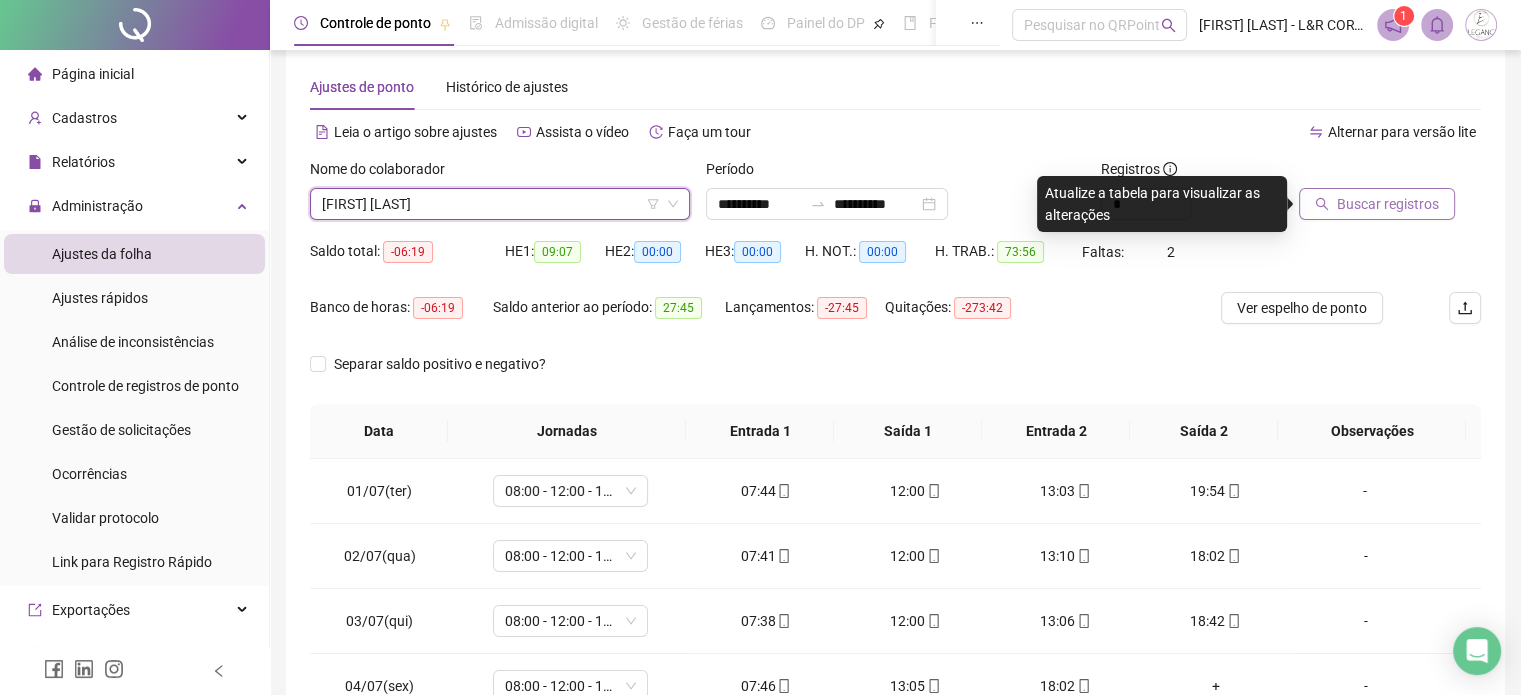 click on "Buscar registros" at bounding box center (1388, 204) 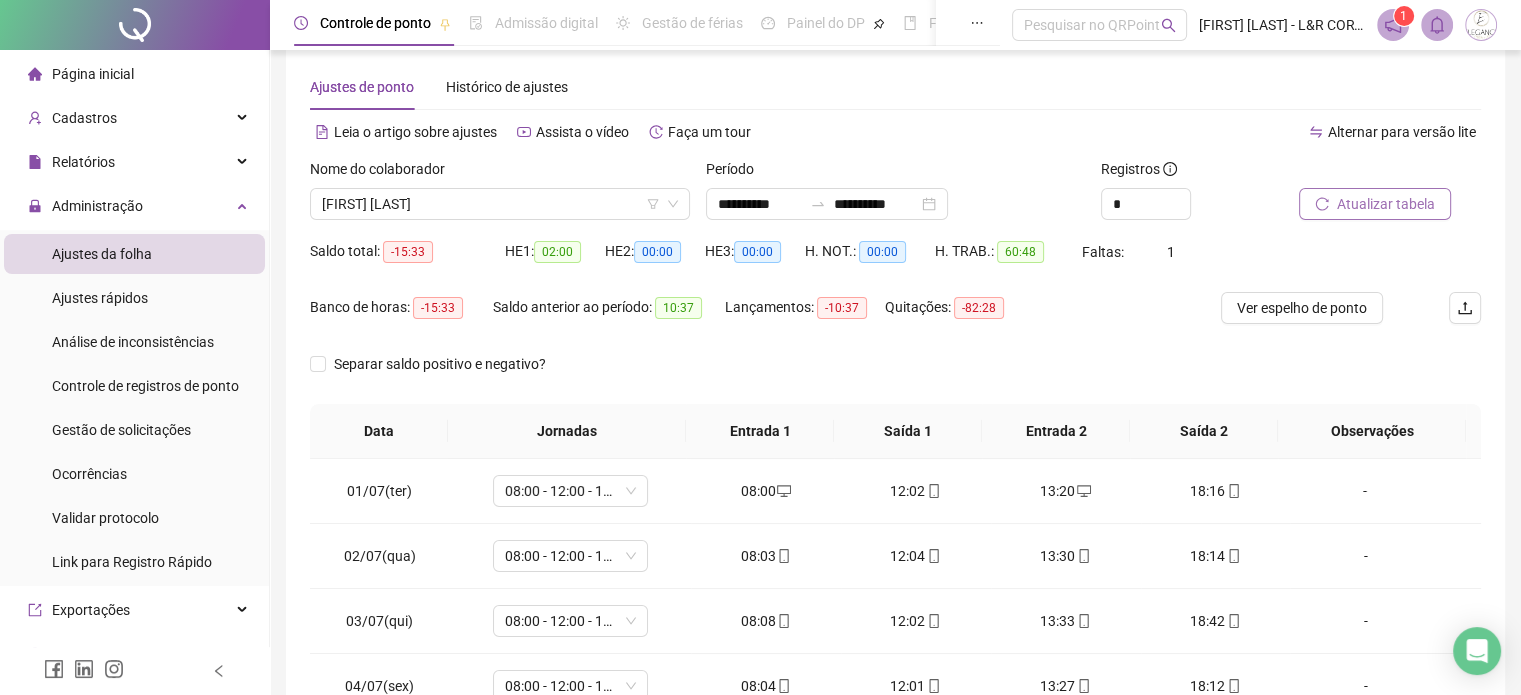 scroll, scrollTop: 326, scrollLeft: 0, axis: vertical 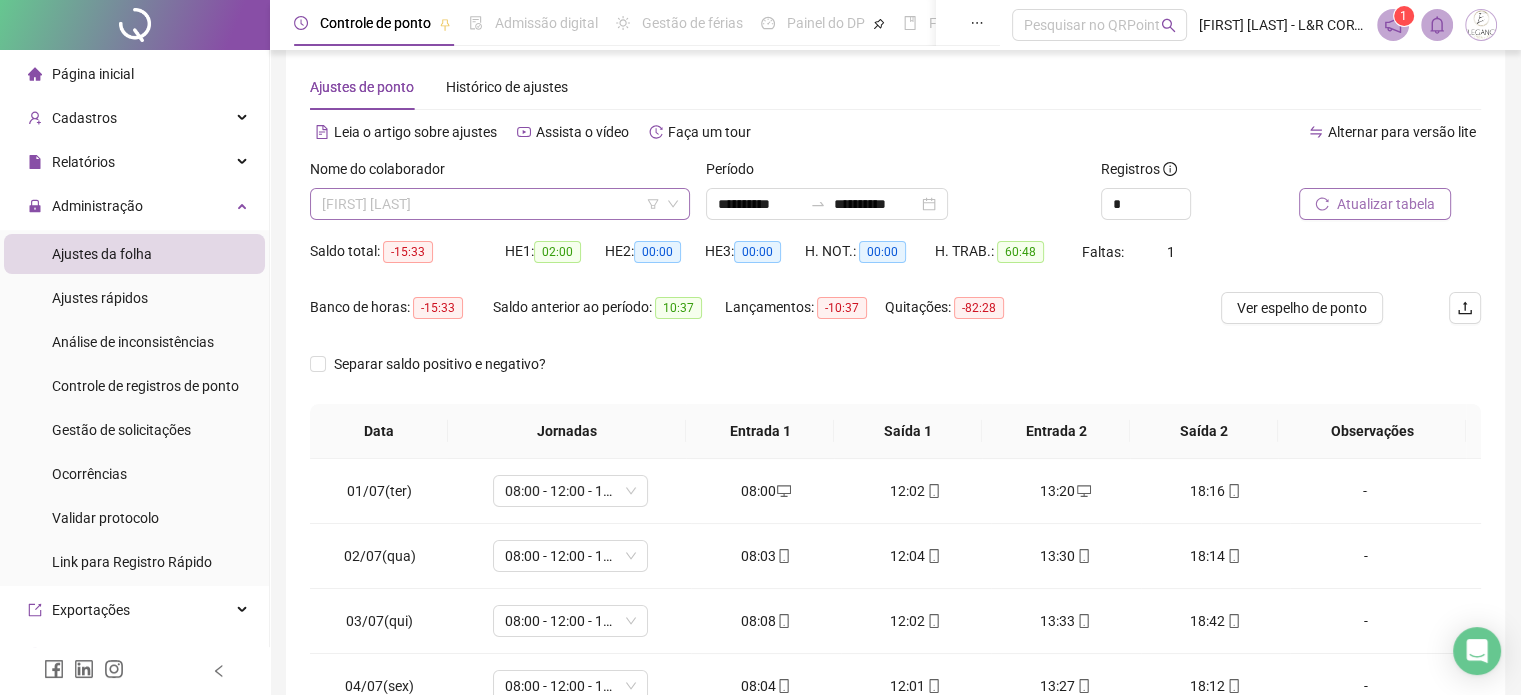 click on "[FIRST] [LAST]" at bounding box center (500, 204) 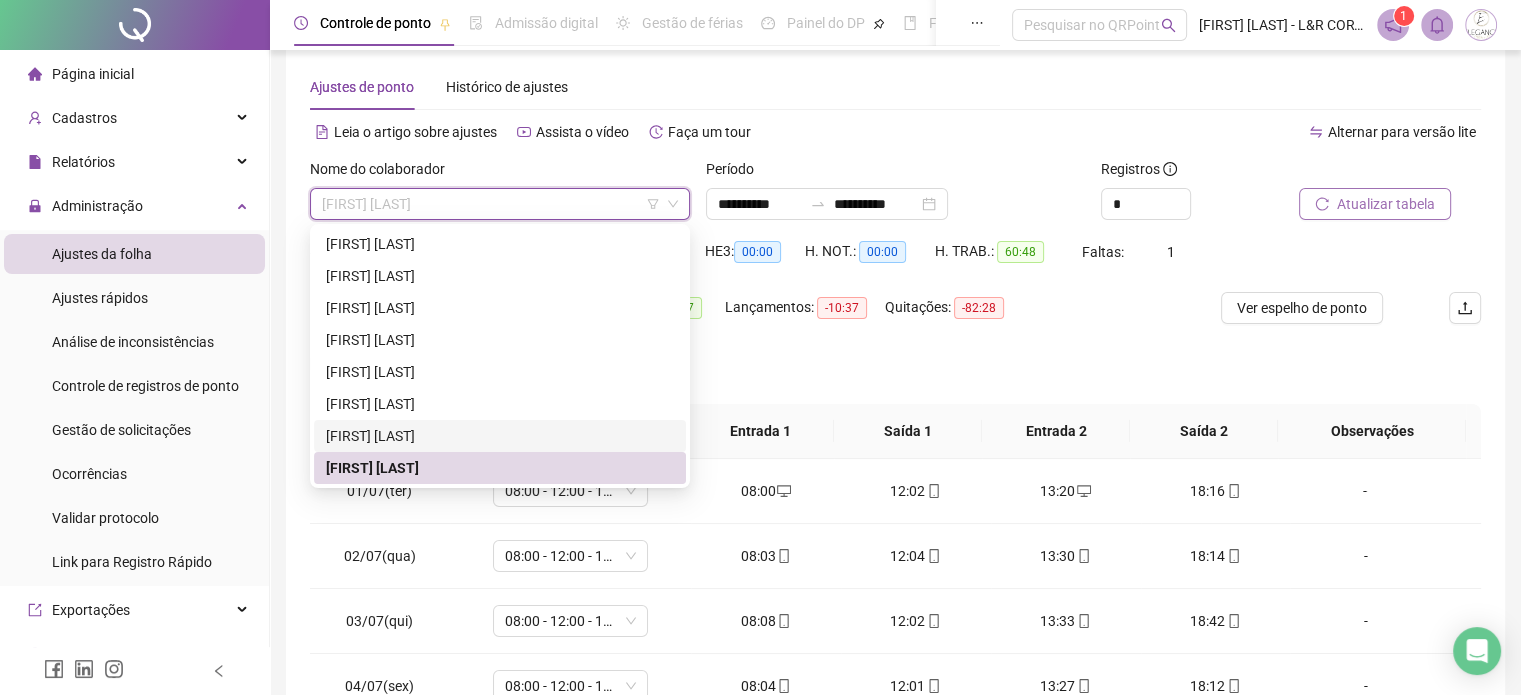 click on "[FIRST] [LAST]" at bounding box center [500, 436] 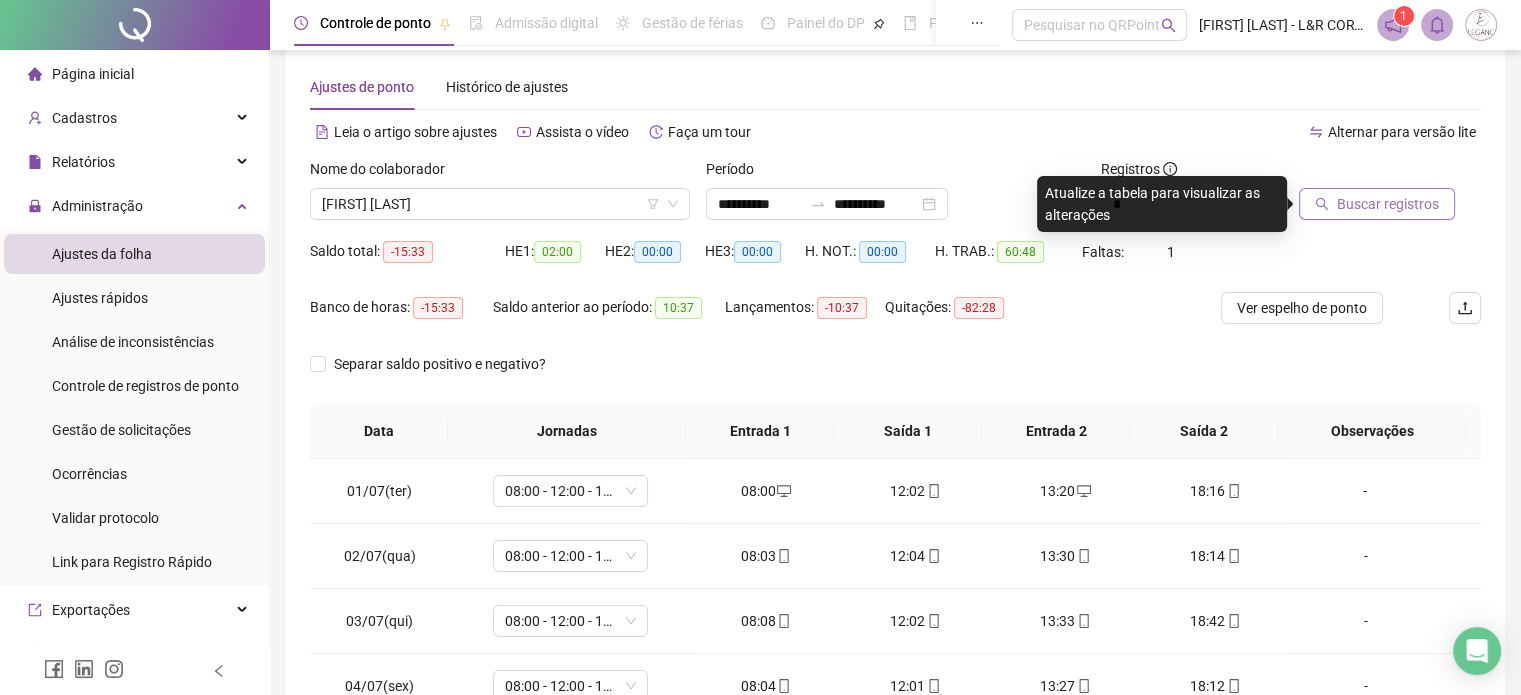 click on "Buscar registros" at bounding box center [1388, 204] 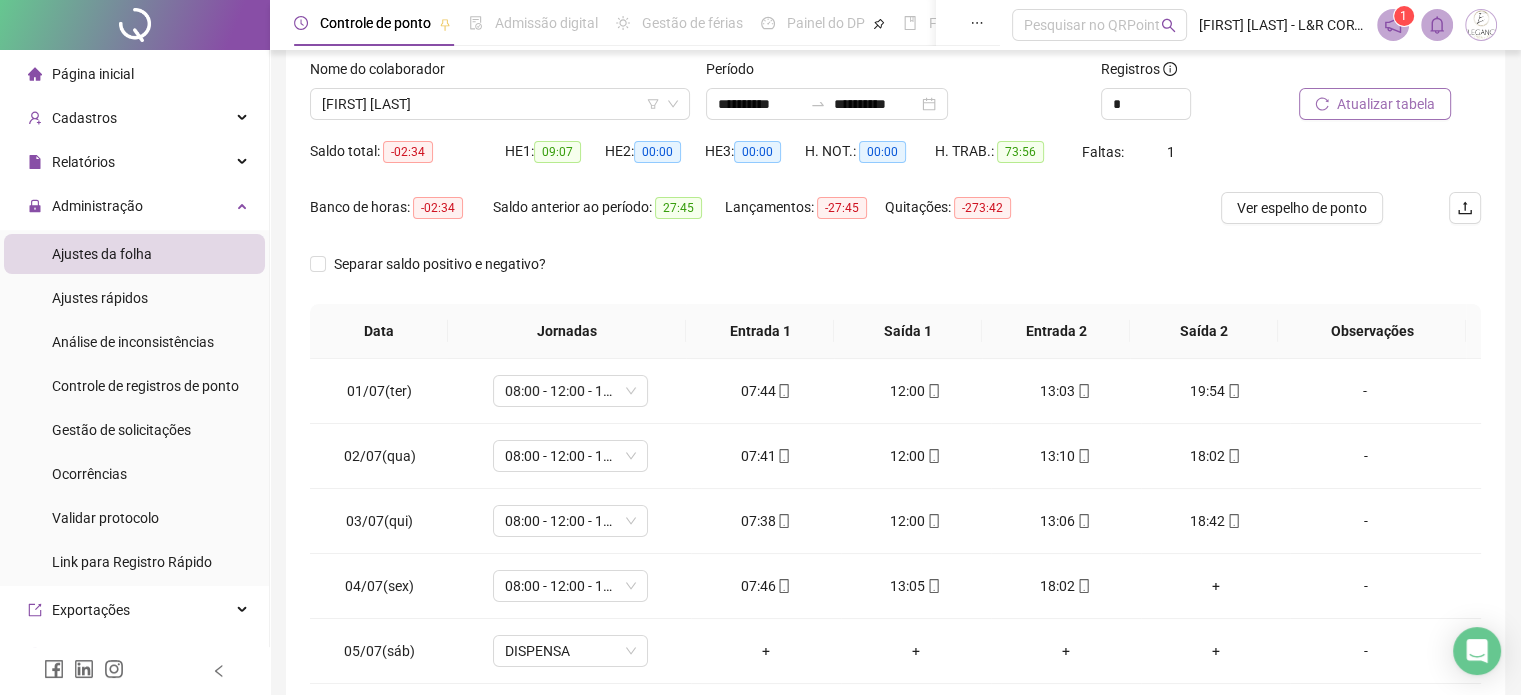 scroll, scrollTop: 326, scrollLeft: 0, axis: vertical 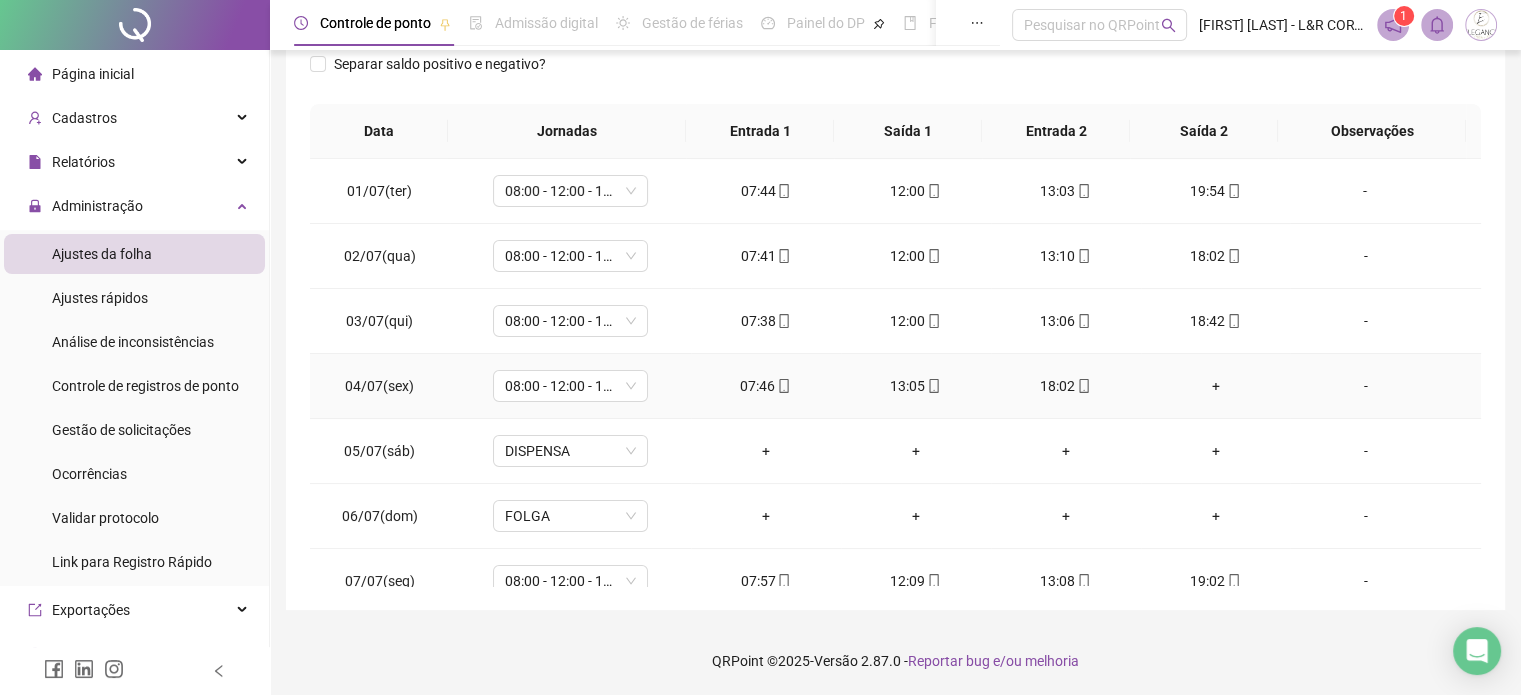 click on "+" at bounding box center [1216, 386] 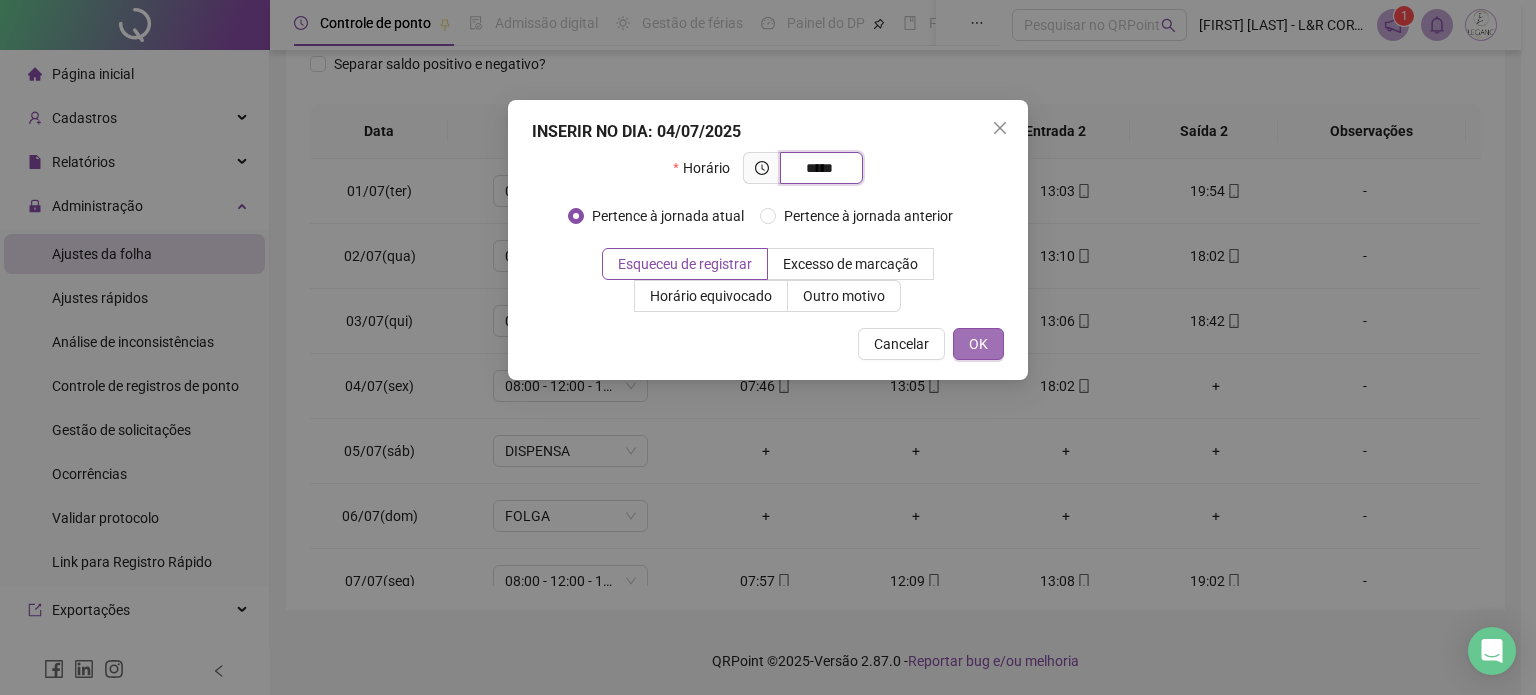 type on "*****" 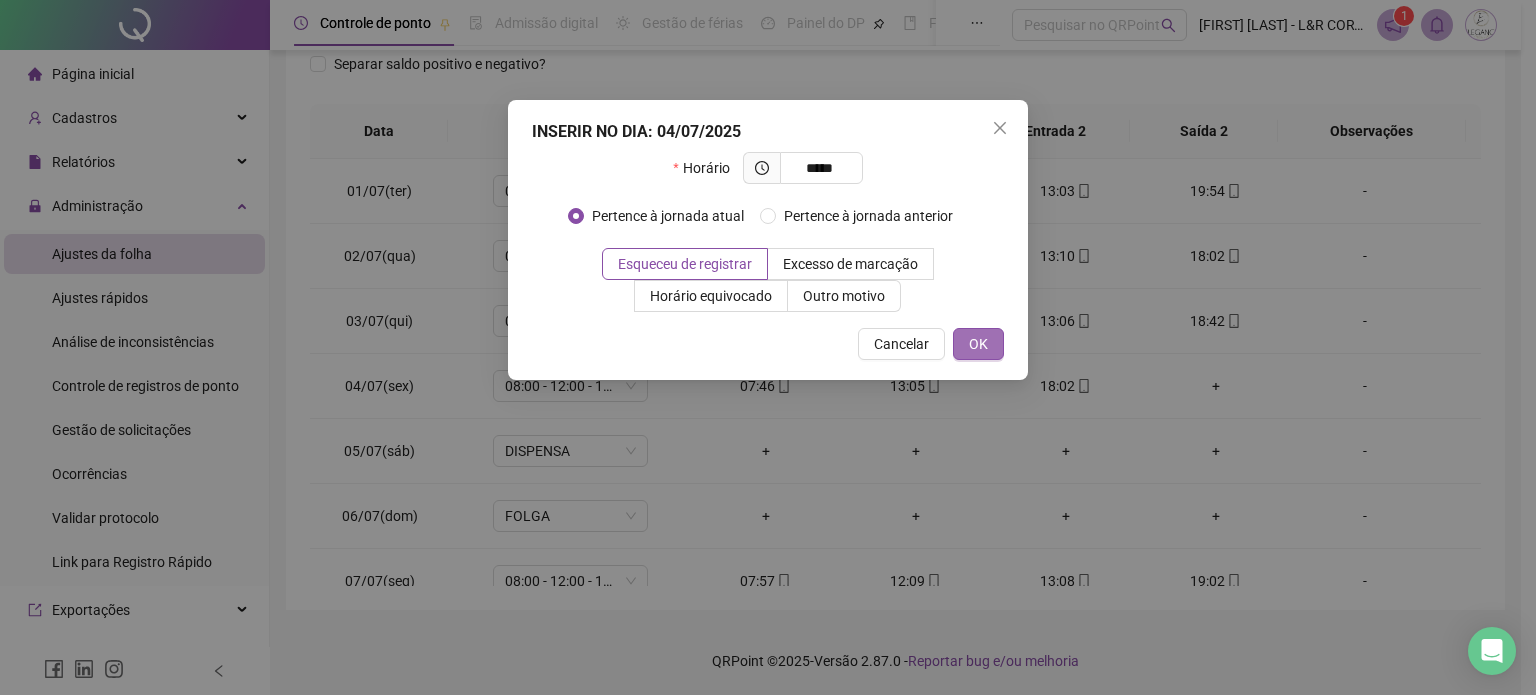 click on "OK" at bounding box center [978, 344] 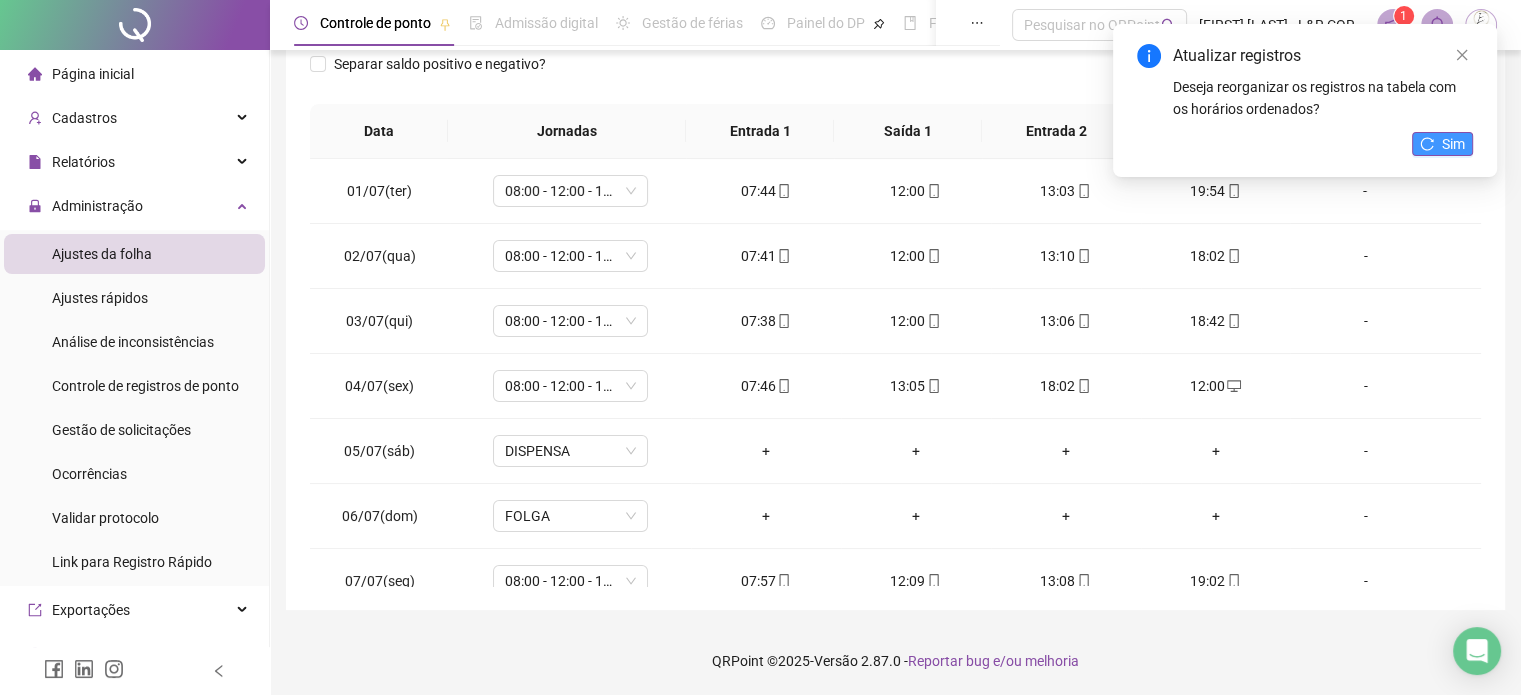 click on "Sim" at bounding box center [1442, 144] 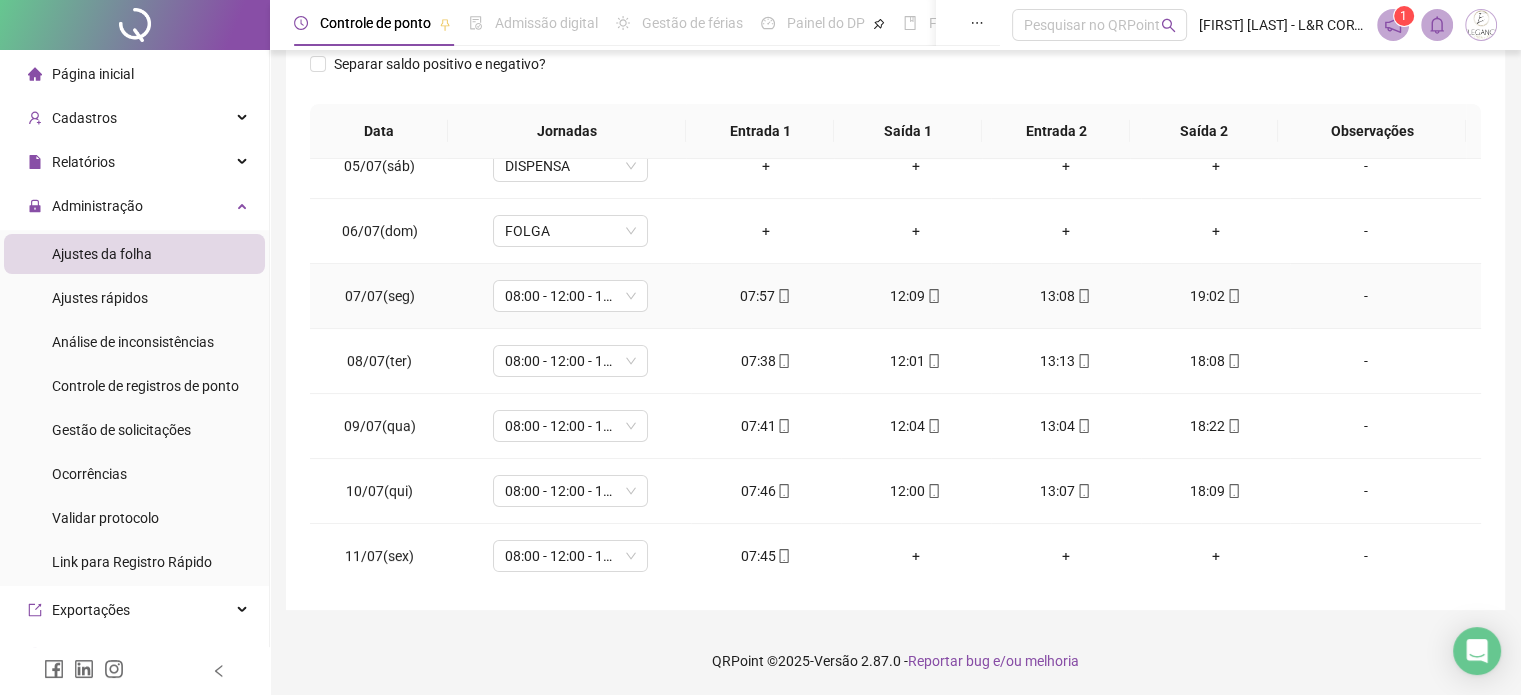 scroll, scrollTop: 0, scrollLeft: 0, axis: both 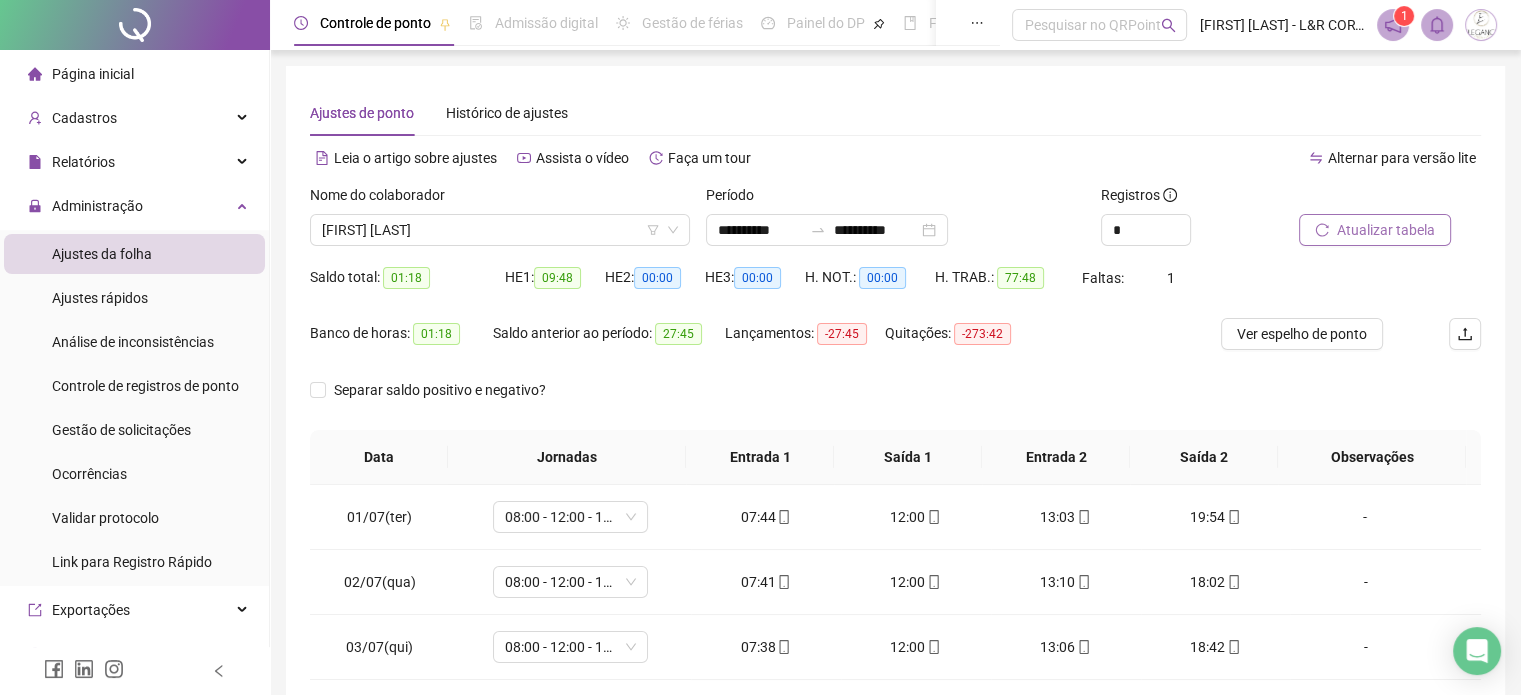 click on "Atualizar tabela" at bounding box center [1386, 230] 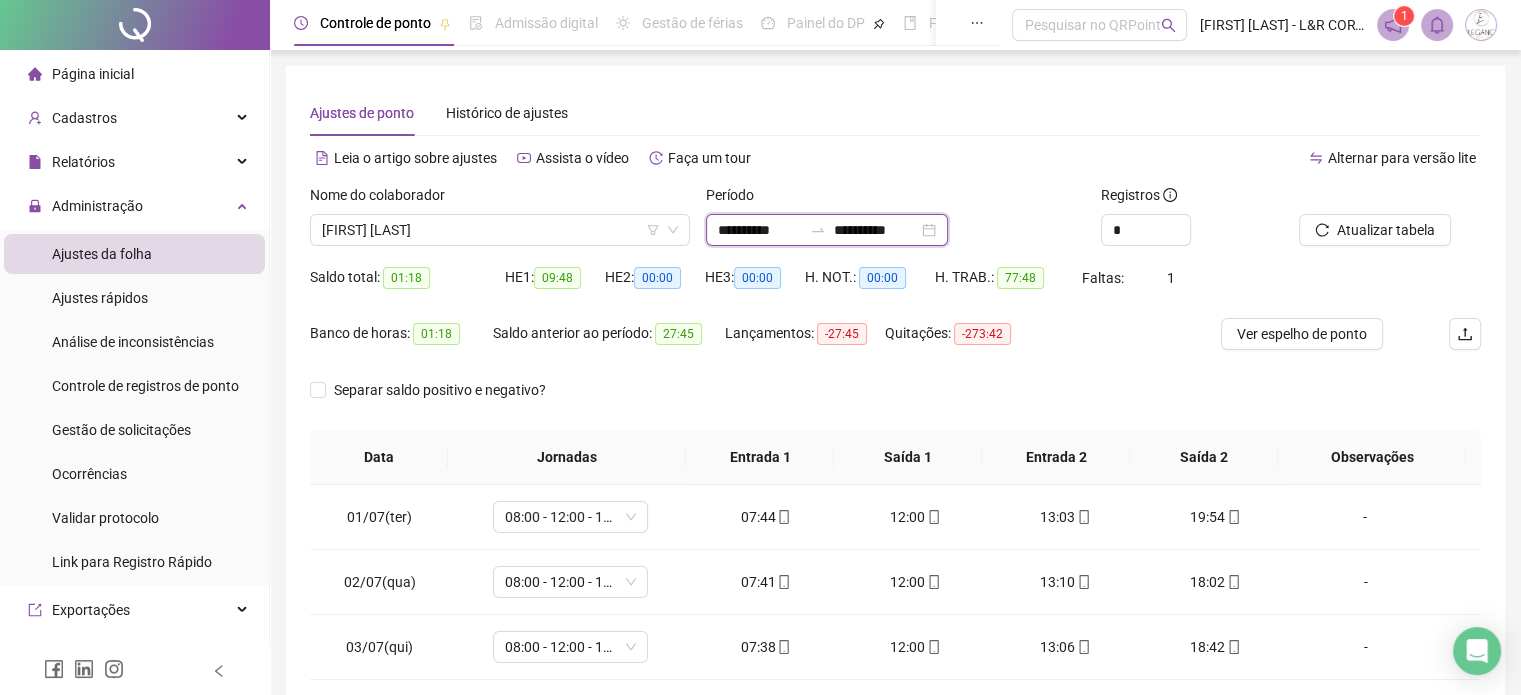 click on "**********" at bounding box center [876, 230] 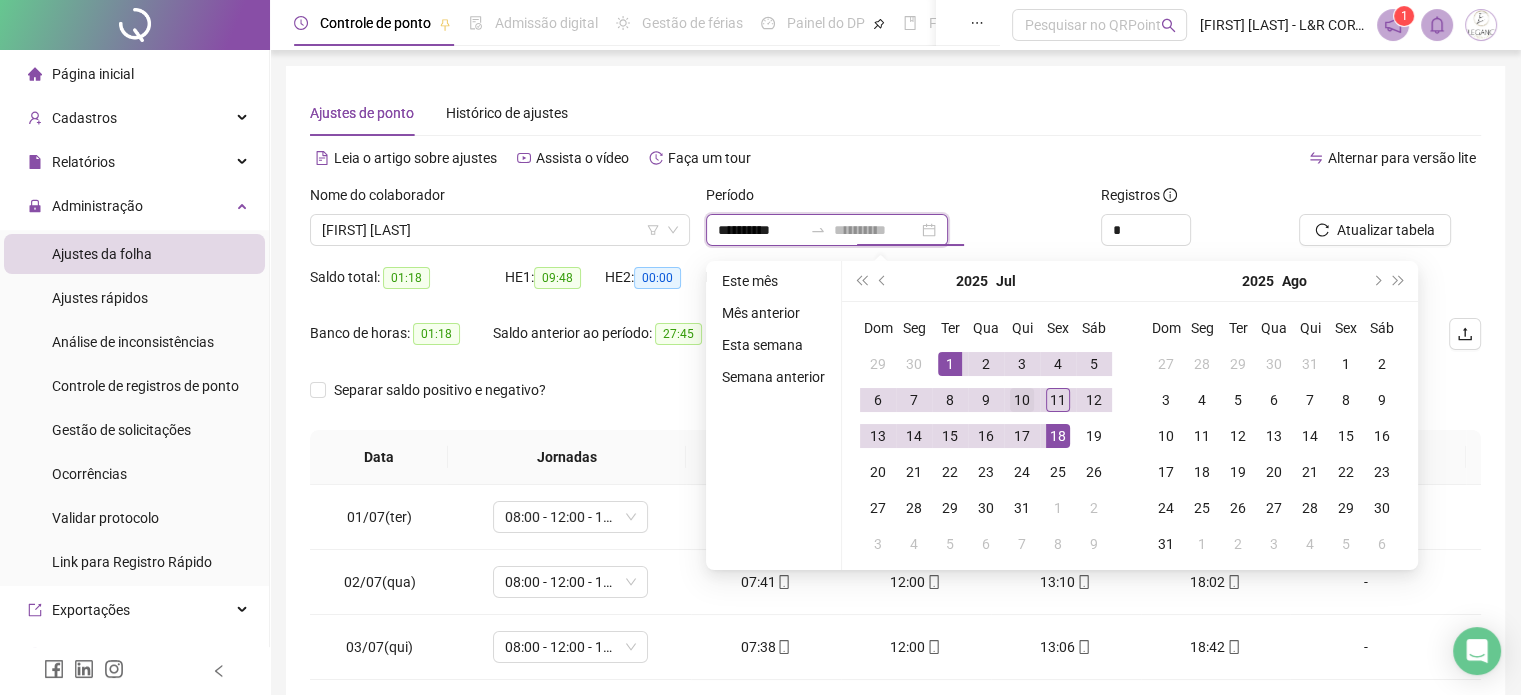 type on "**********" 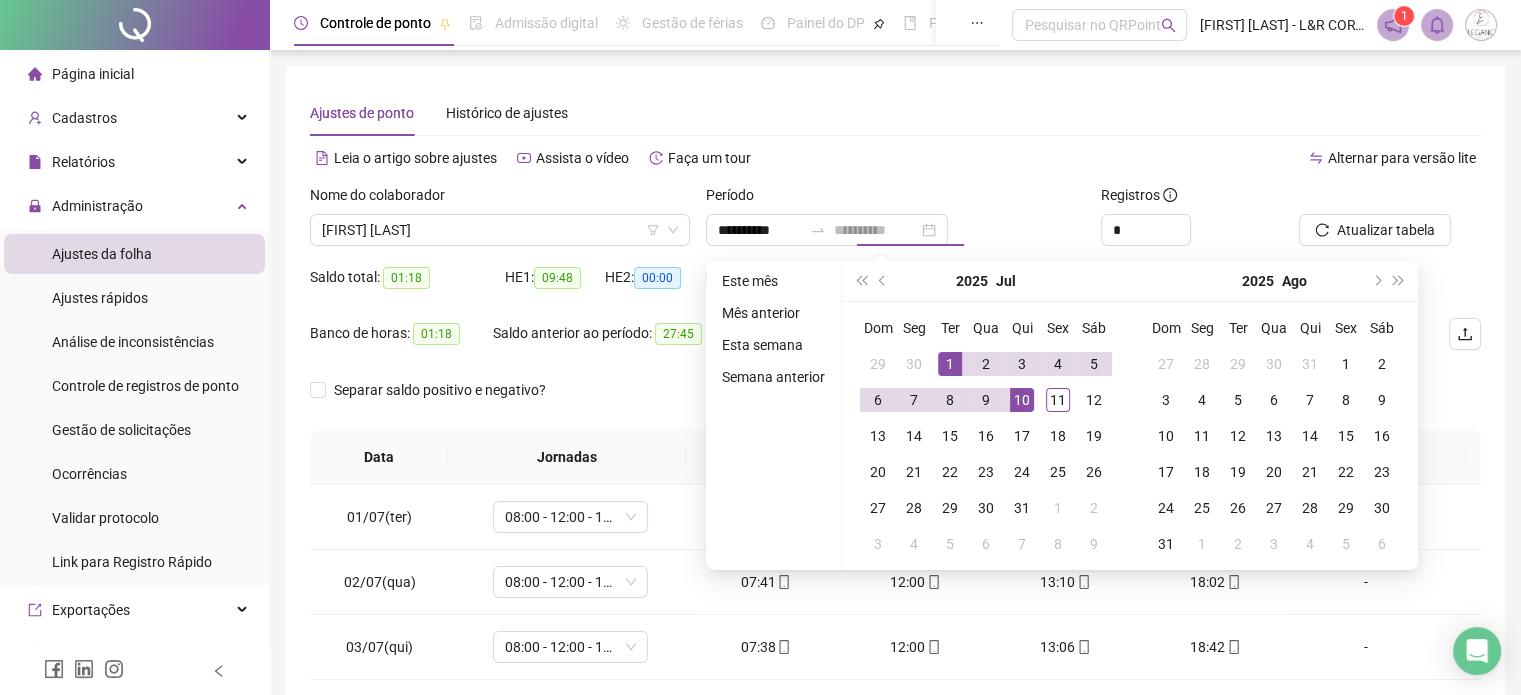 click on "10" at bounding box center (1022, 400) 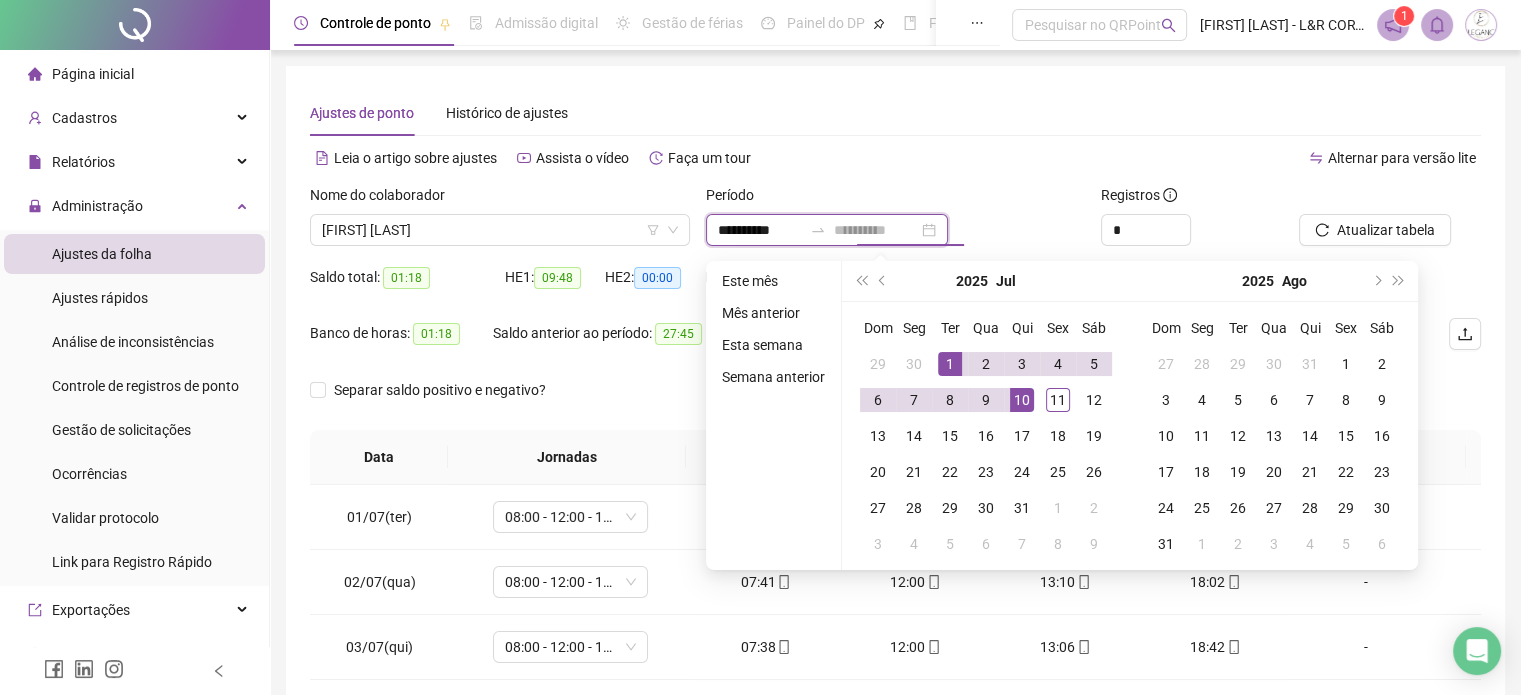 type on "**********" 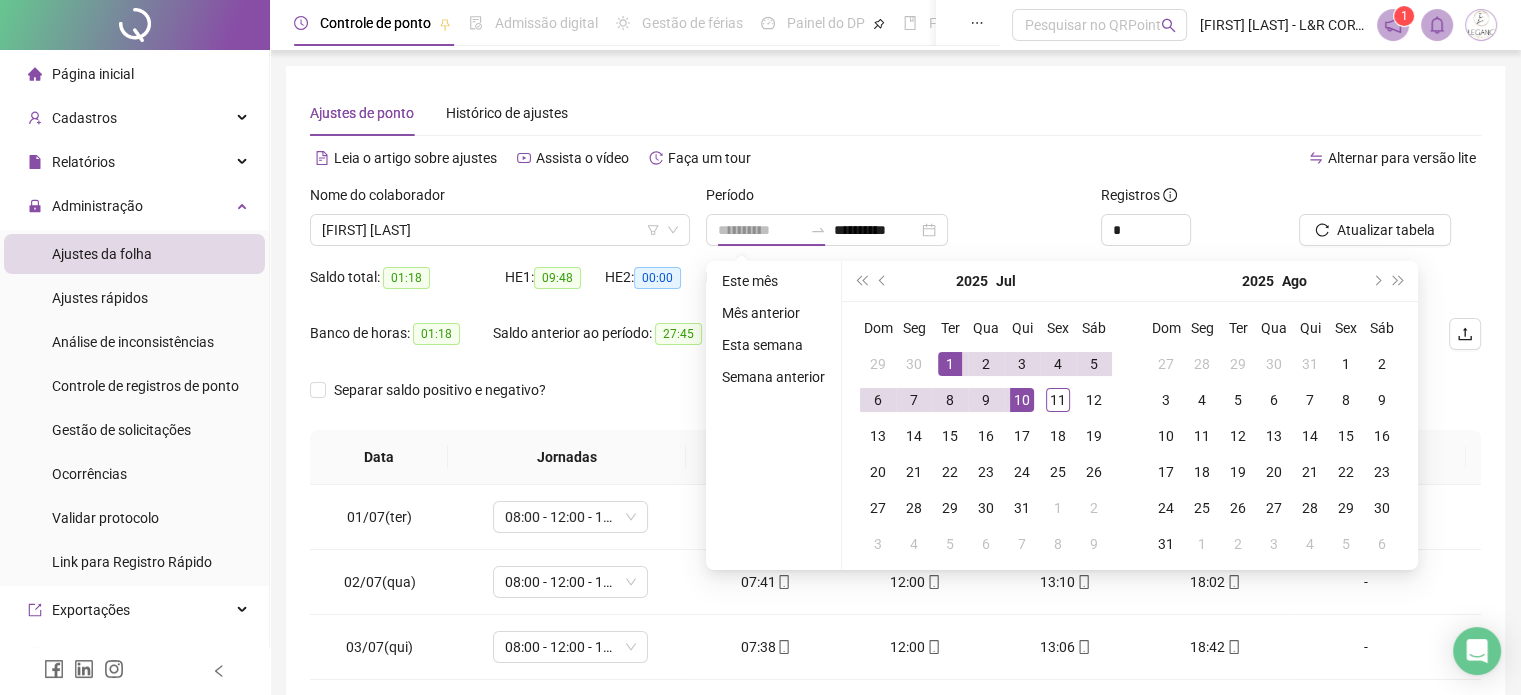 click on "1" at bounding box center [950, 364] 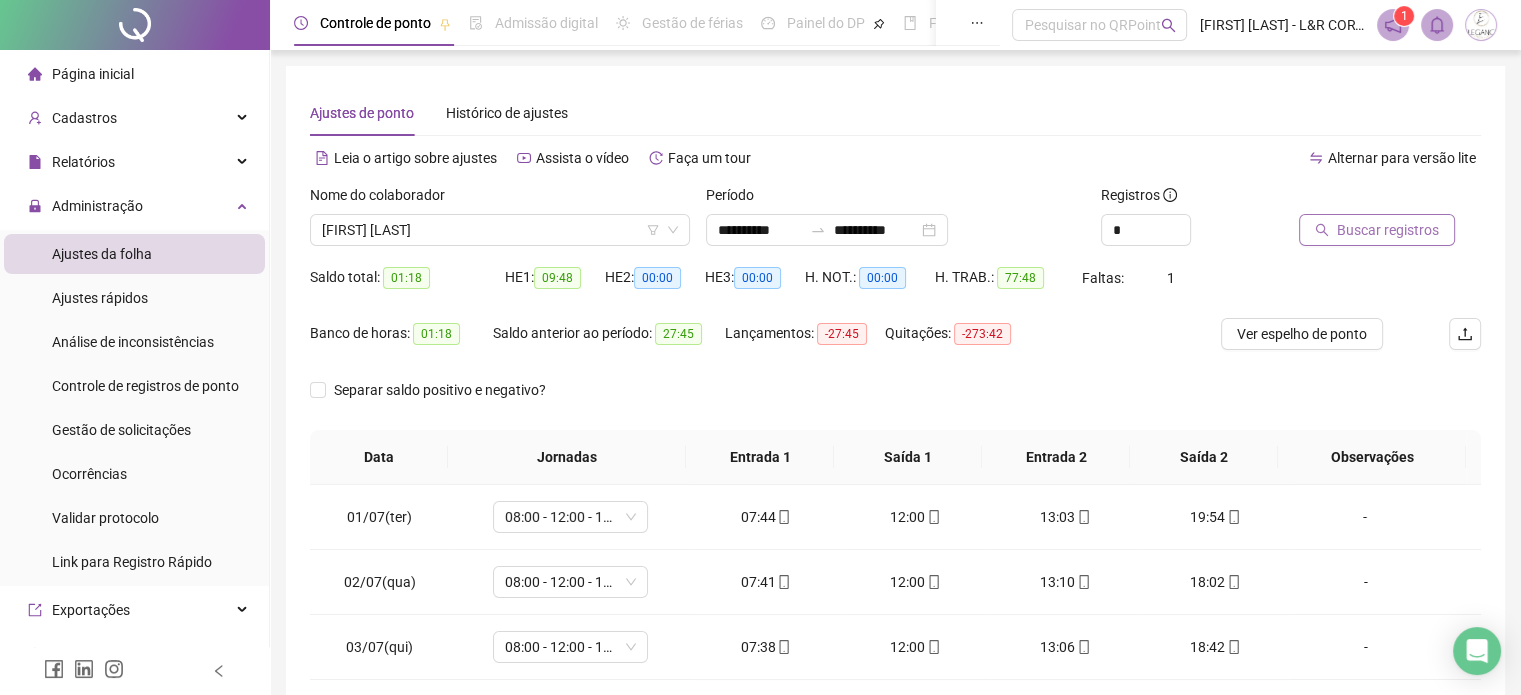 click on "Buscar registros" at bounding box center [1388, 230] 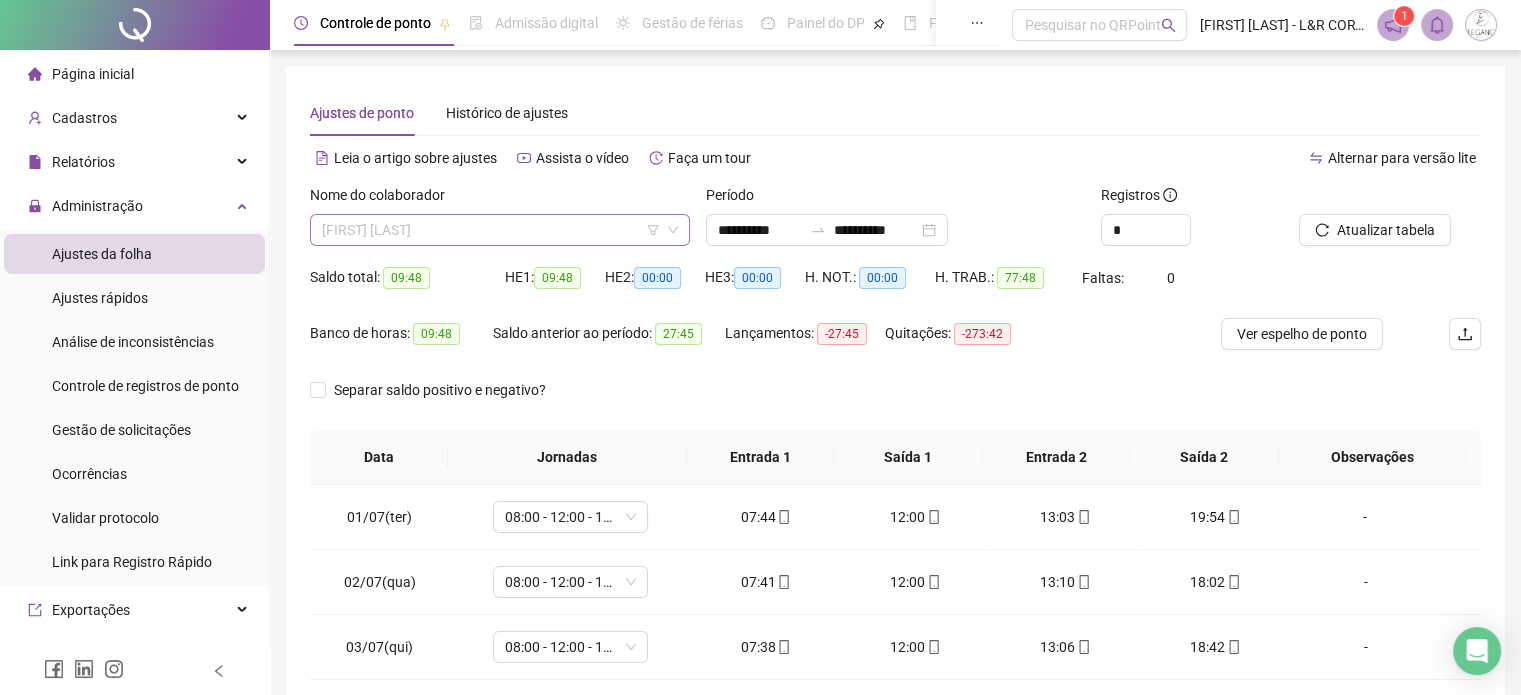 click on "[FIRST] [LAST]" at bounding box center (500, 230) 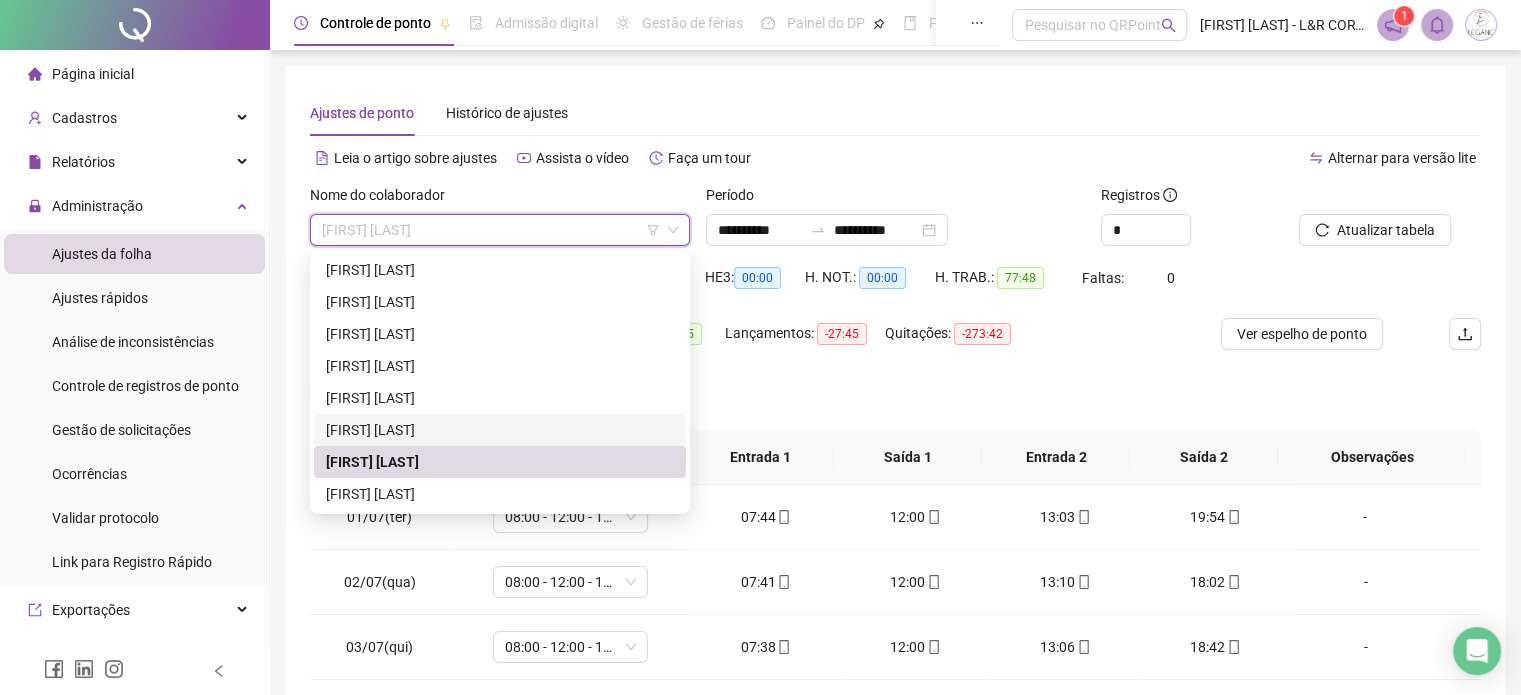 click on "[FIRST] [LAST]" at bounding box center (500, 430) 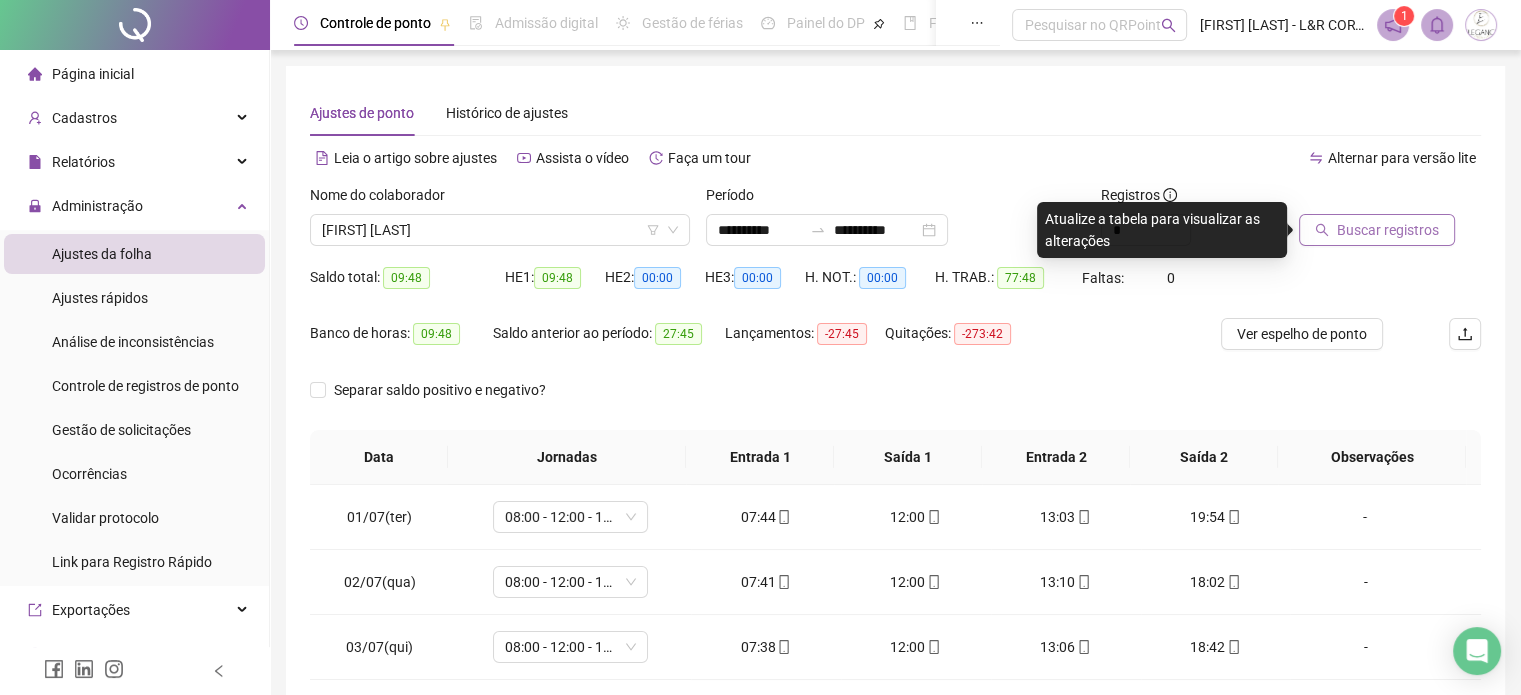 click on "Buscar registros" at bounding box center (1377, 230) 